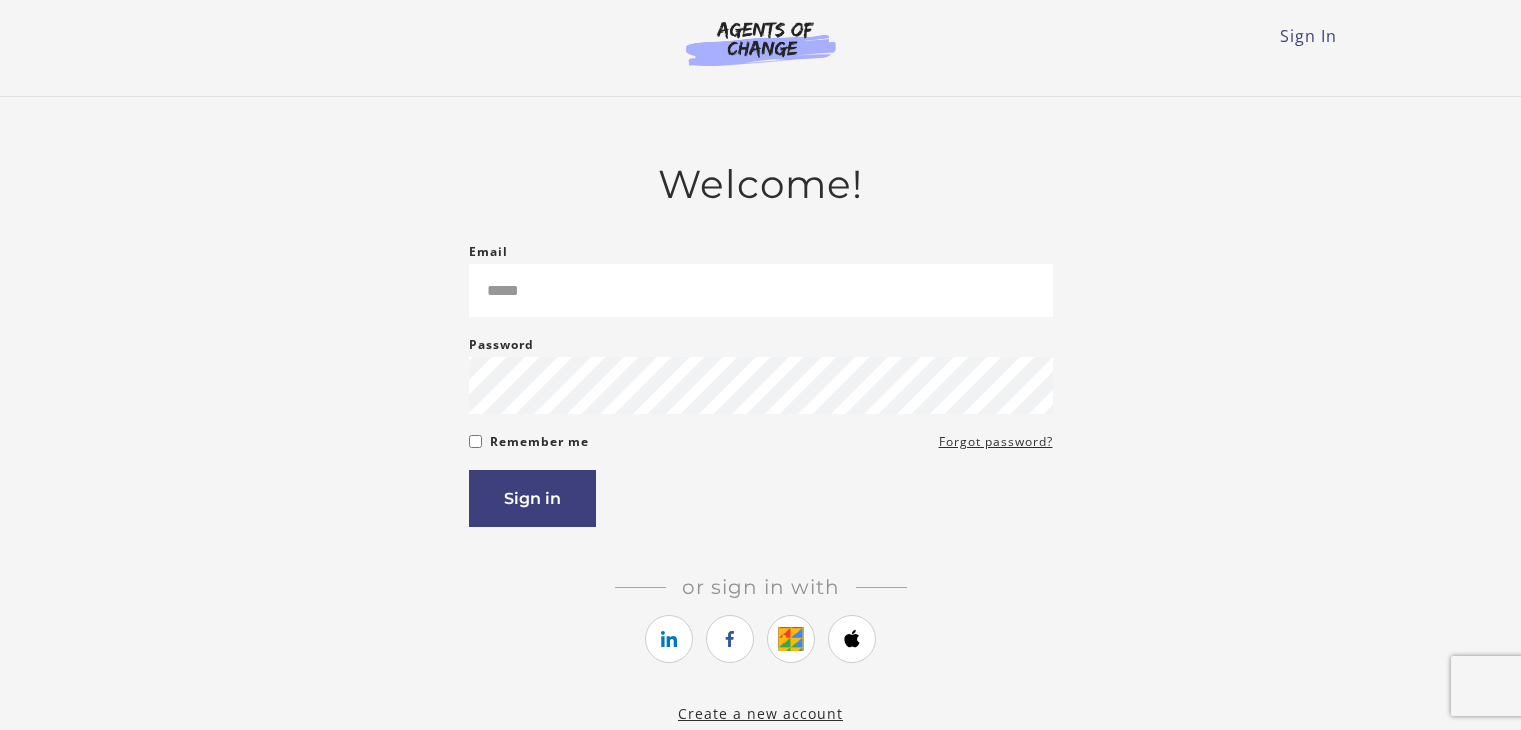 scroll, scrollTop: 0, scrollLeft: 0, axis: both 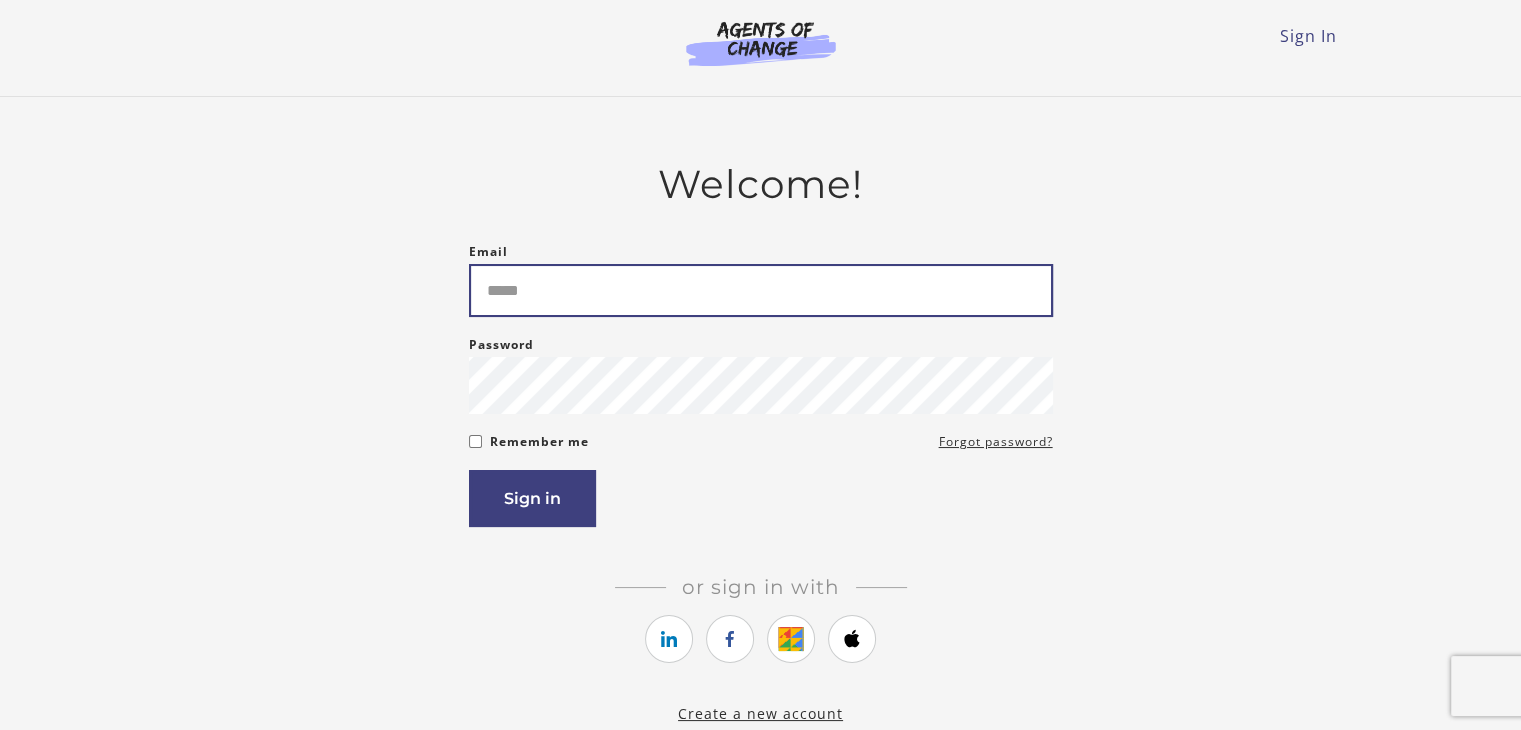 click on "Email" at bounding box center (761, 290) 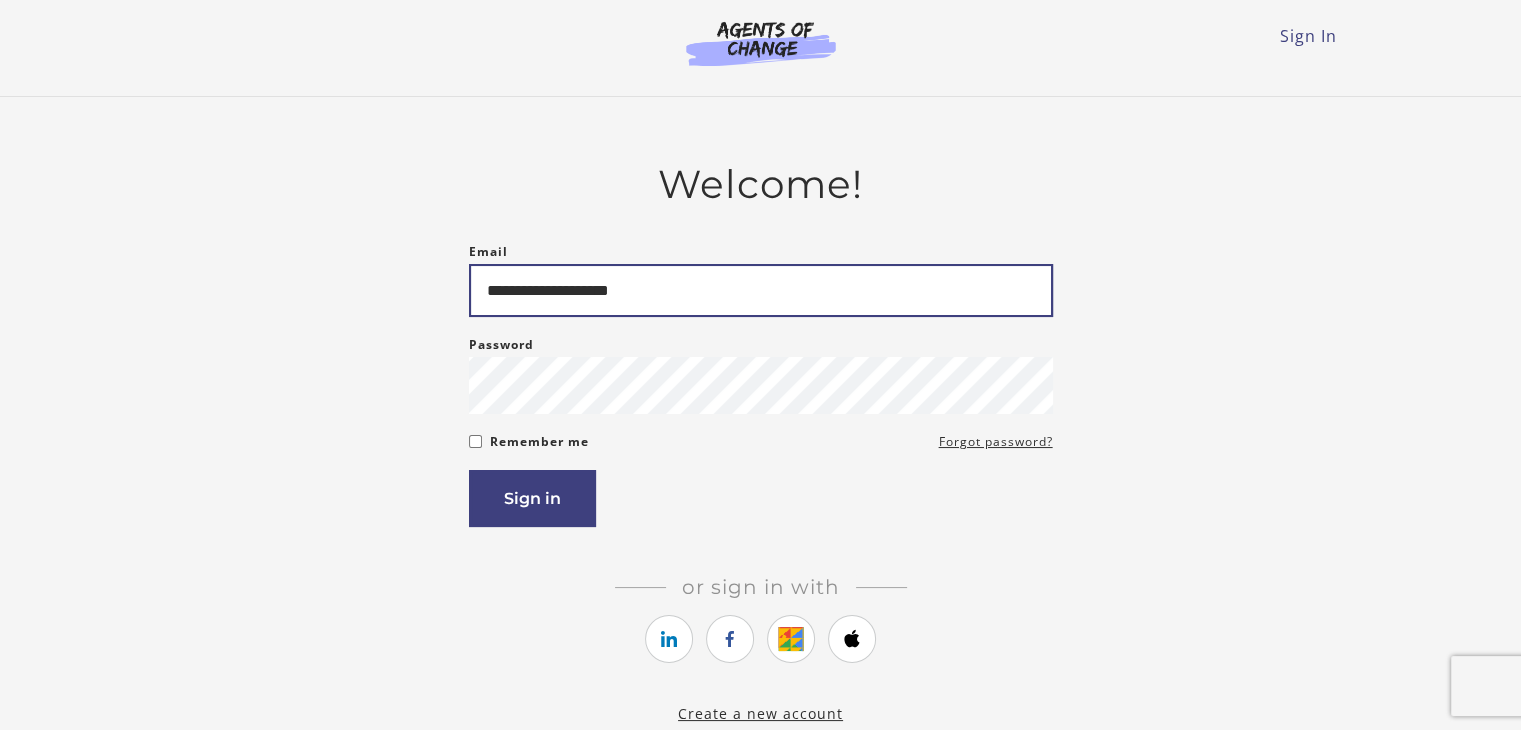 type on "**********" 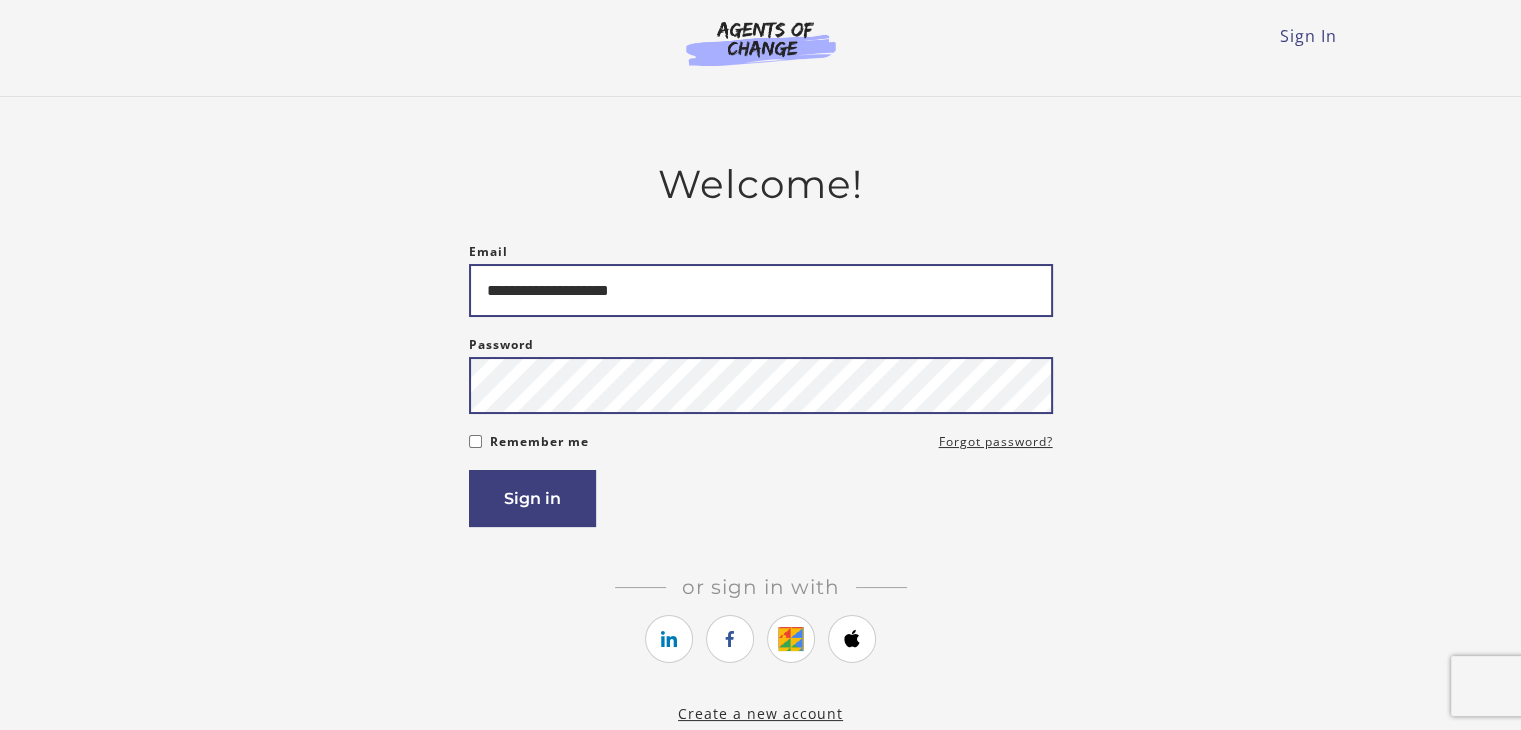 click on "Sign in" at bounding box center (532, 498) 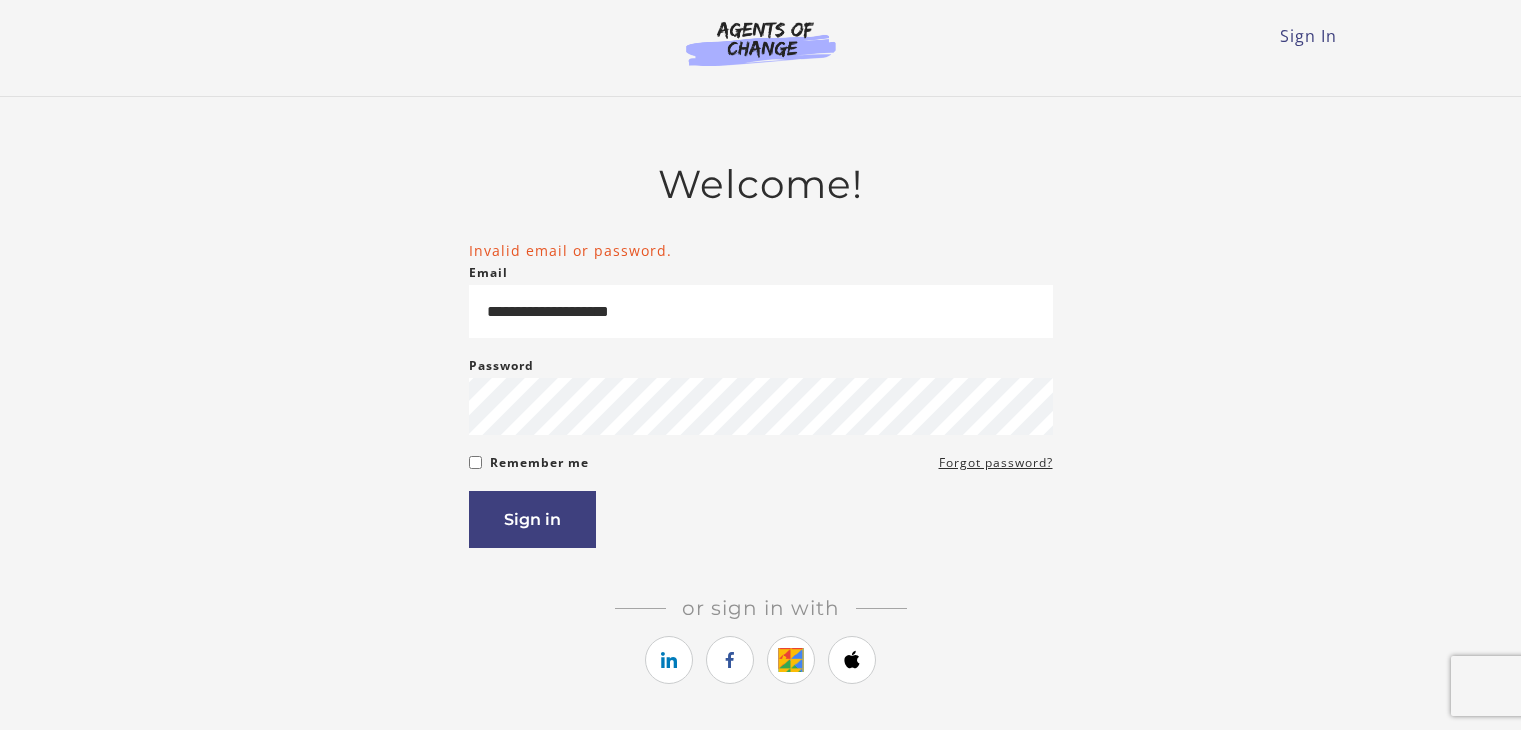 scroll, scrollTop: 0, scrollLeft: 0, axis: both 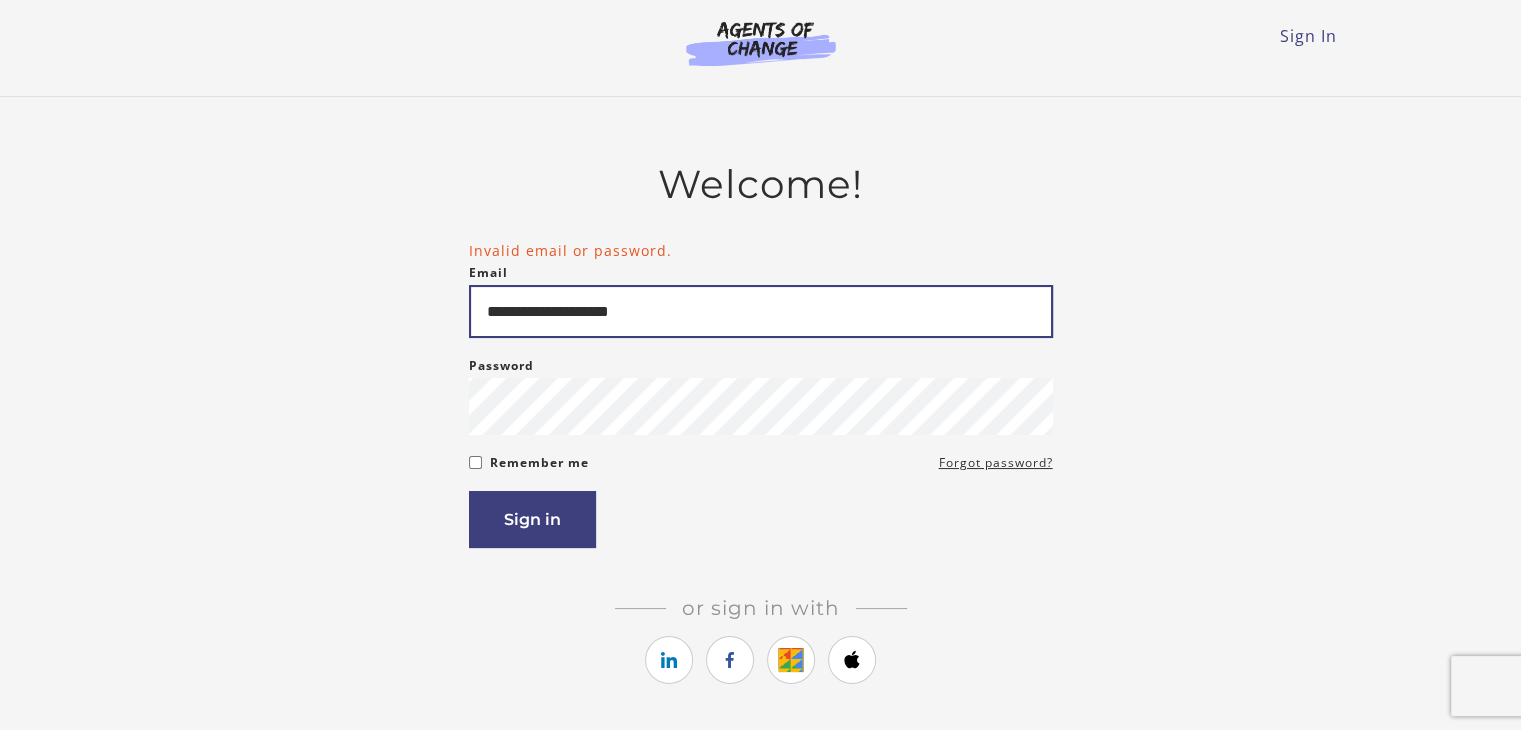 click on "**********" at bounding box center [761, 311] 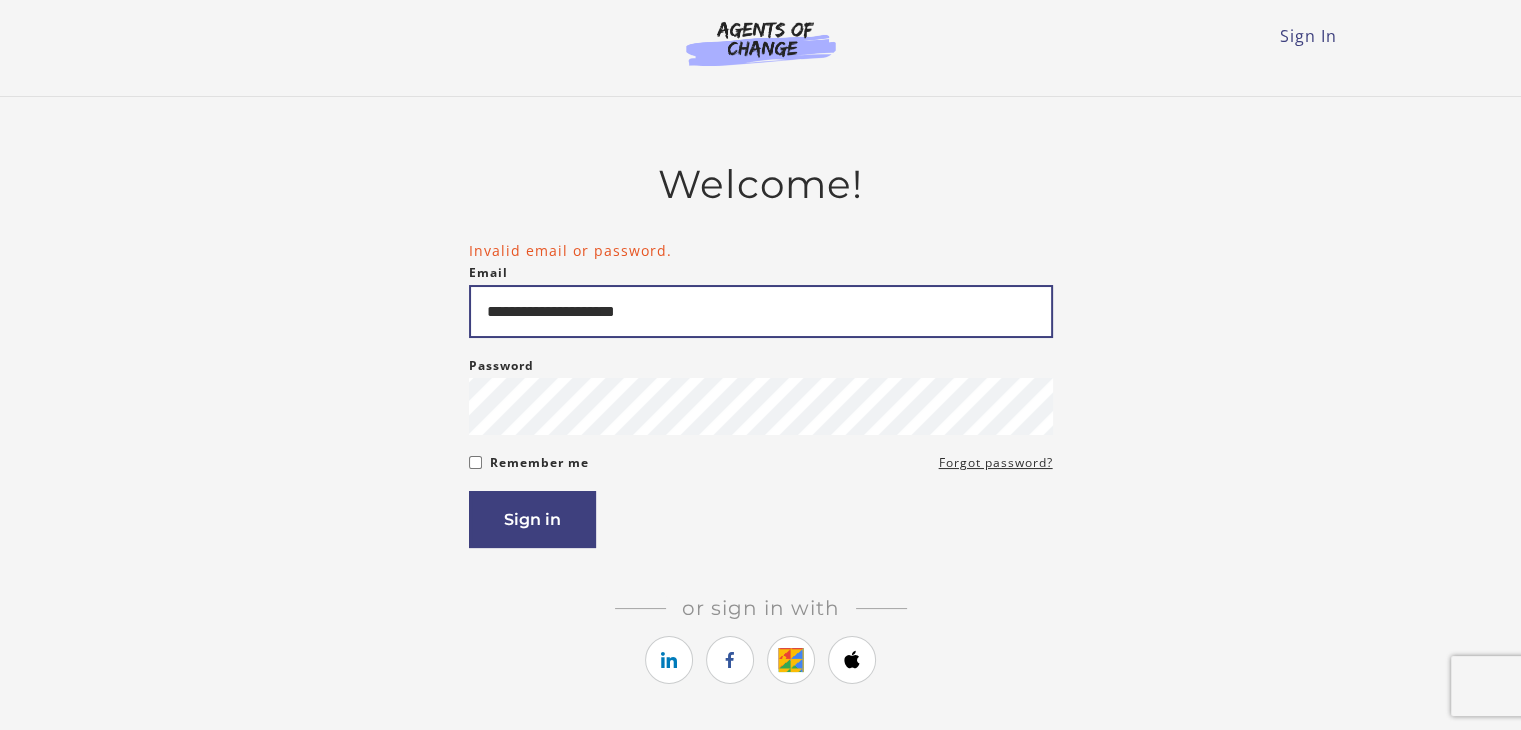 type on "**********" 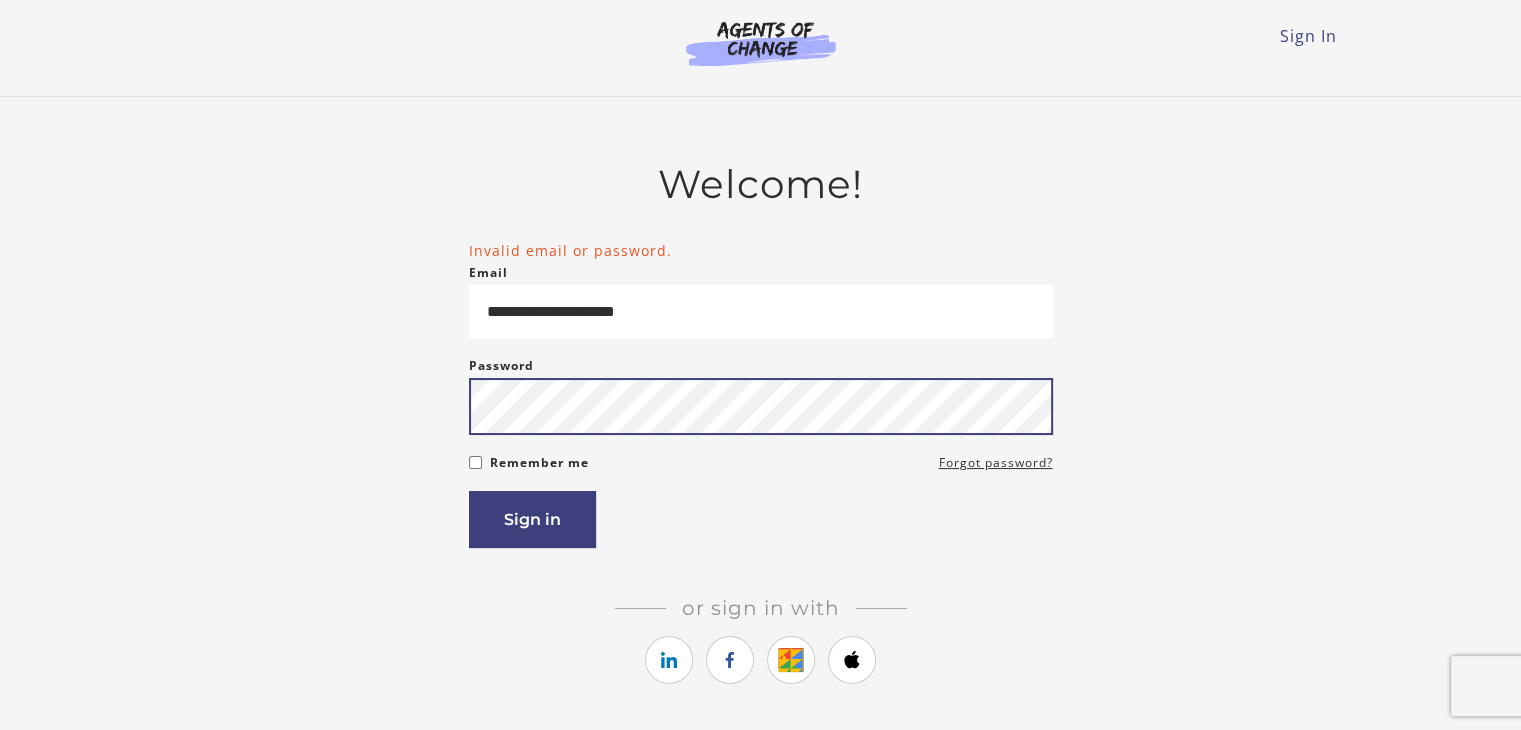click on "Sign in" at bounding box center (532, 519) 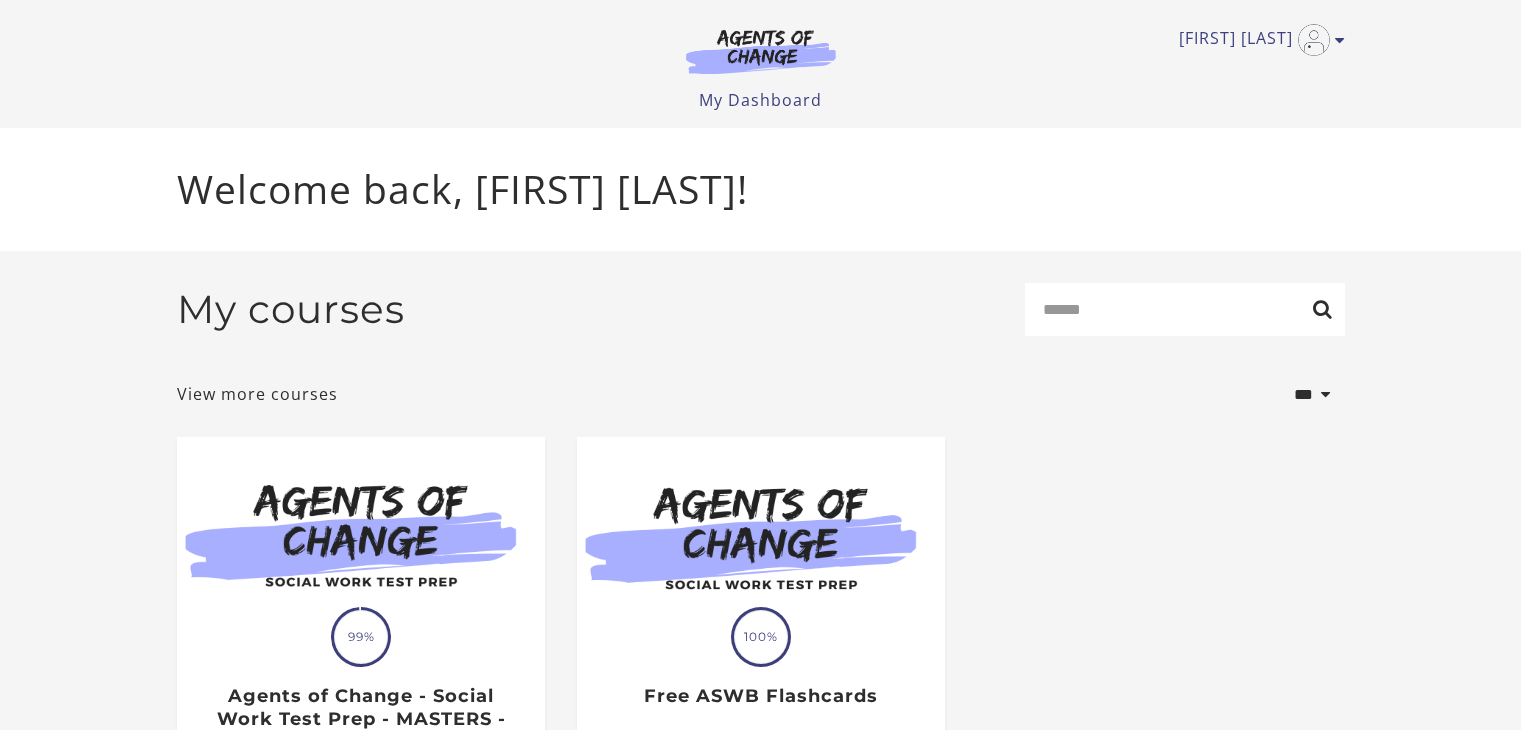 scroll, scrollTop: 0, scrollLeft: 0, axis: both 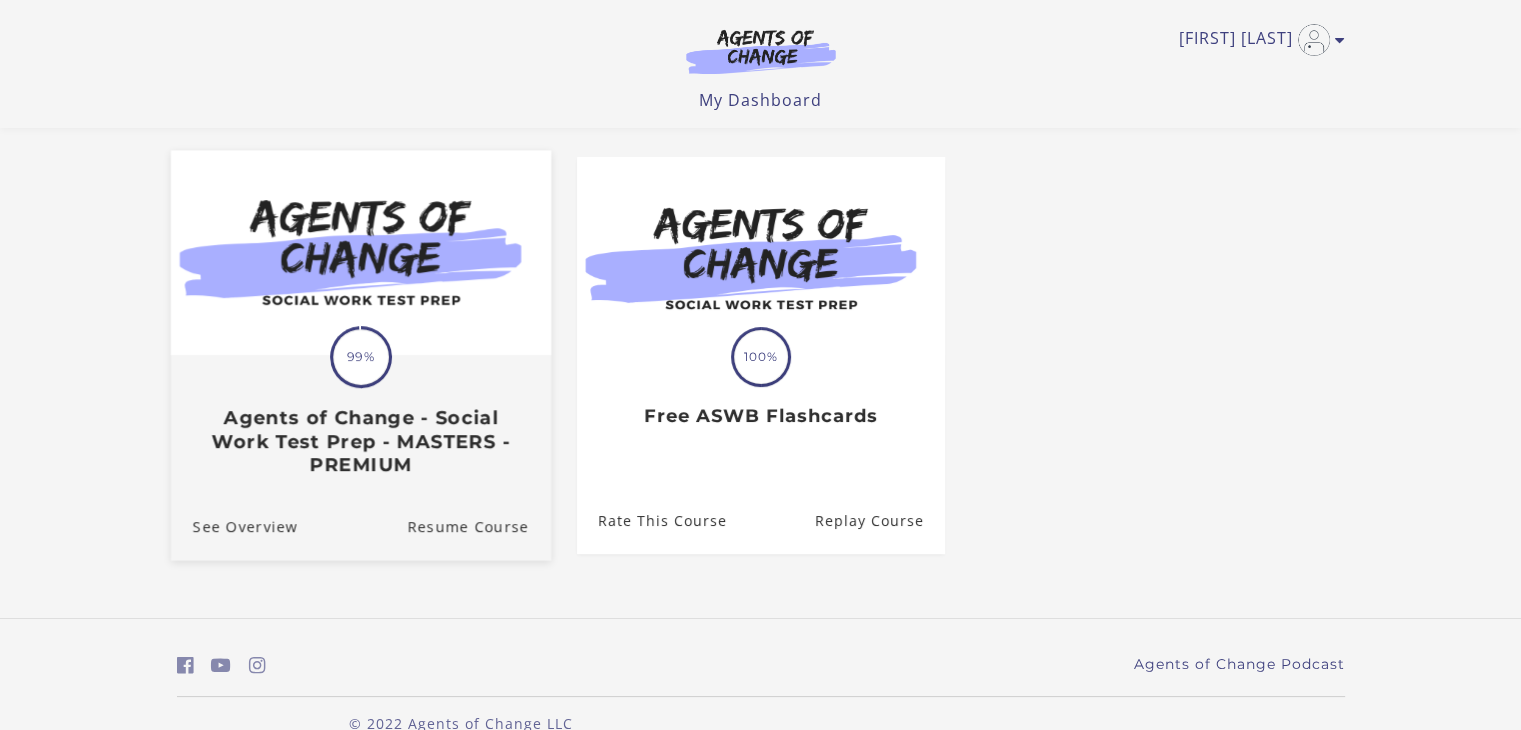 click at bounding box center [360, 253] 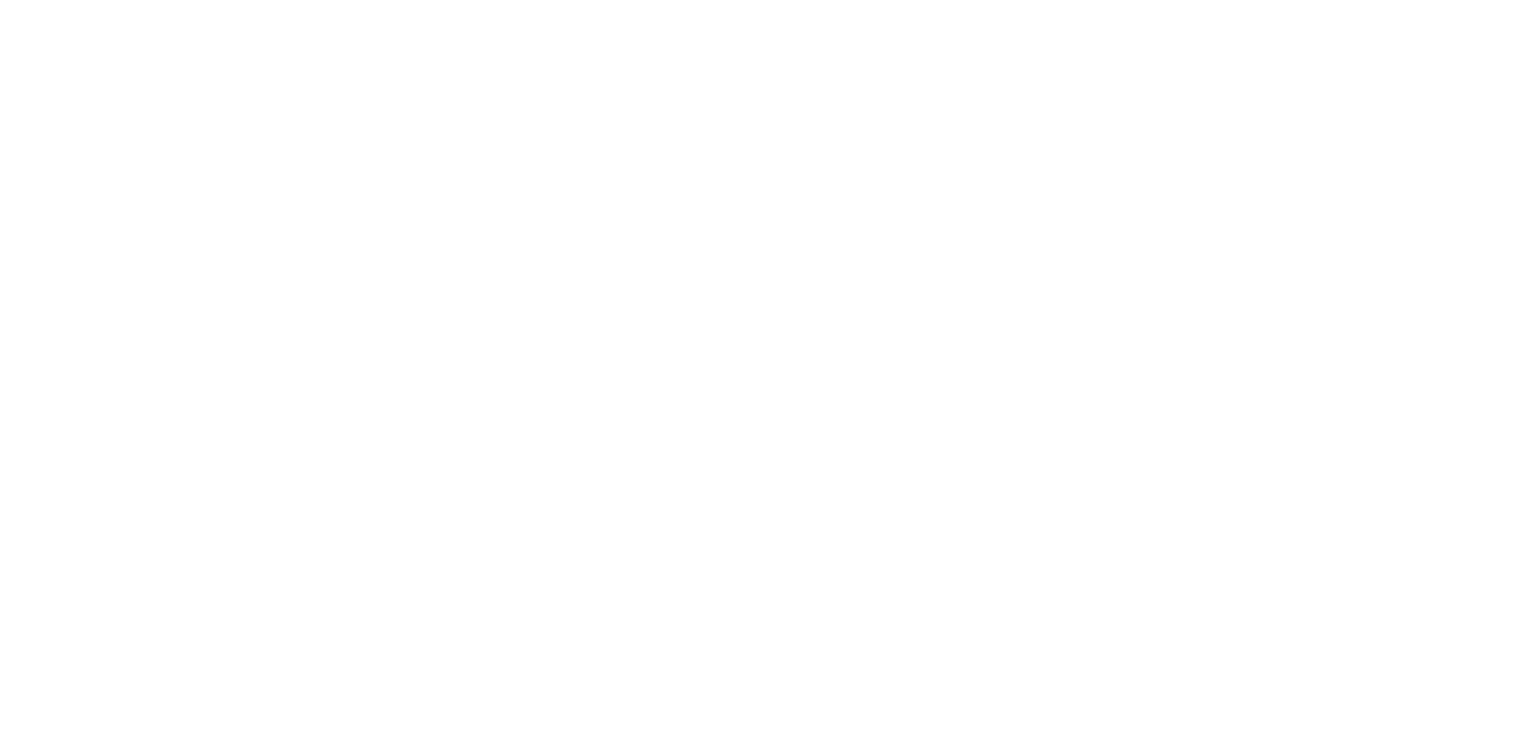 scroll, scrollTop: 0, scrollLeft: 0, axis: both 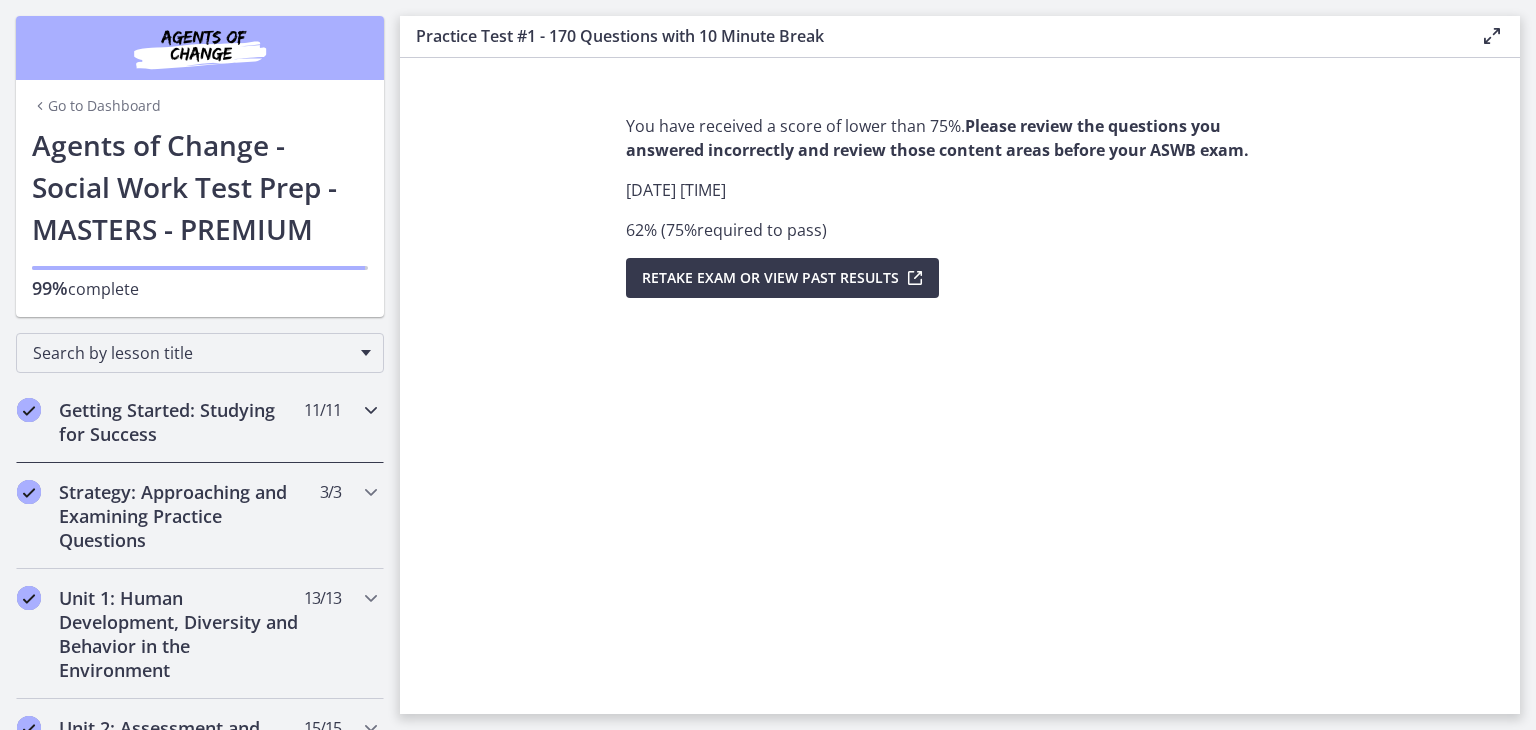 click on "Getting Started: Studying for Success" at bounding box center [181, 422] 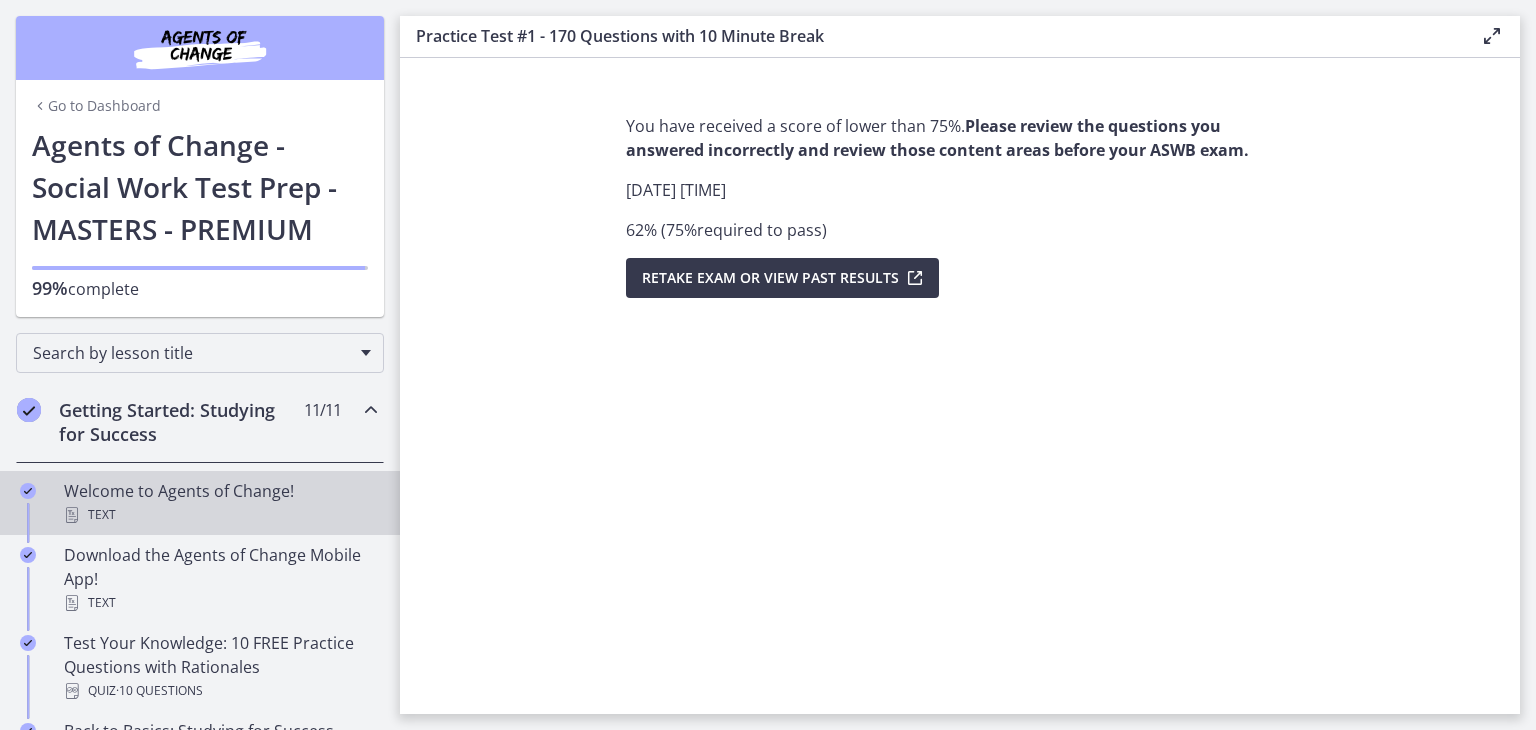 click on "Welcome to Agents of Change!
Text" at bounding box center [220, 503] 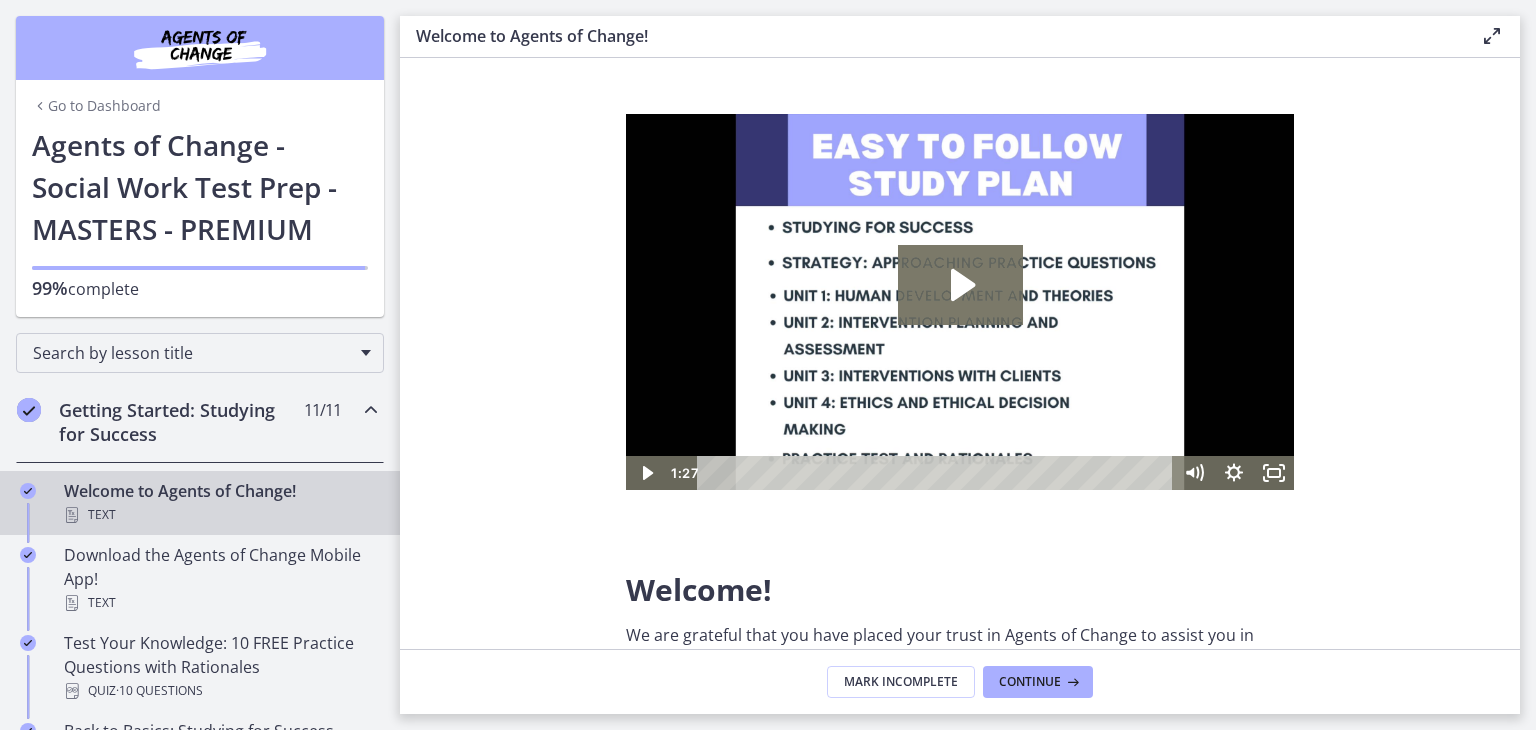 scroll, scrollTop: 0, scrollLeft: 0, axis: both 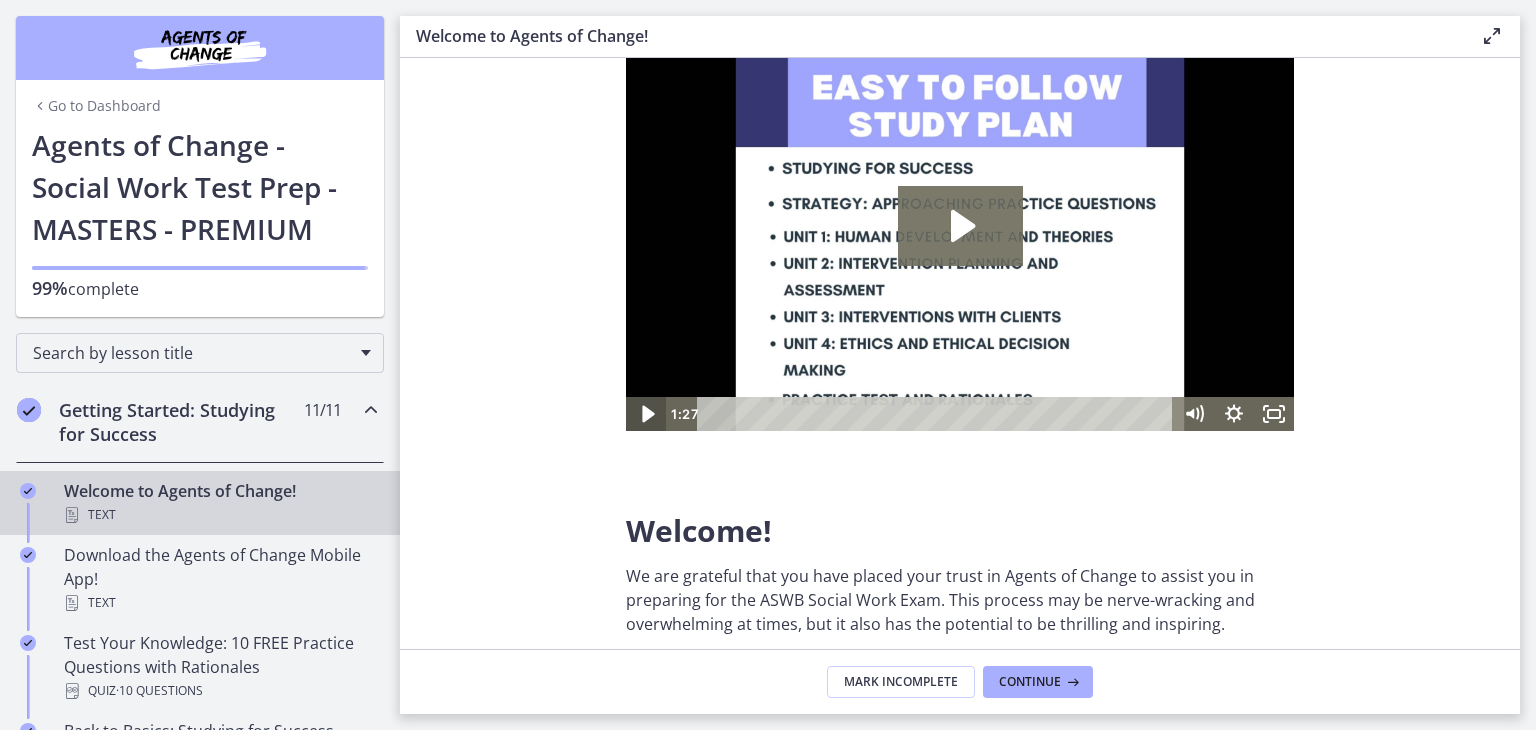 click 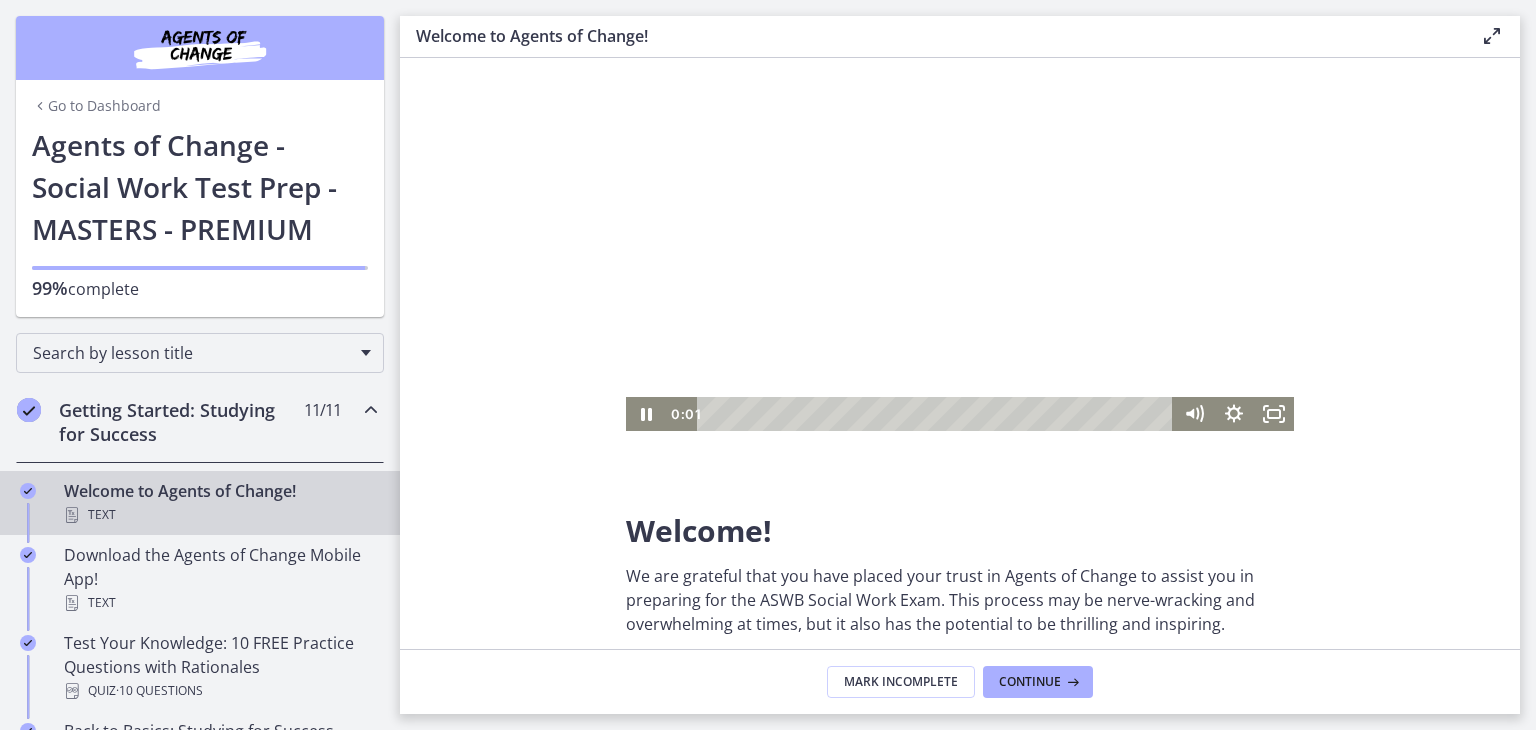 scroll, scrollTop: 0, scrollLeft: 0, axis: both 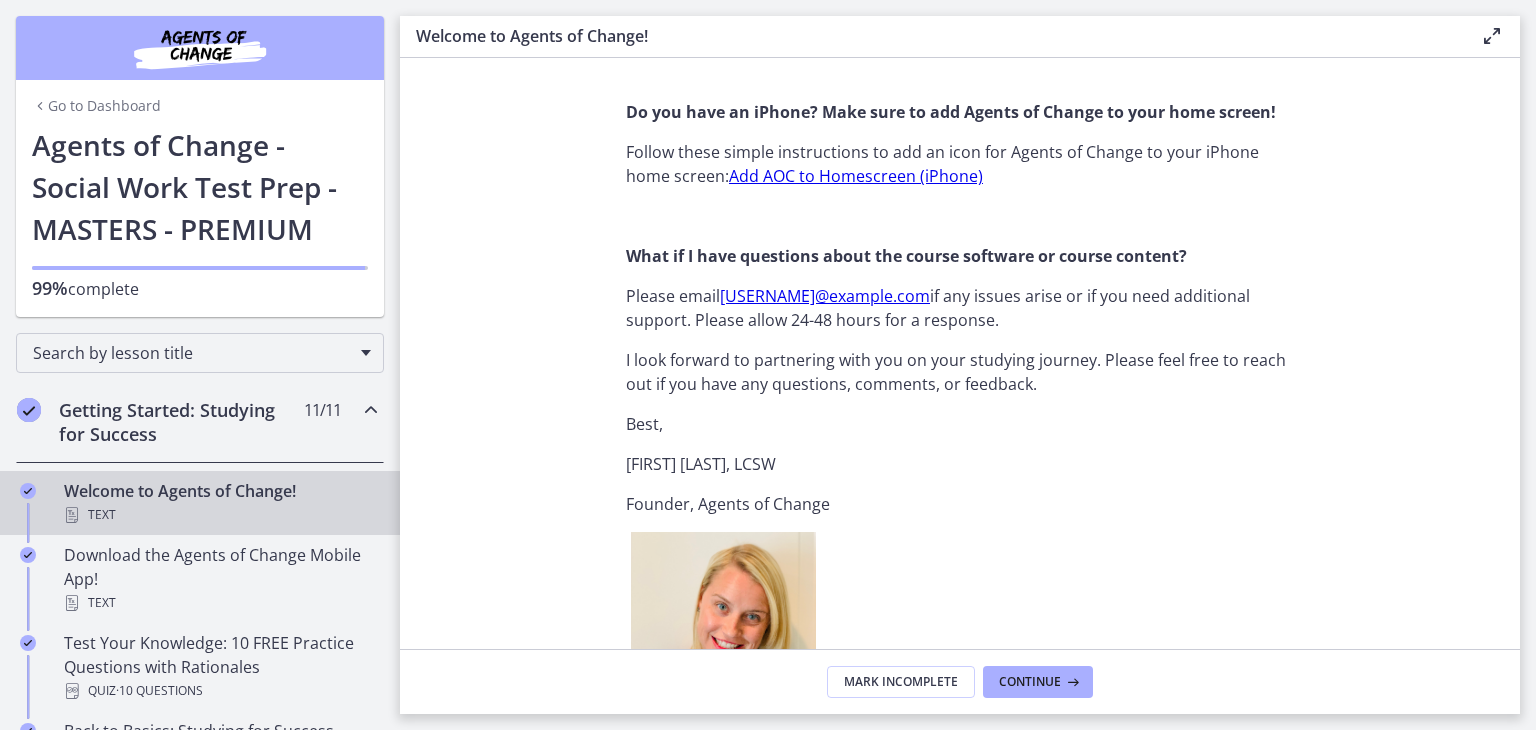 click on "Add AOC to Homescreen (iPhone)" at bounding box center [856, 176] 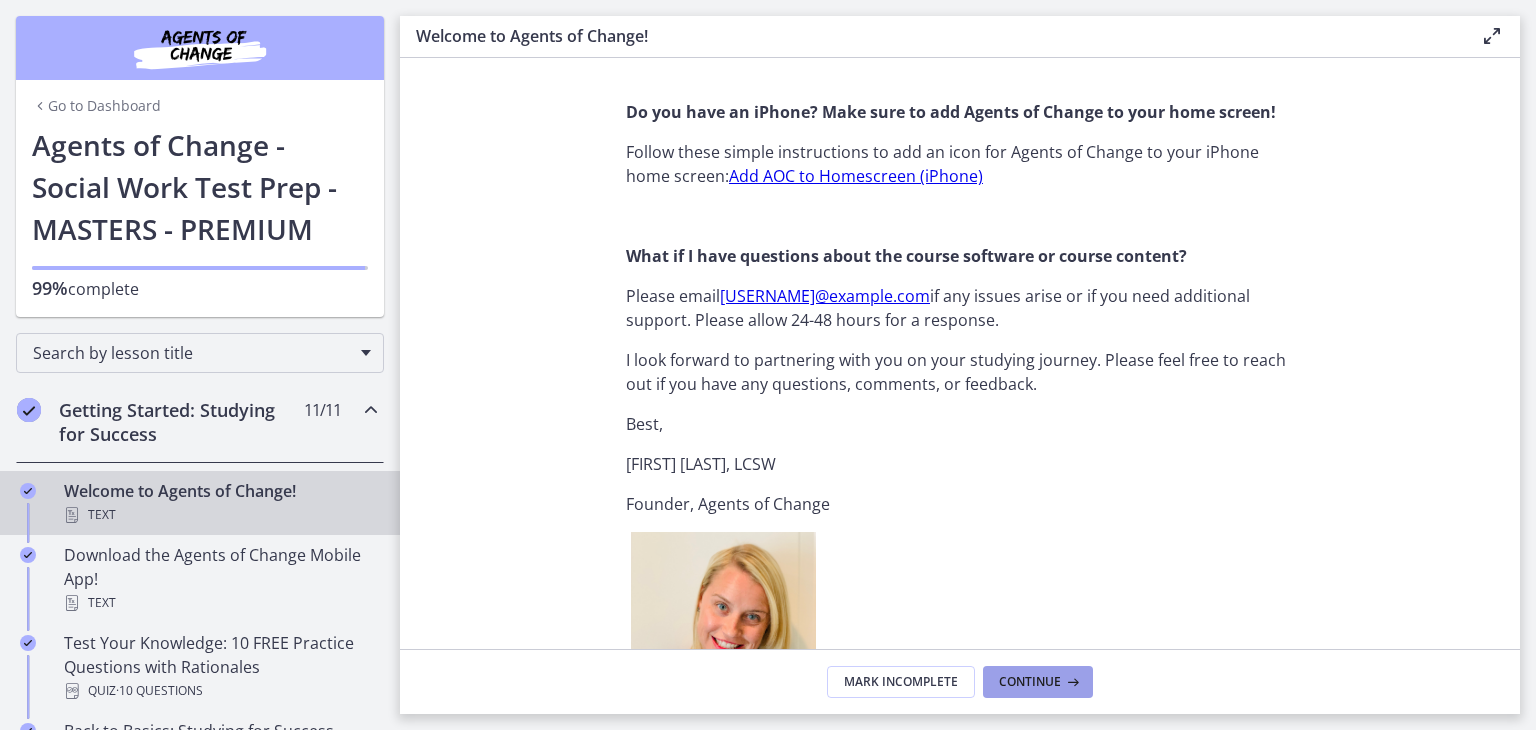 click at bounding box center (1071, 682) 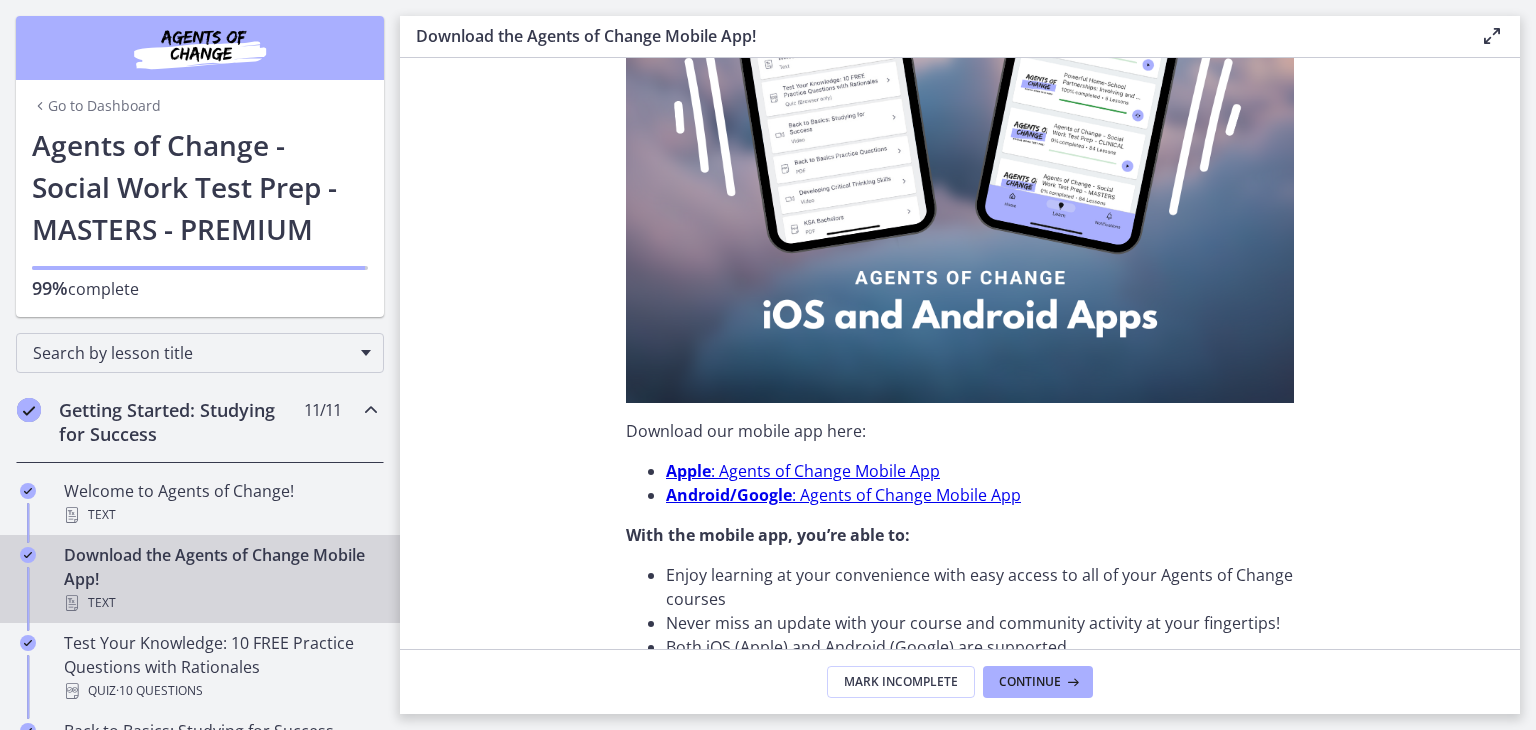 scroll, scrollTop: 336, scrollLeft: 0, axis: vertical 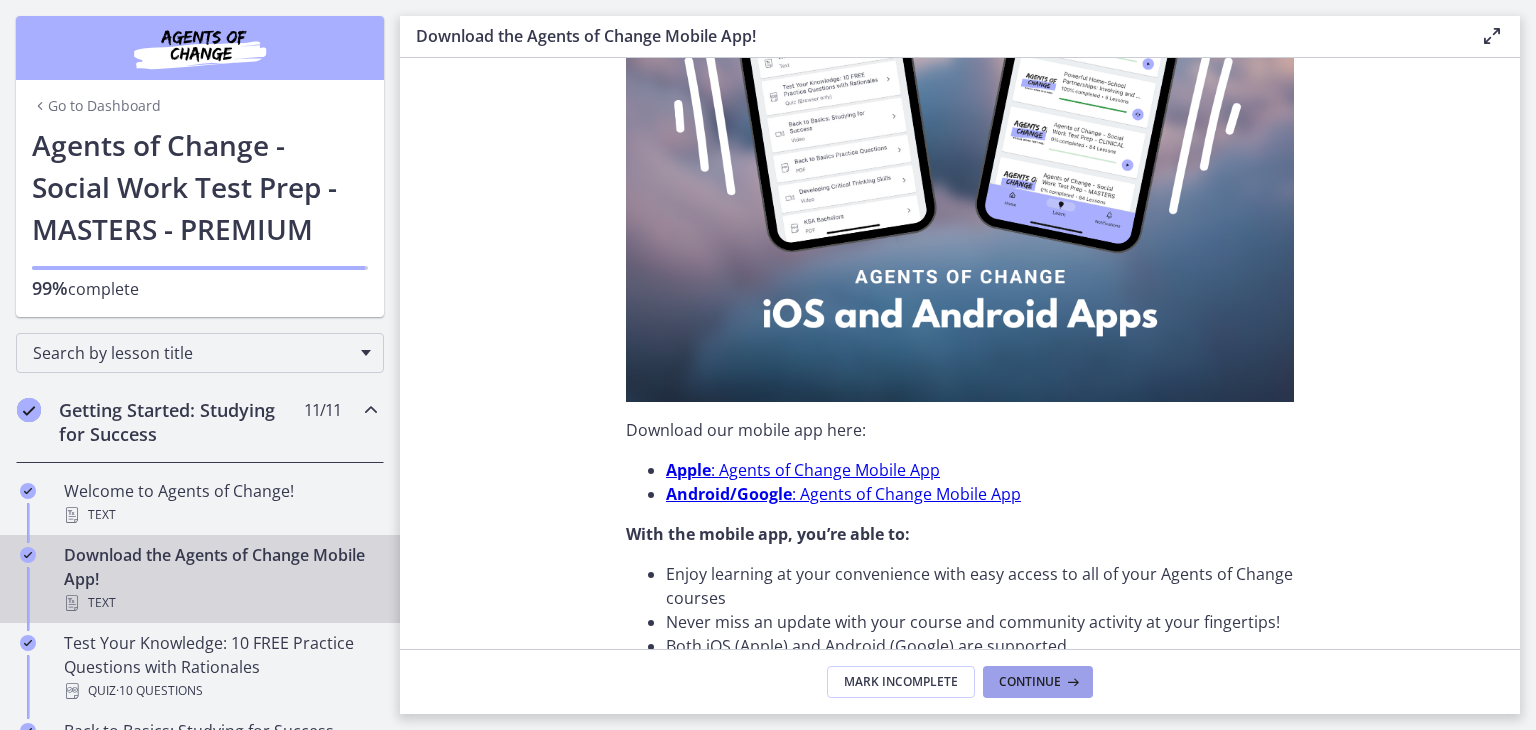 click on "Continue" at bounding box center [1038, 682] 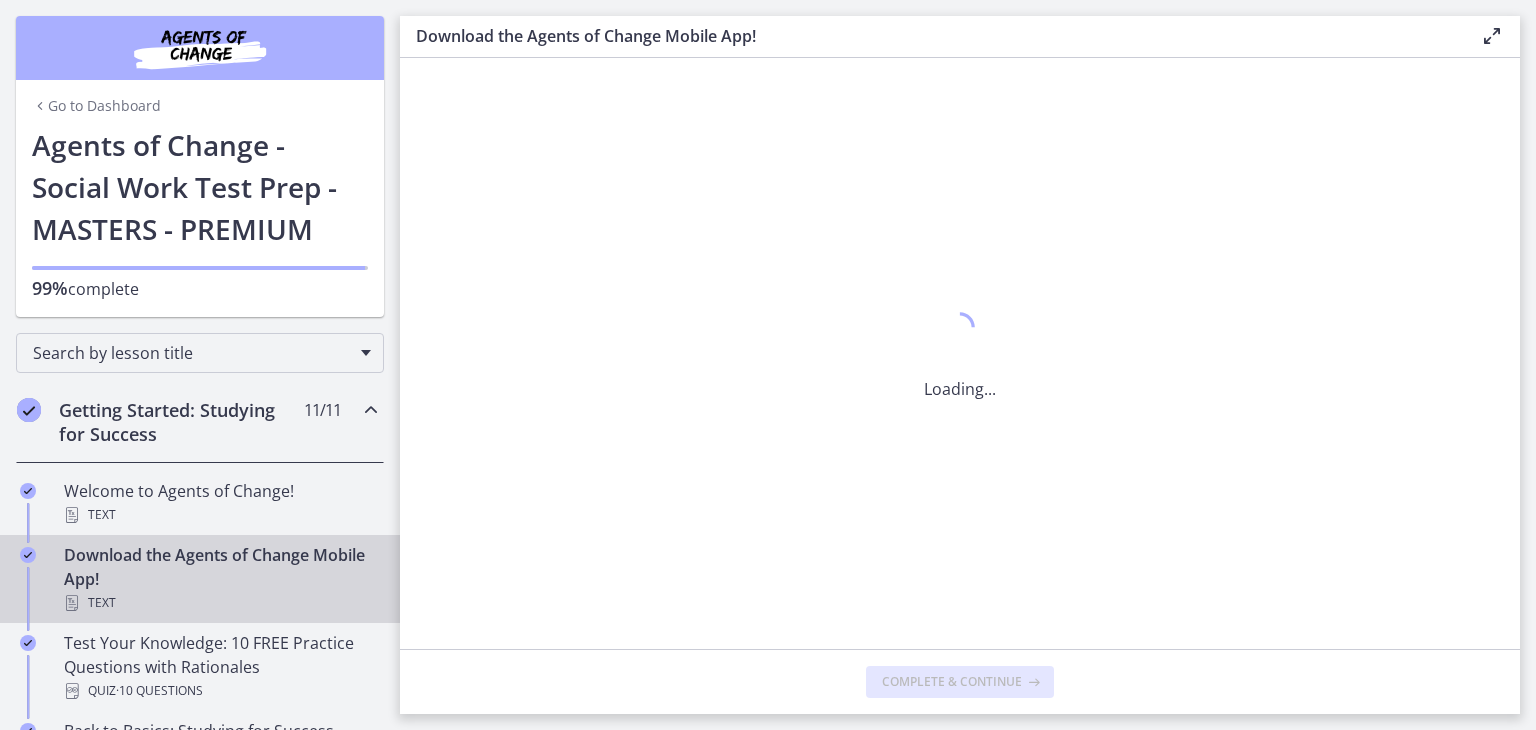 scroll, scrollTop: 0, scrollLeft: 0, axis: both 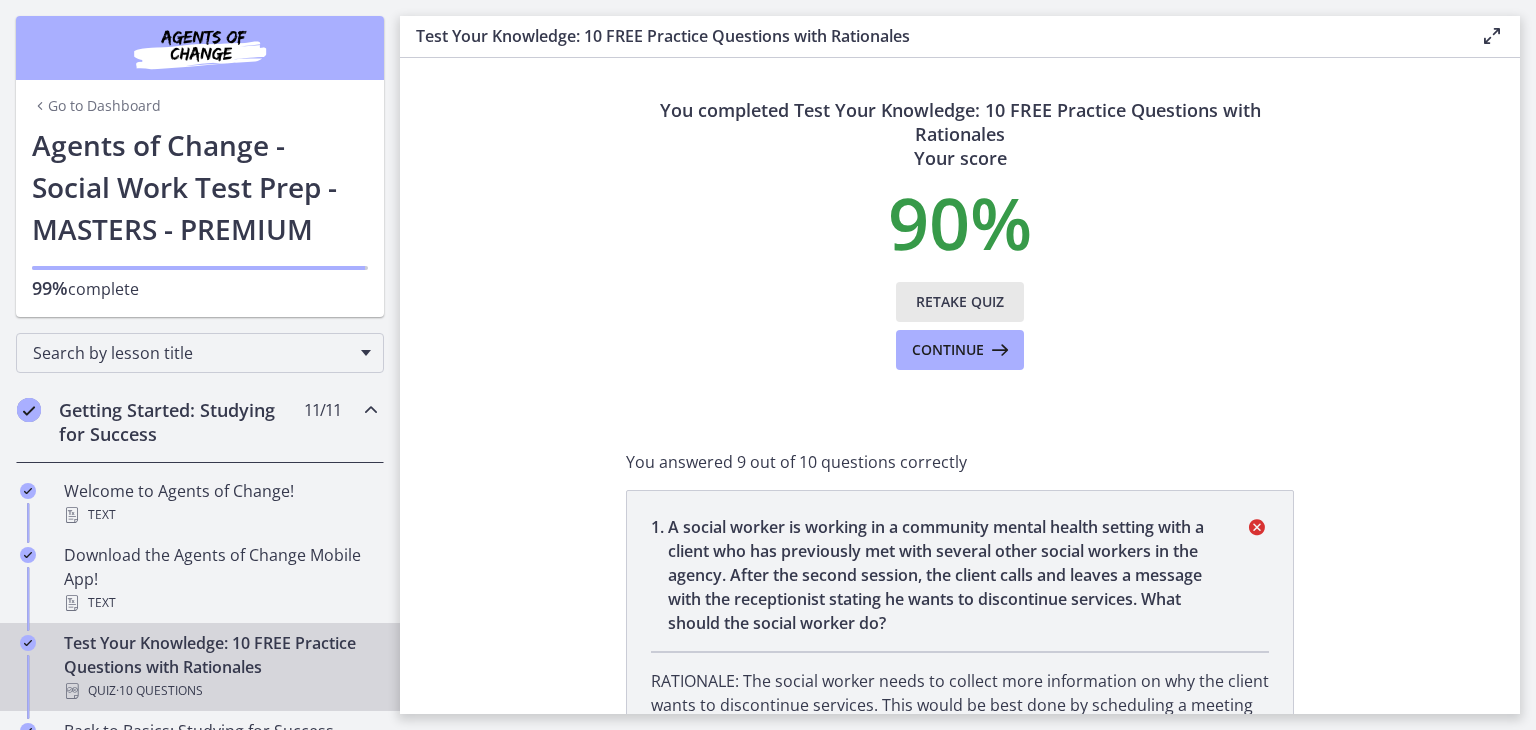 click on "Retake Quiz" at bounding box center [960, 302] 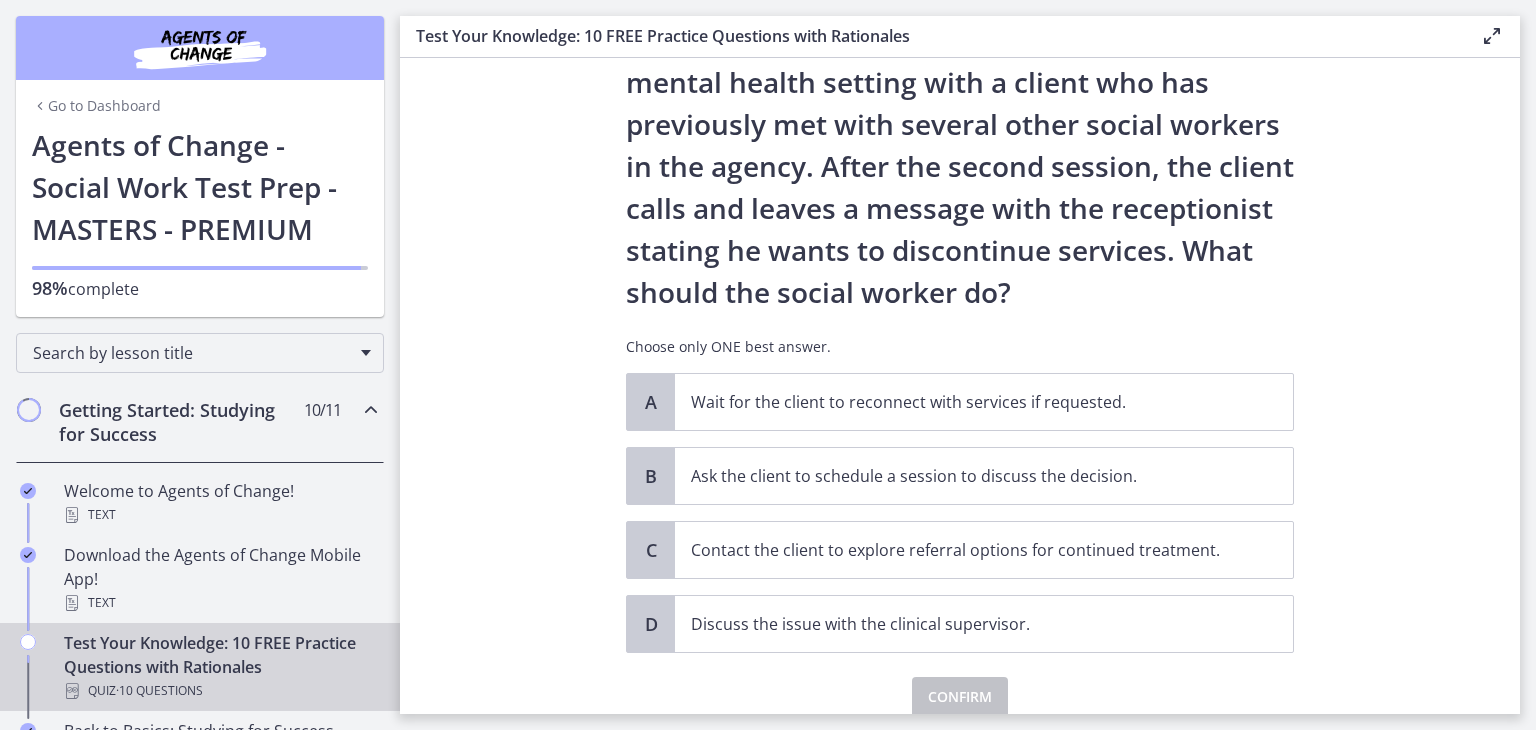 scroll, scrollTop: 184, scrollLeft: 0, axis: vertical 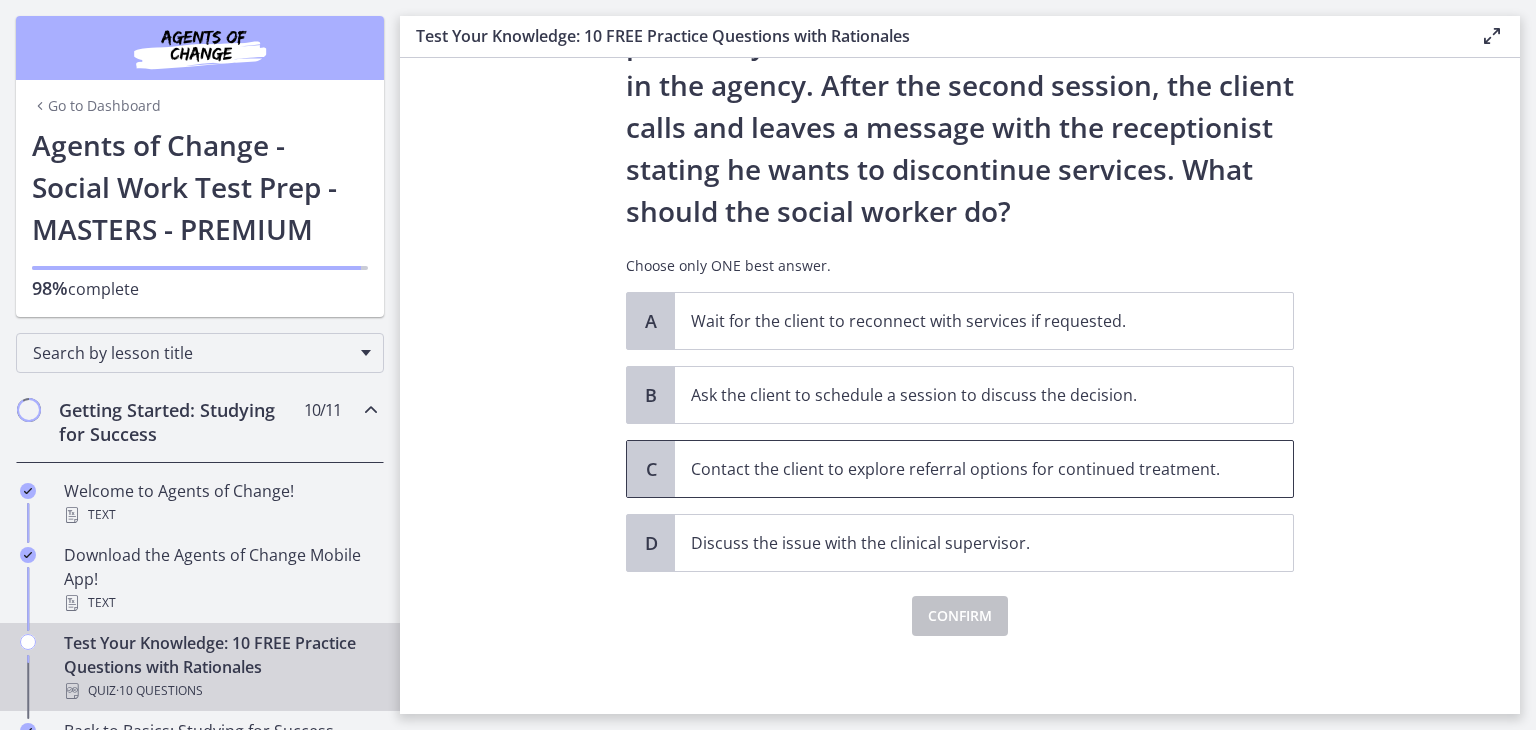 click on "Contact the client to explore referral options for continued treatment." at bounding box center (984, 469) 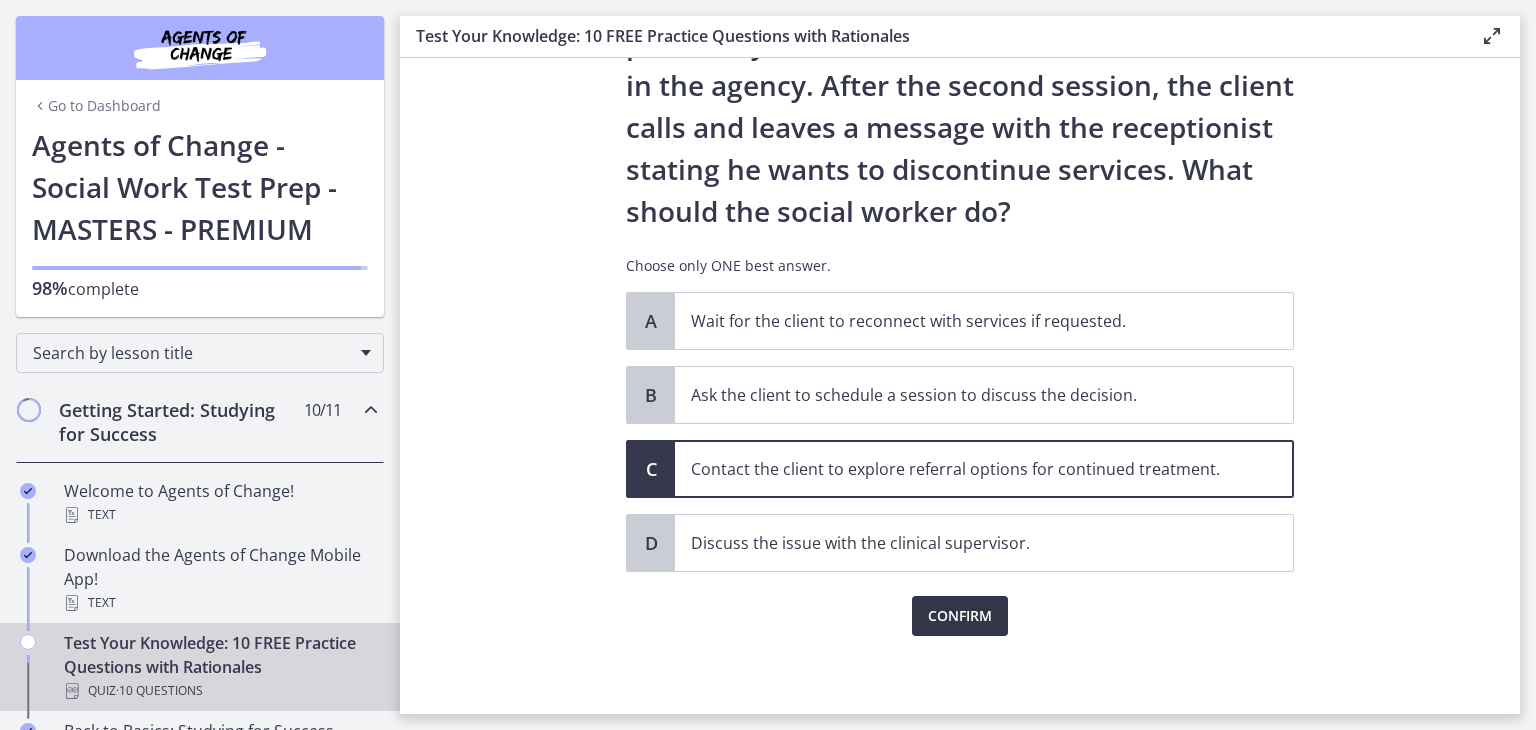 click on "Confirm" at bounding box center [960, 616] 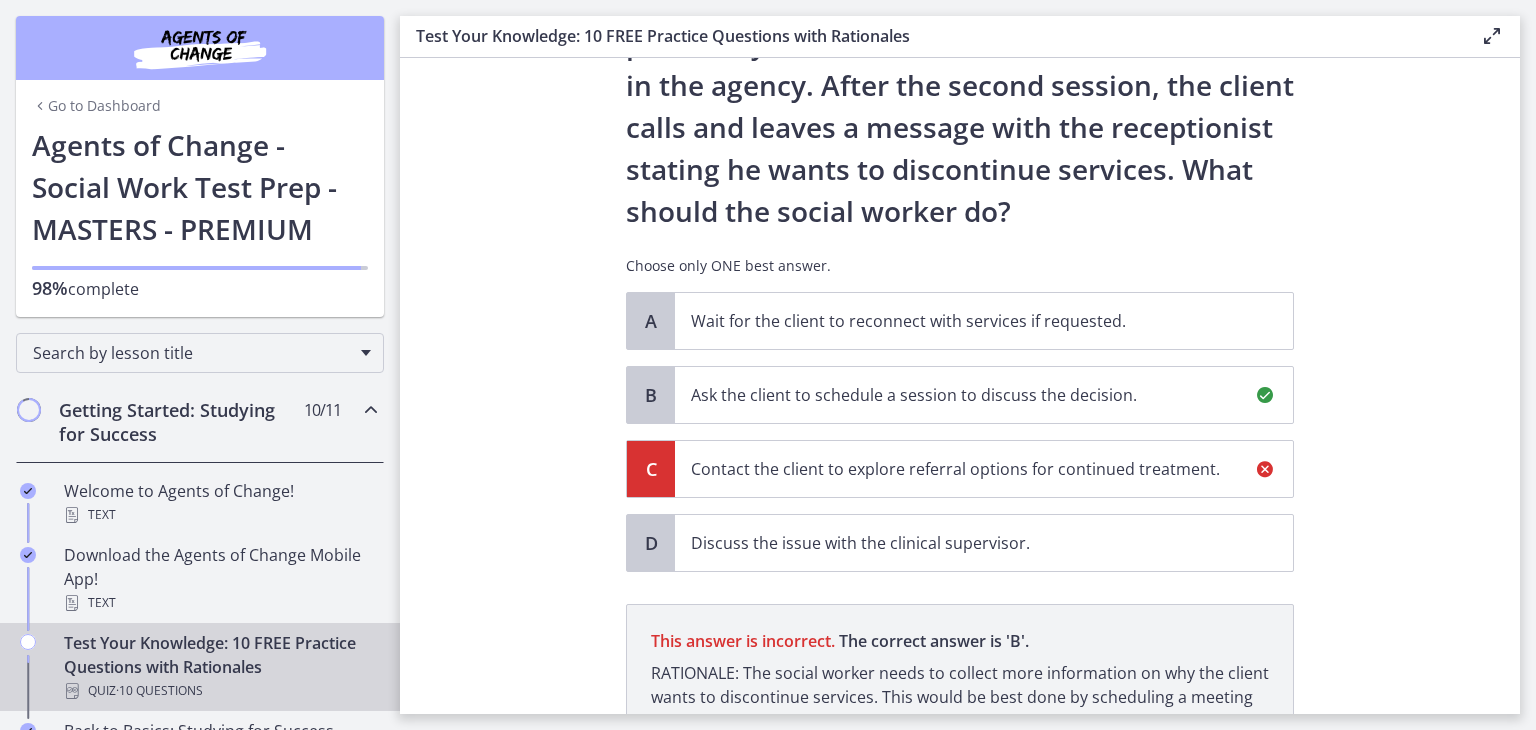 scroll, scrollTop: 418, scrollLeft: 0, axis: vertical 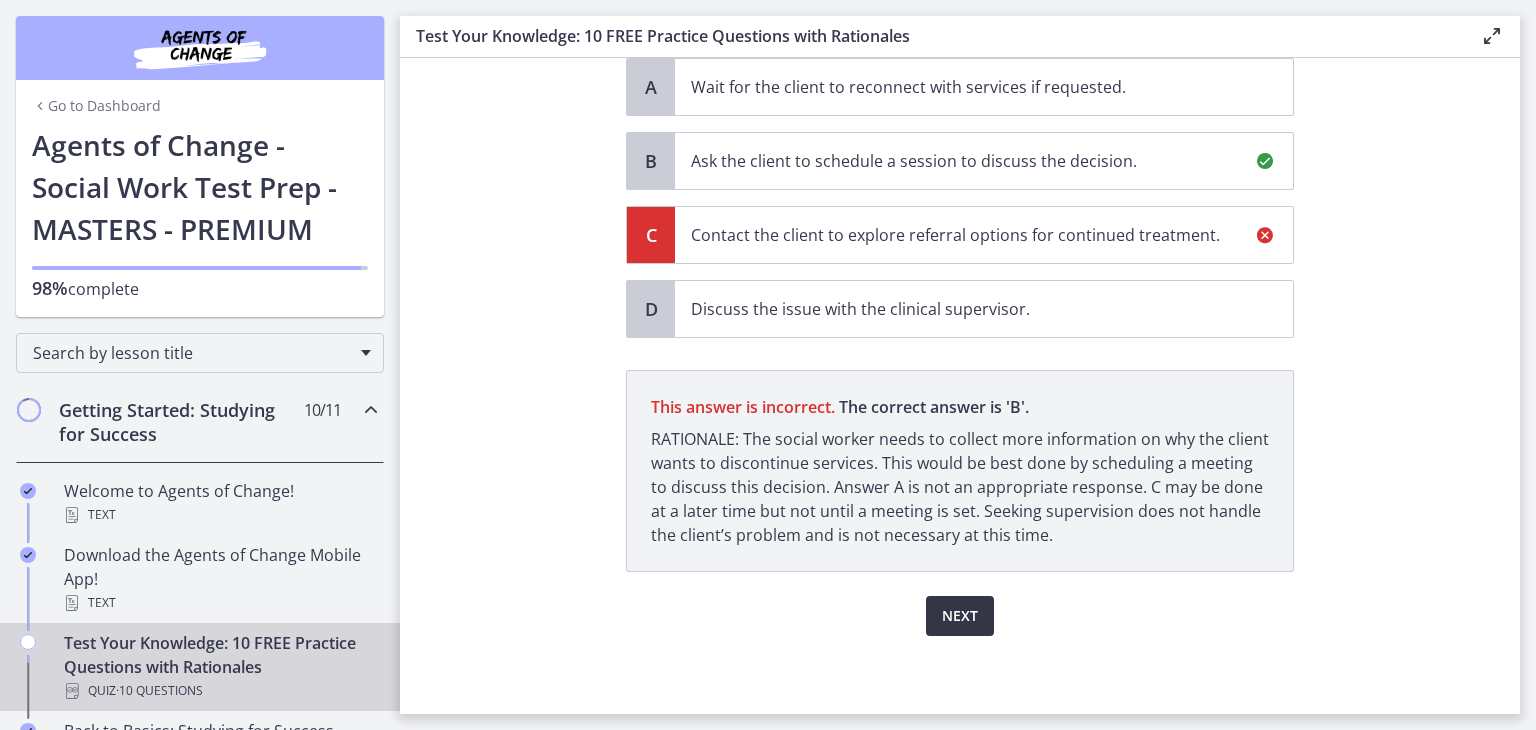 click on "Next" at bounding box center [960, 616] 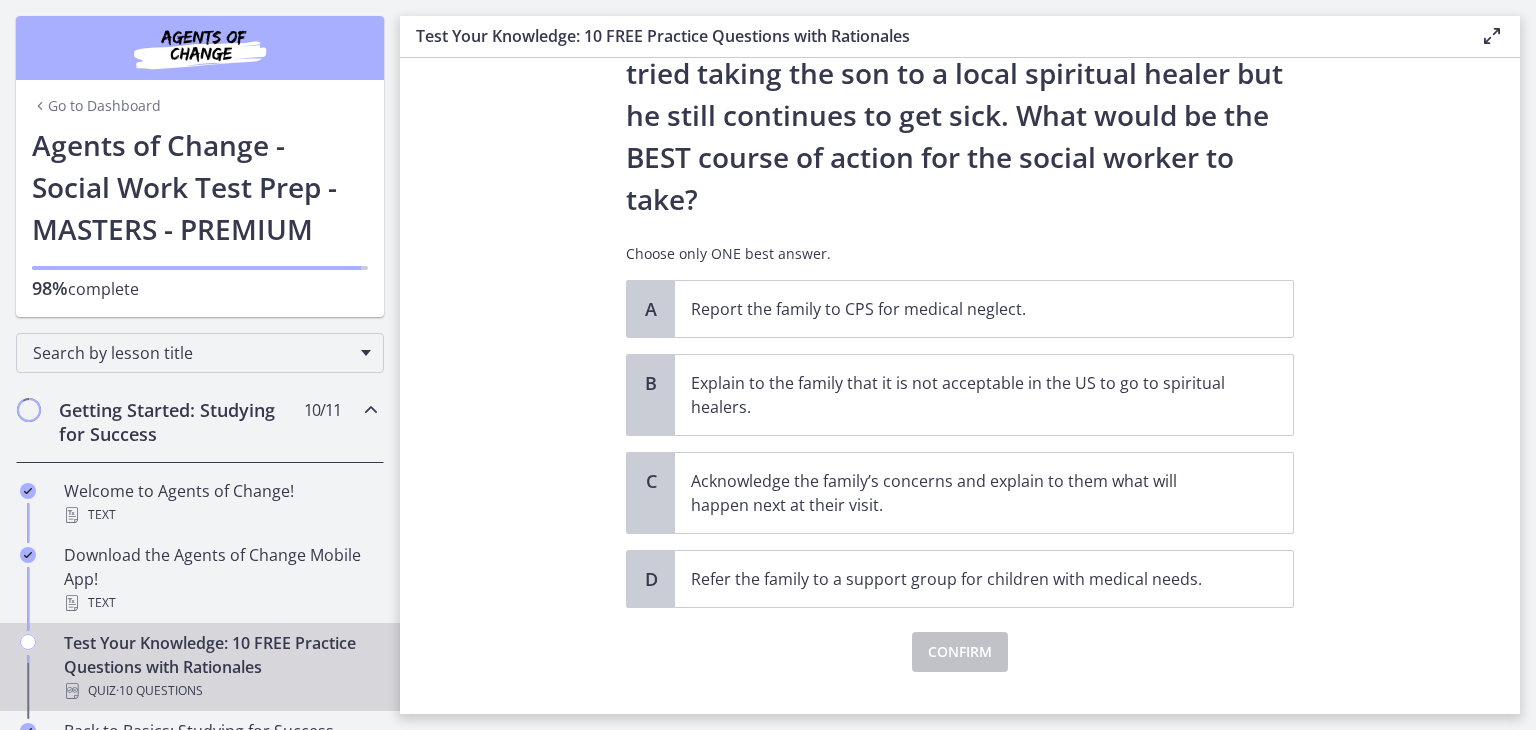 scroll, scrollTop: 380, scrollLeft: 0, axis: vertical 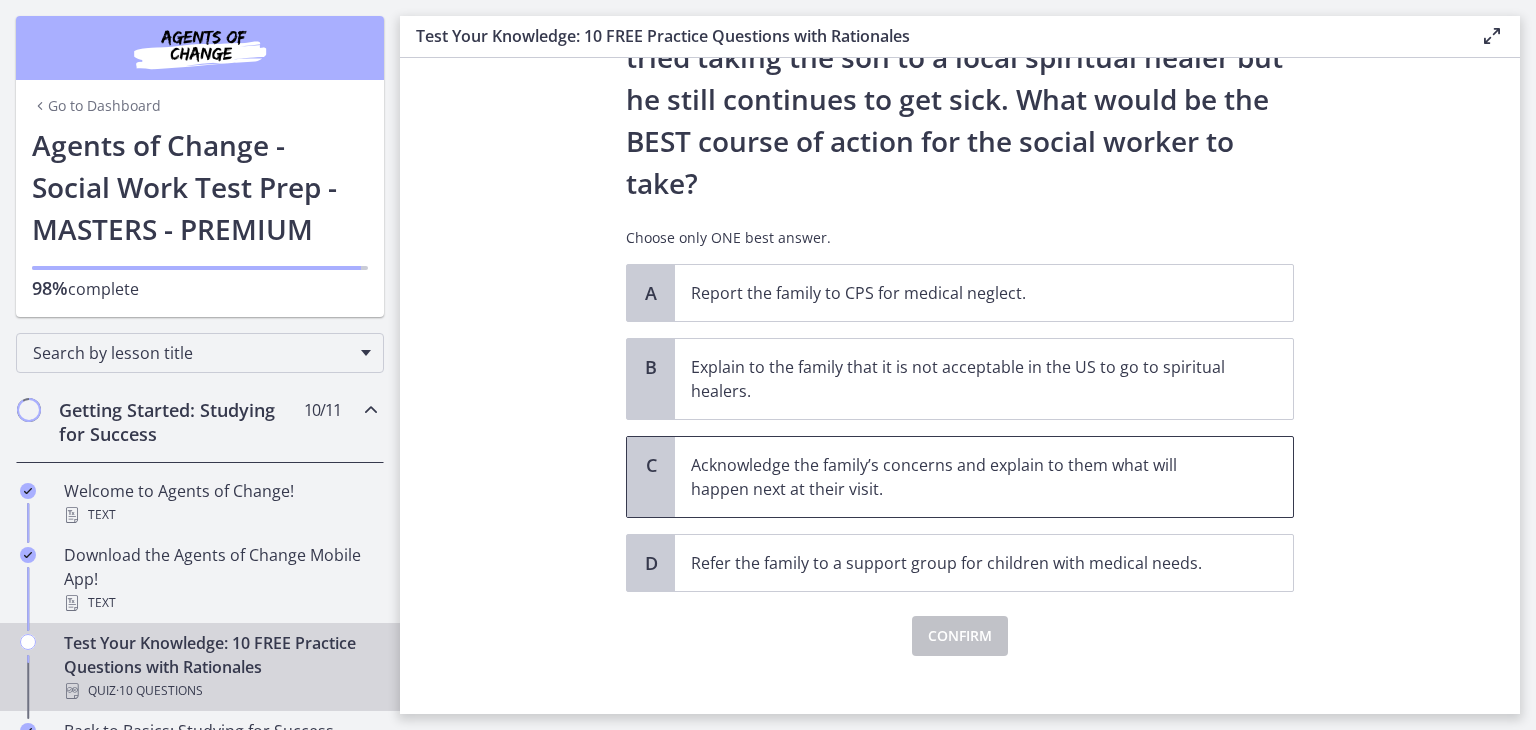 click on "Acknowledge the family’s concerns and explain to them what will happen next at their visit." at bounding box center (984, 477) 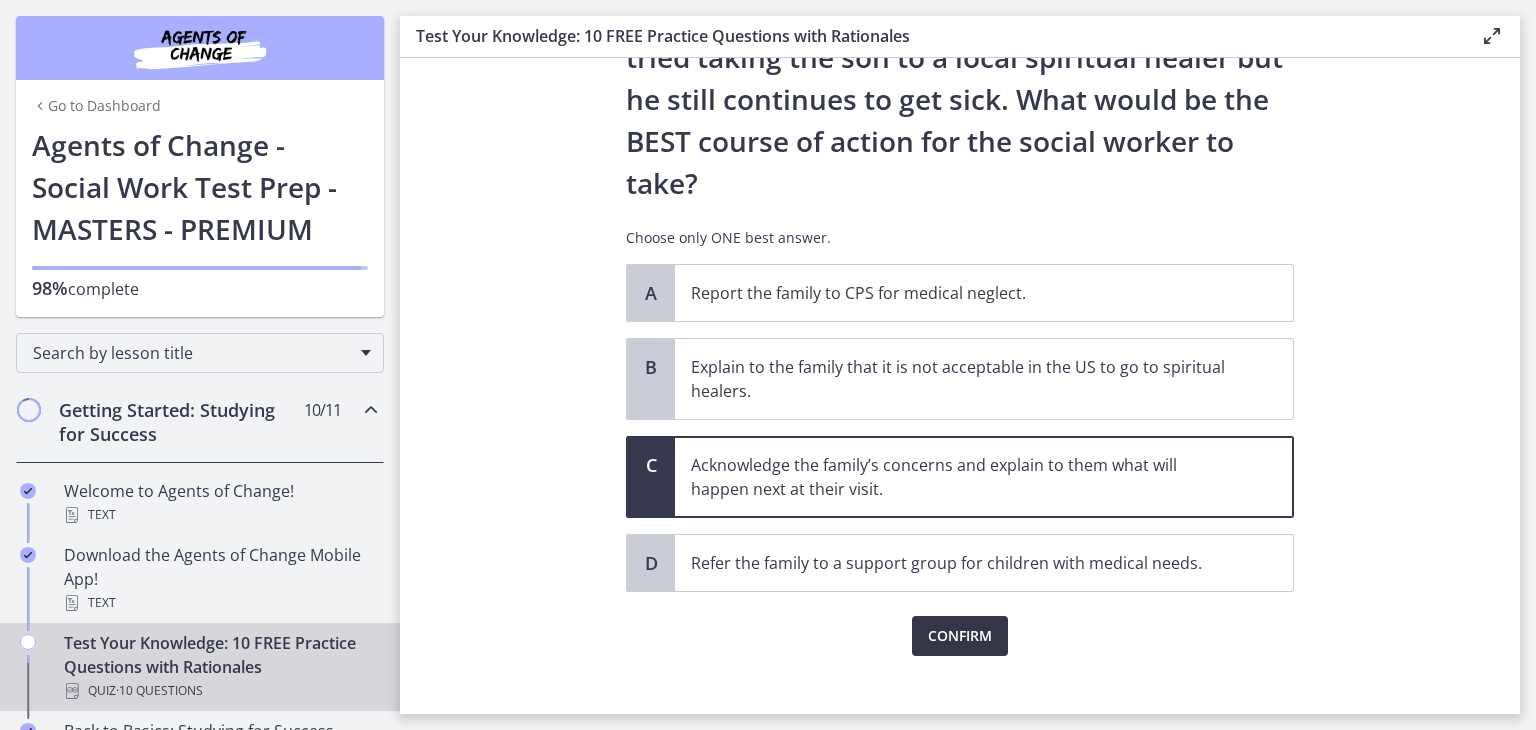 click on "Confirm" at bounding box center [960, 636] 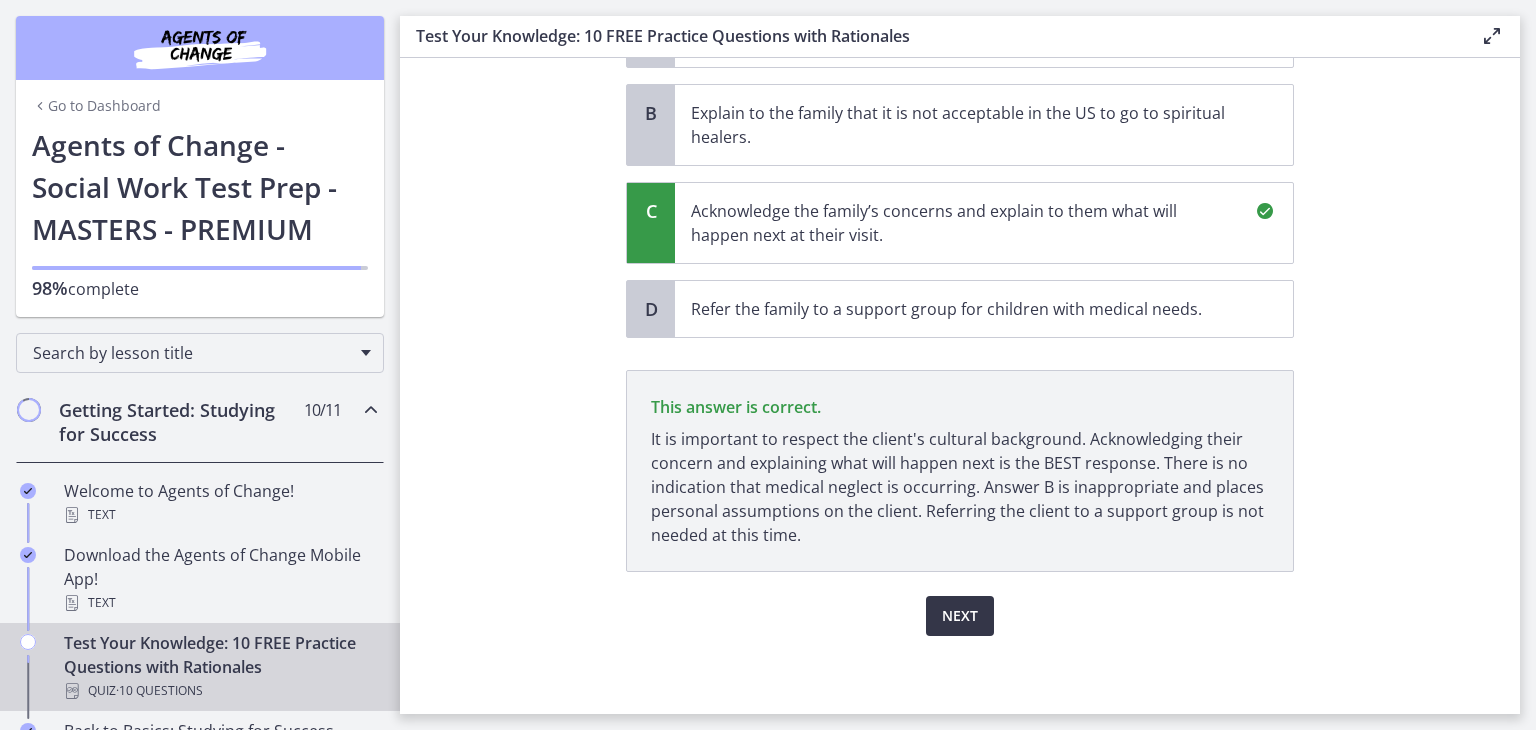 scroll, scrollTop: 634, scrollLeft: 0, axis: vertical 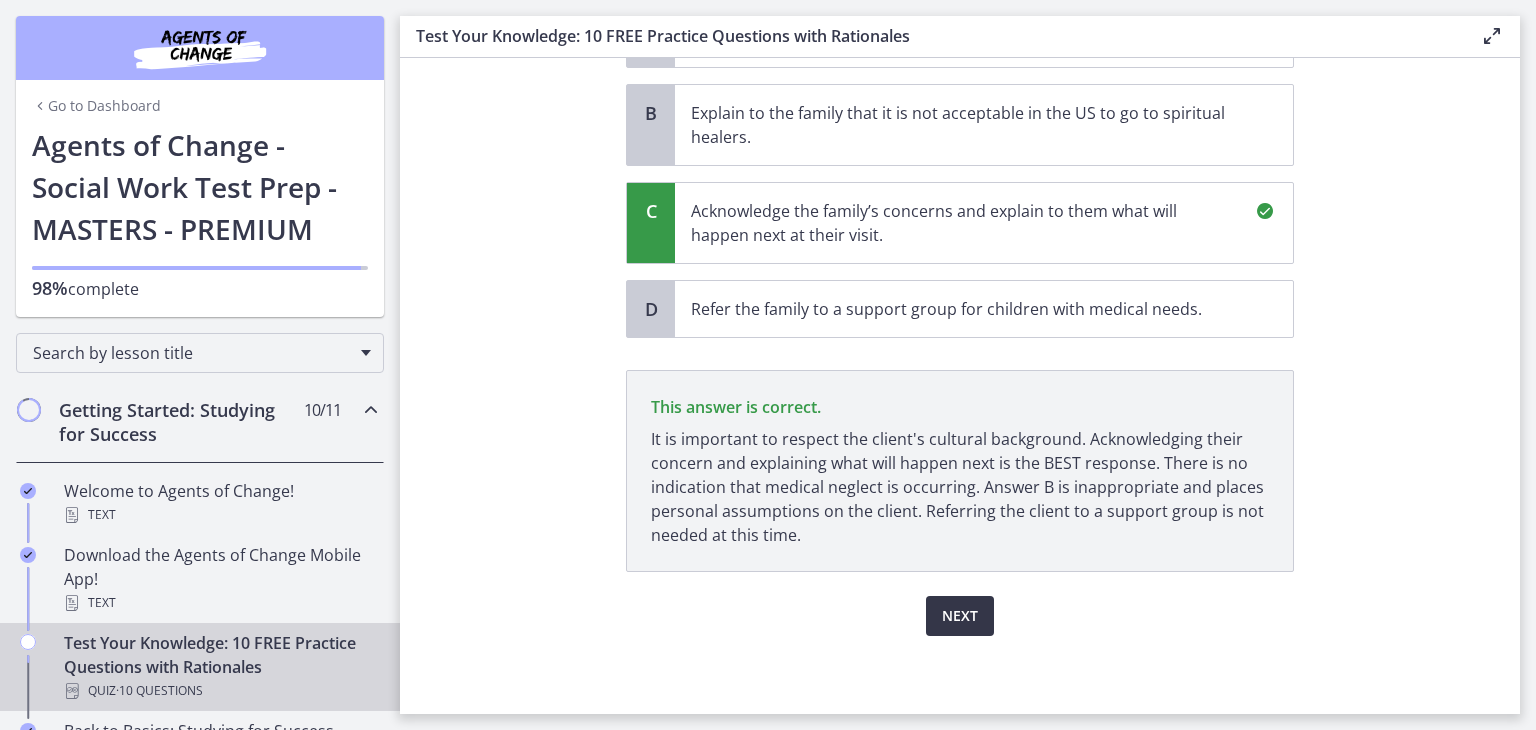 click on "Next" at bounding box center (960, 616) 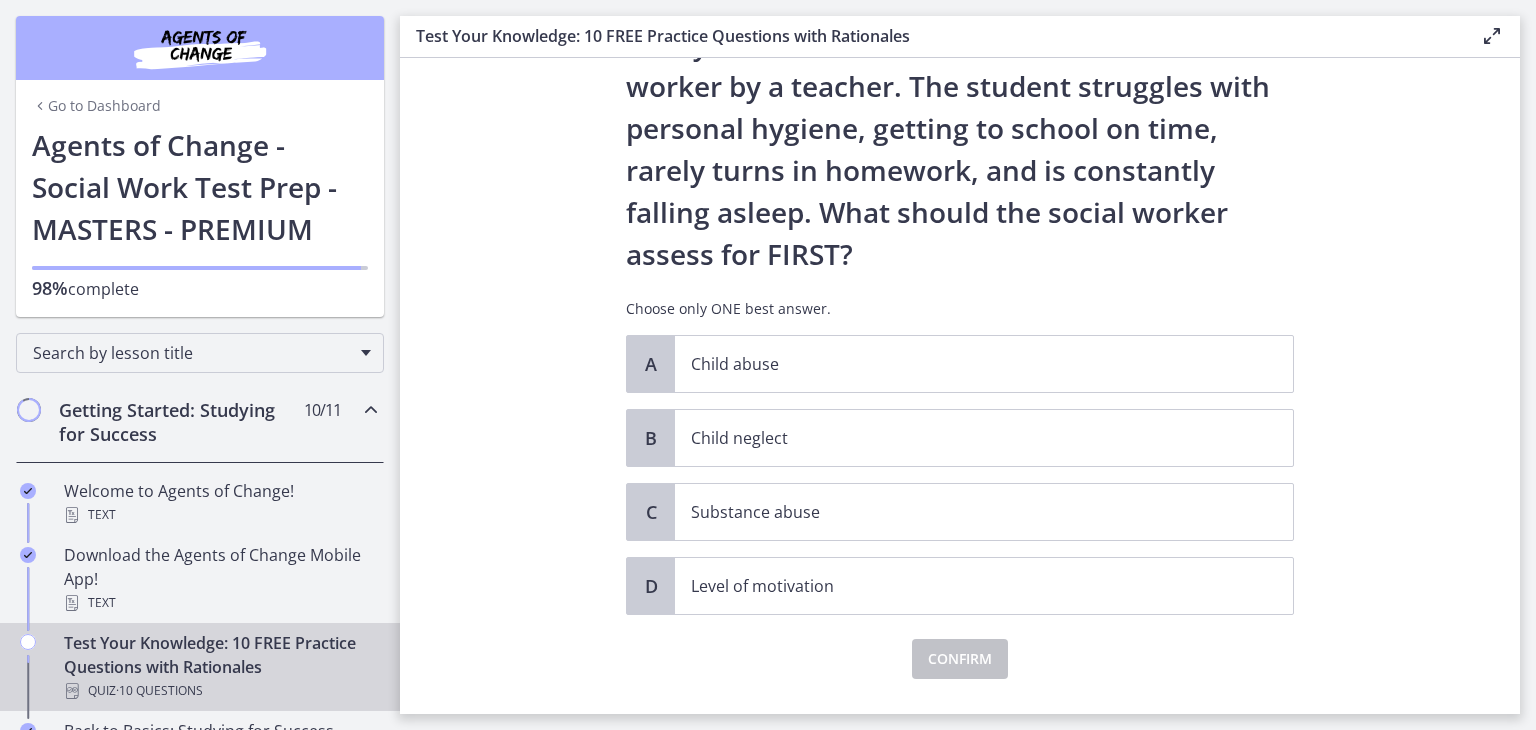 scroll, scrollTop: 107, scrollLeft: 0, axis: vertical 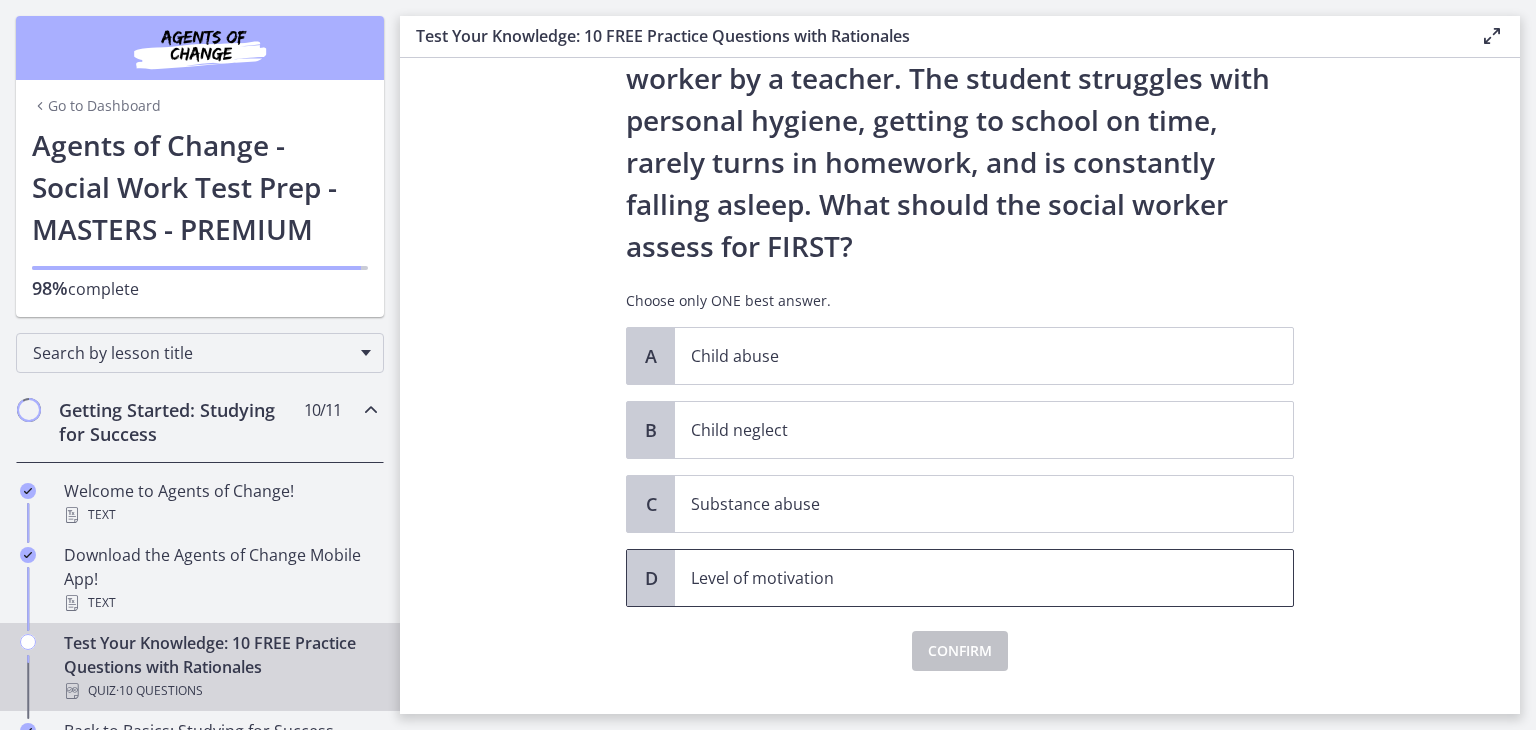click on "Level of motivation" at bounding box center [964, 578] 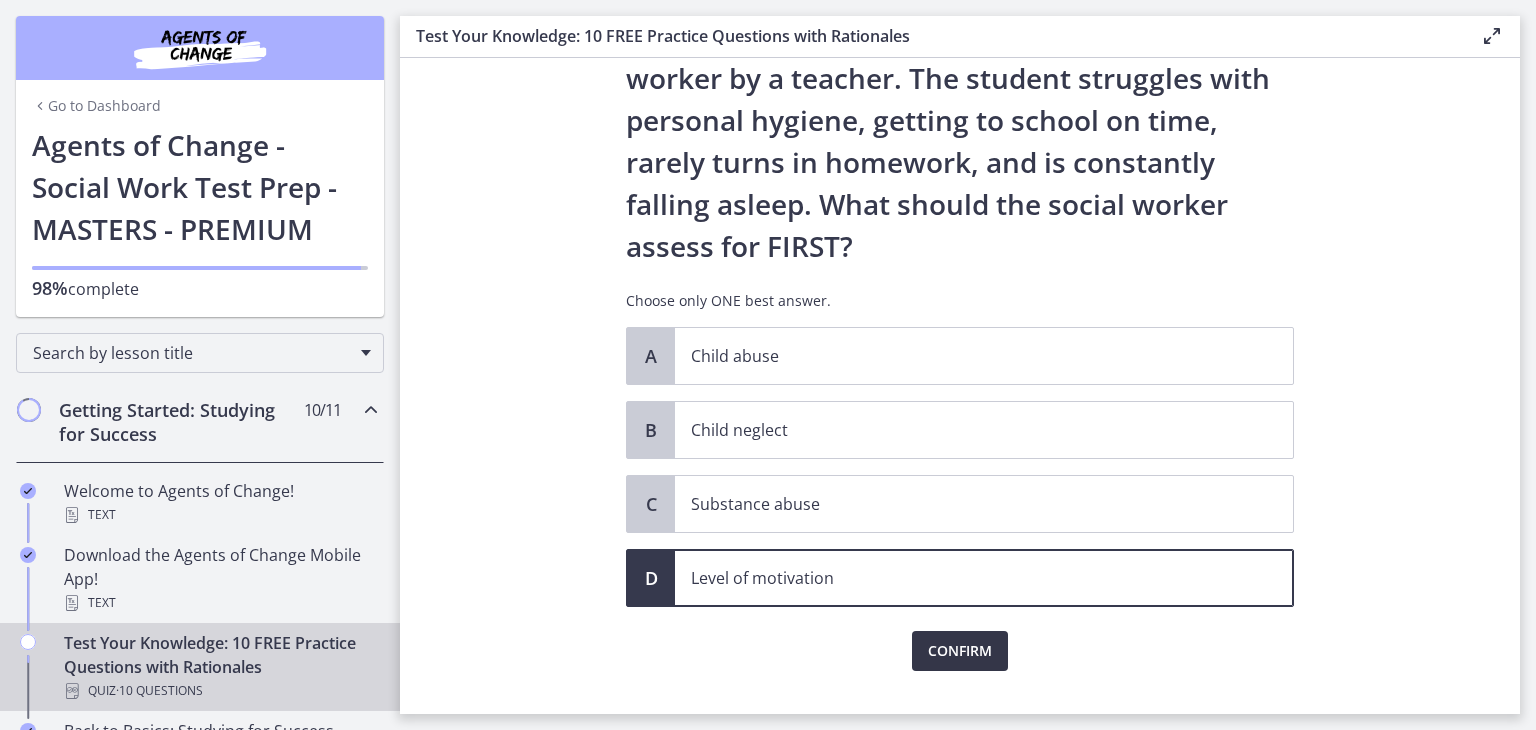 click on "Confirm" at bounding box center [960, 651] 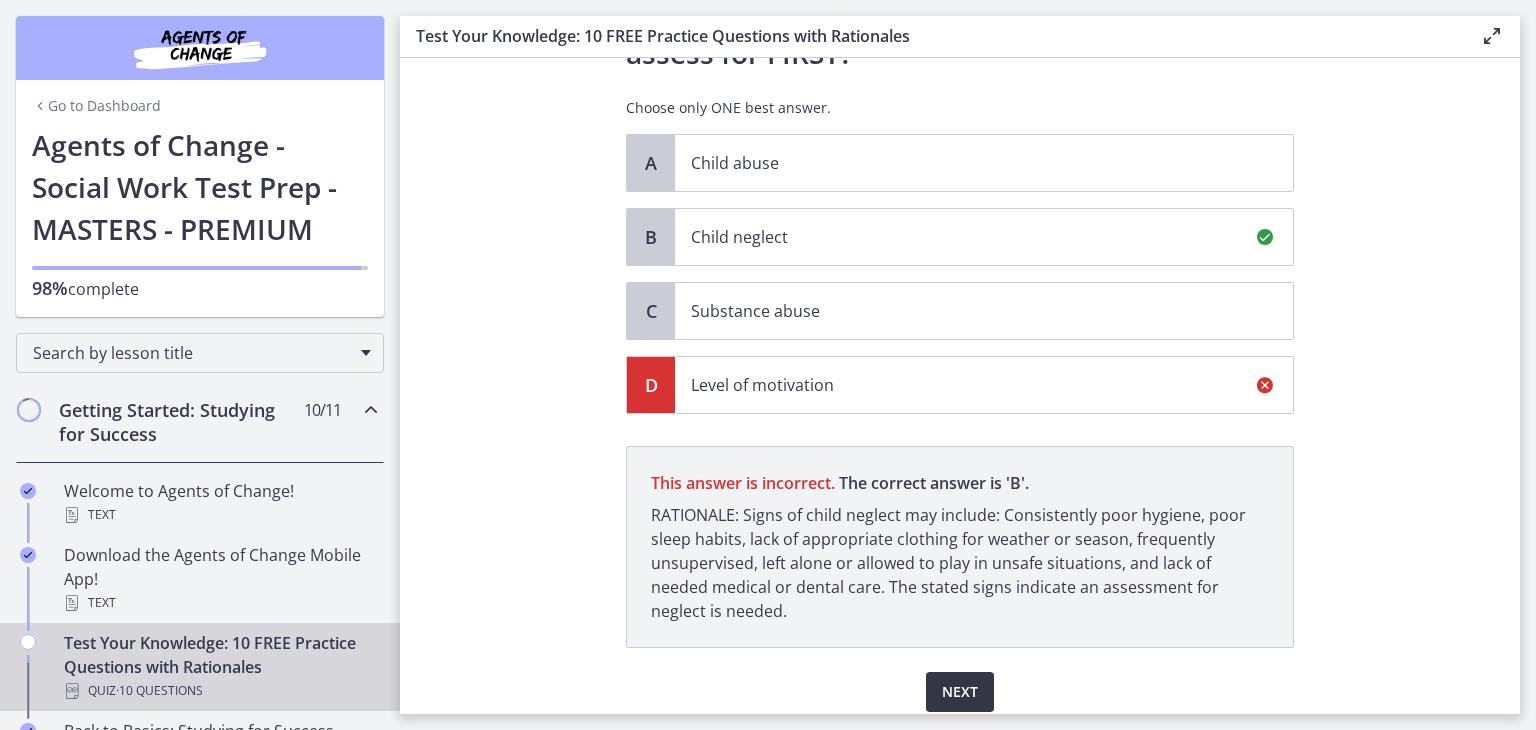 scroll, scrollTop: 376, scrollLeft: 0, axis: vertical 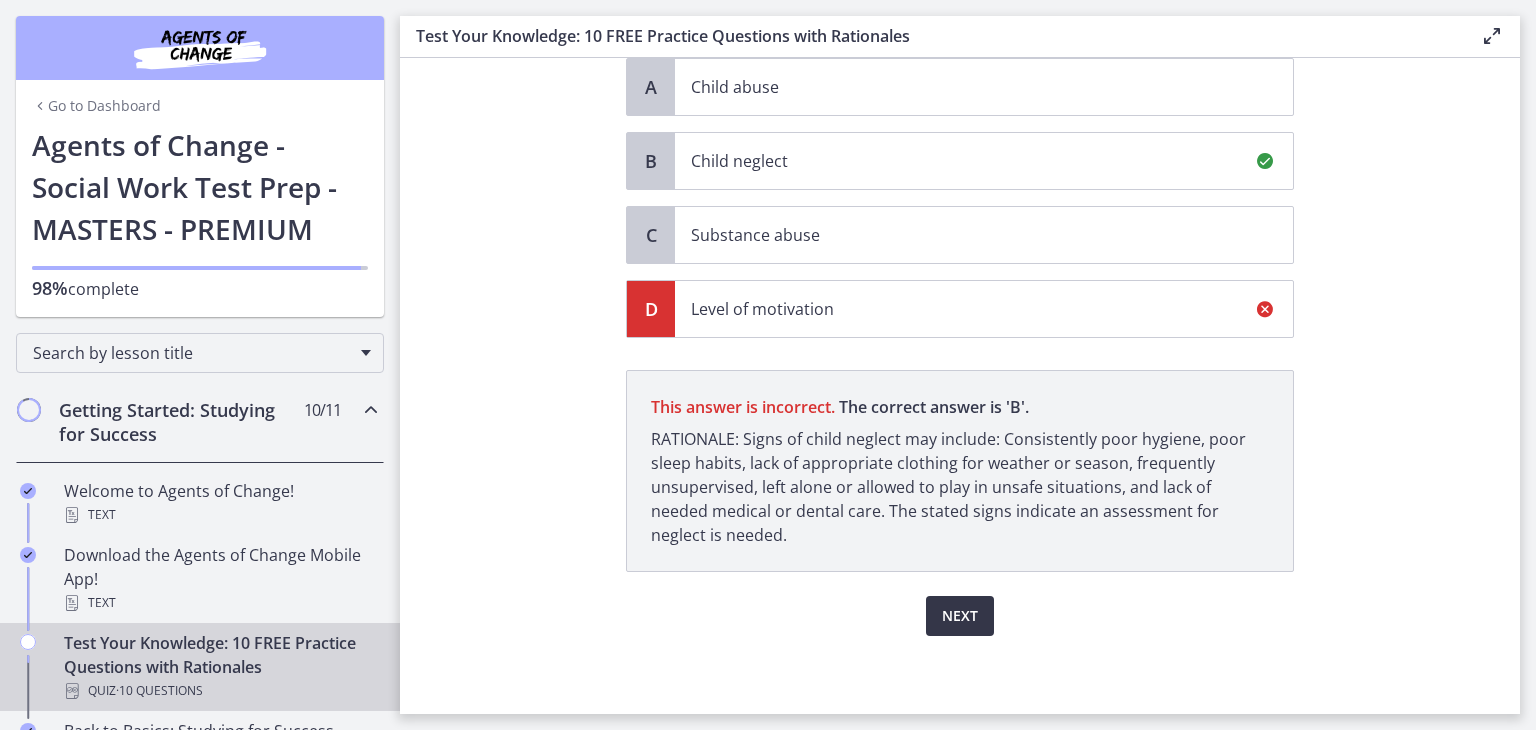 click on "Next" at bounding box center (960, 616) 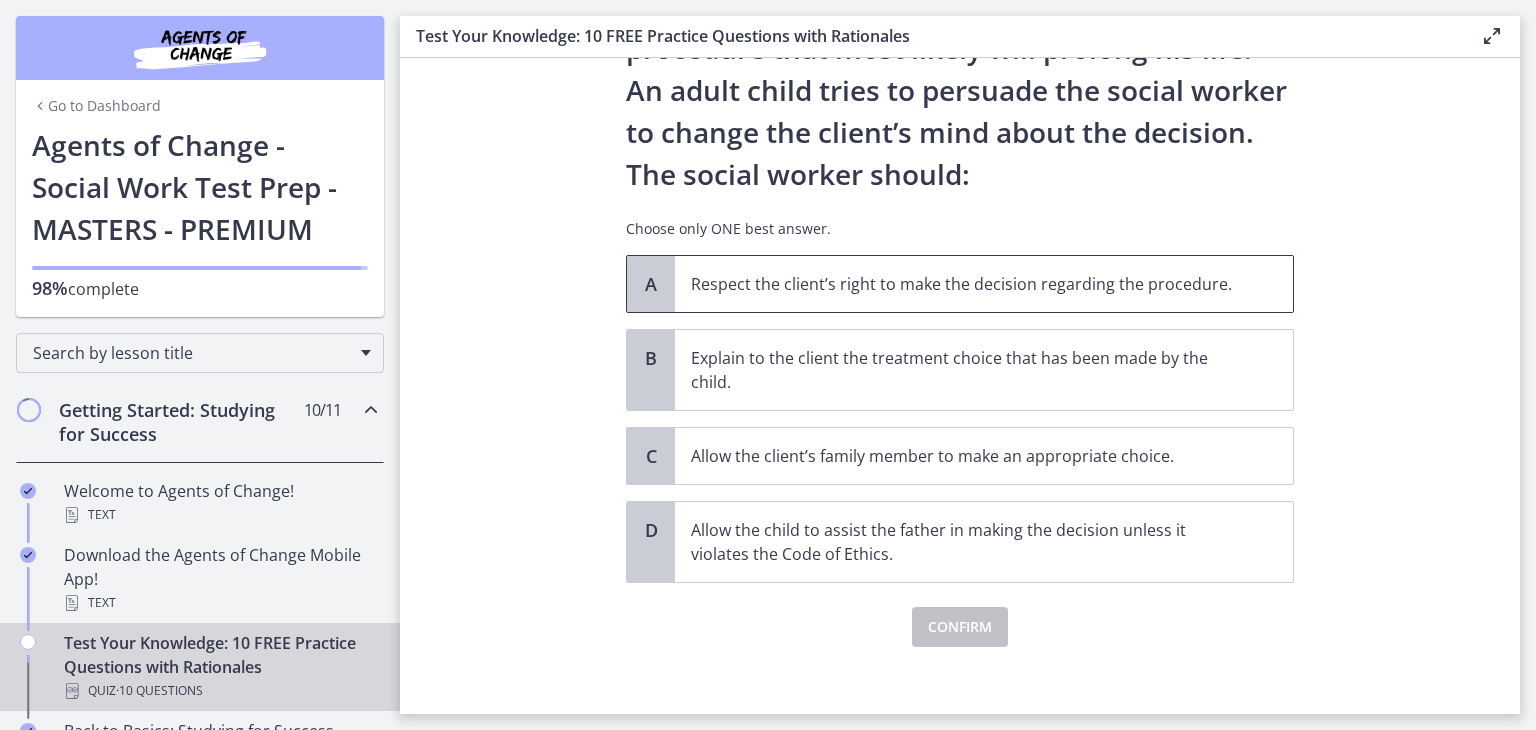 scroll, scrollTop: 224, scrollLeft: 0, axis: vertical 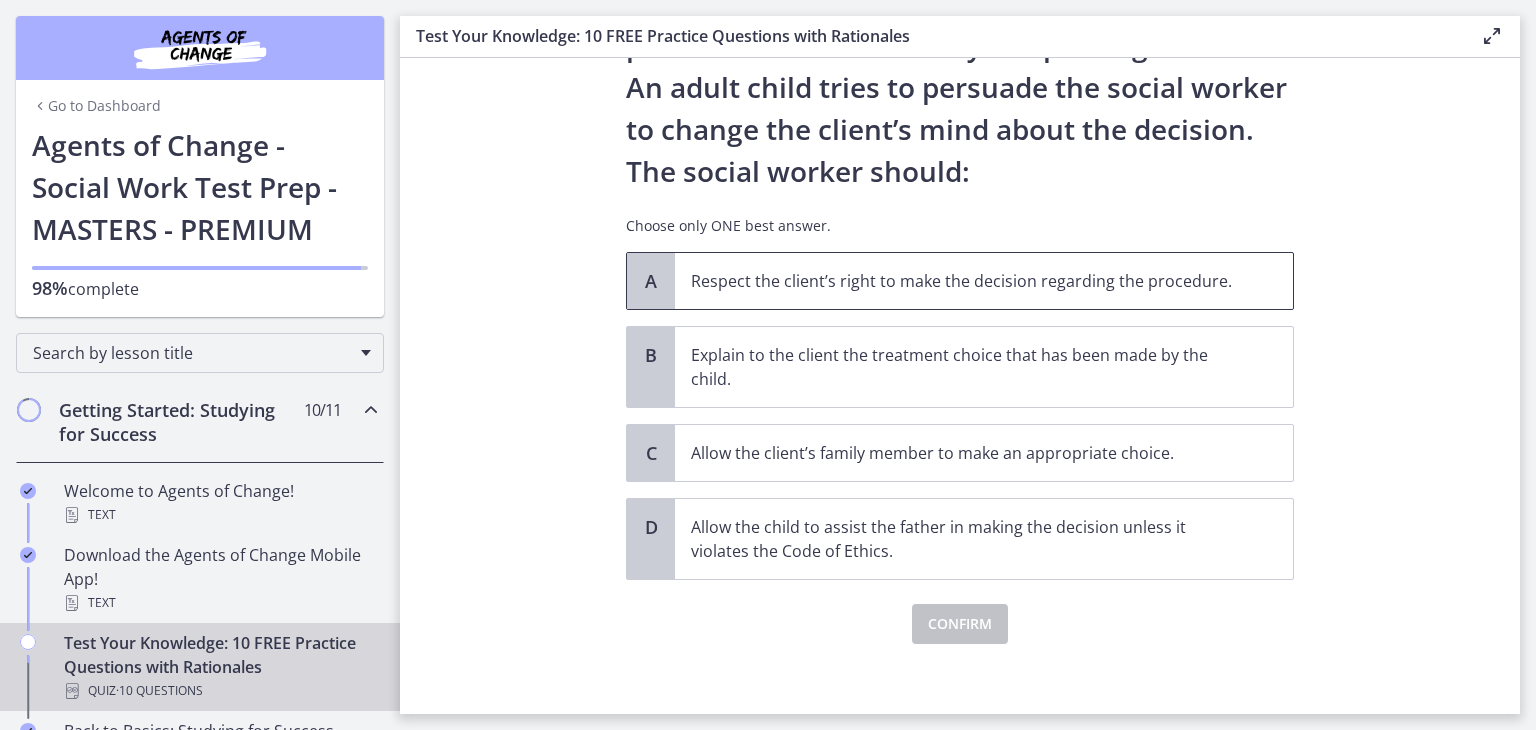click on "Respect the client’s right to make the decision regarding the procedure." at bounding box center [984, 281] 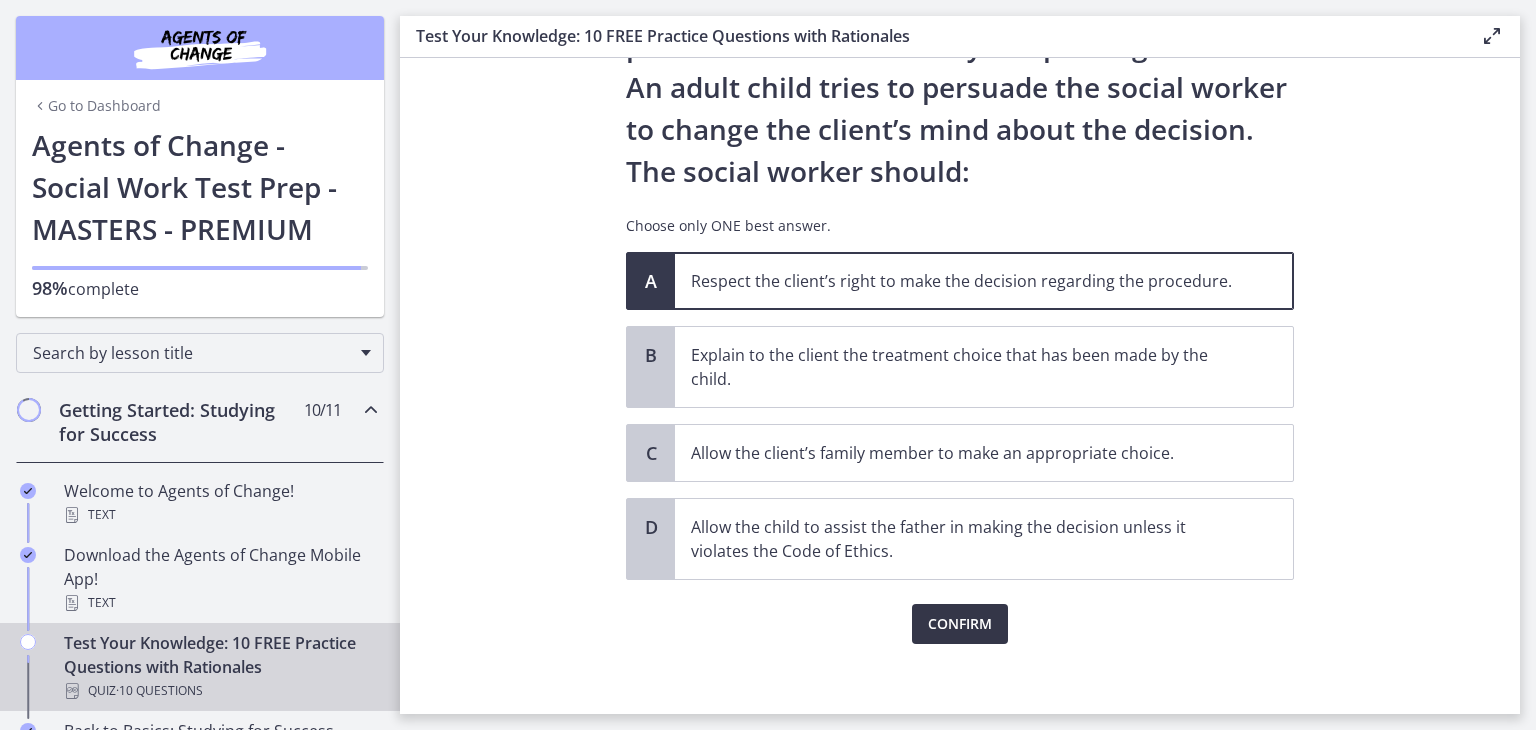 click on "Confirm" at bounding box center (960, 624) 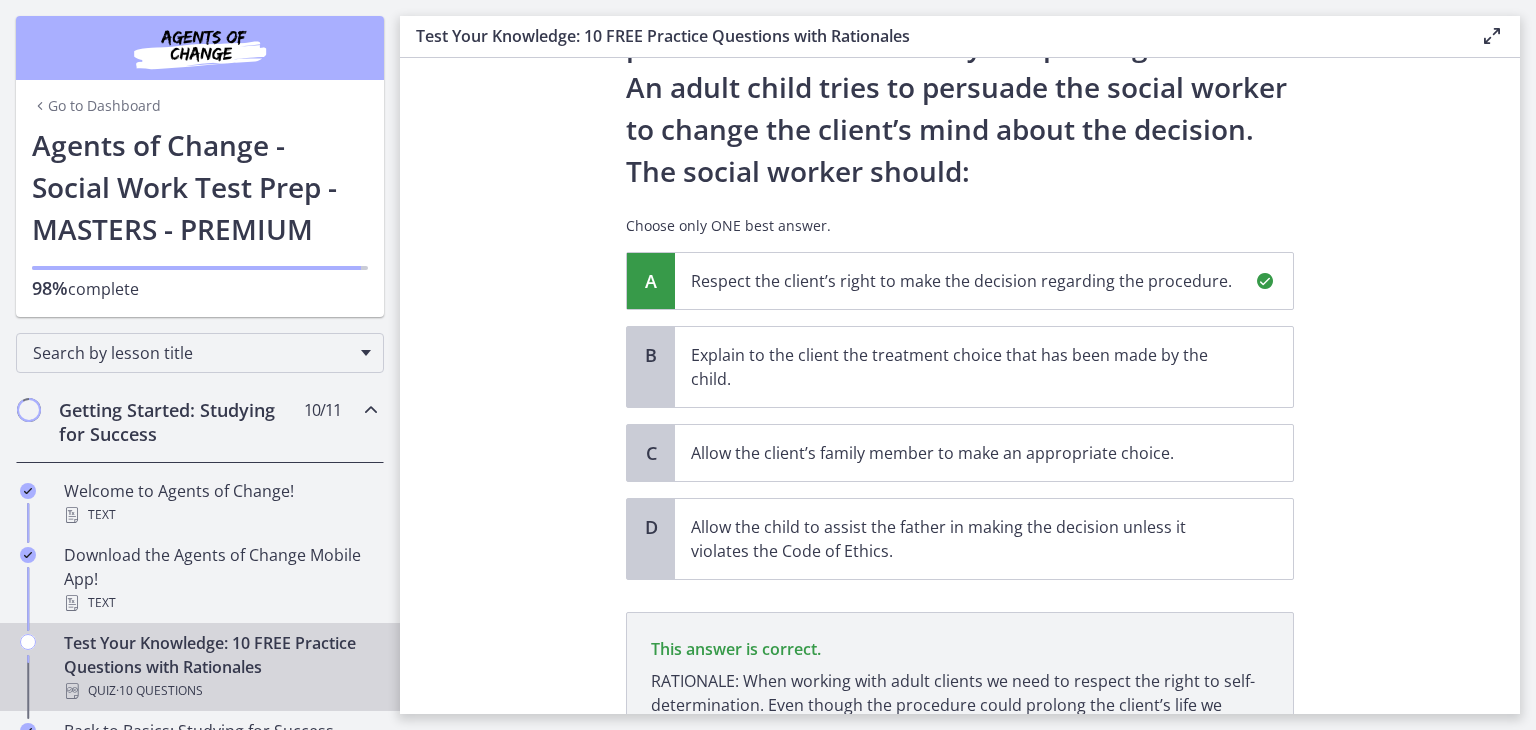 scroll, scrollTop: 442, scrollLeft: 0, axis: vertical 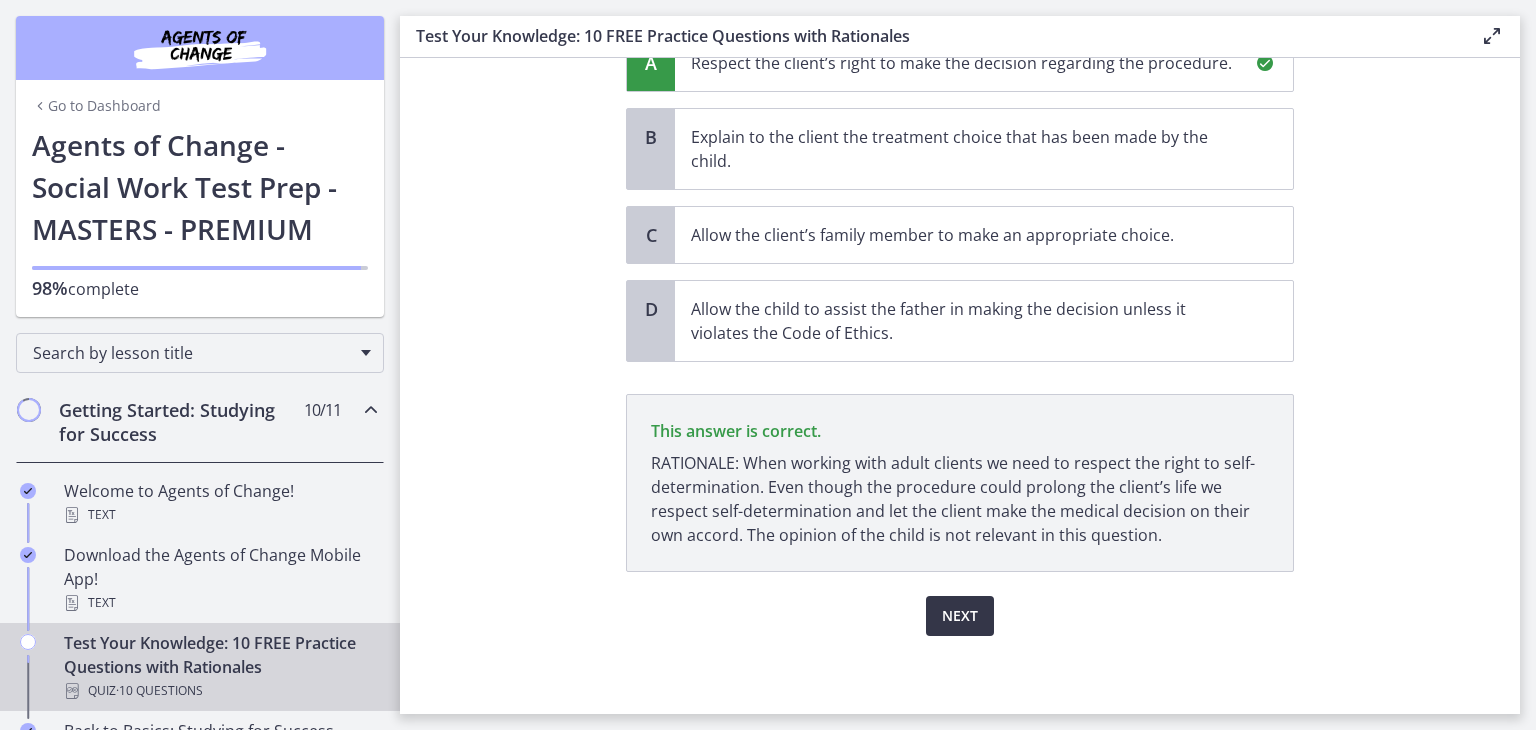 click on "Next" at bounding box center (960, 616) 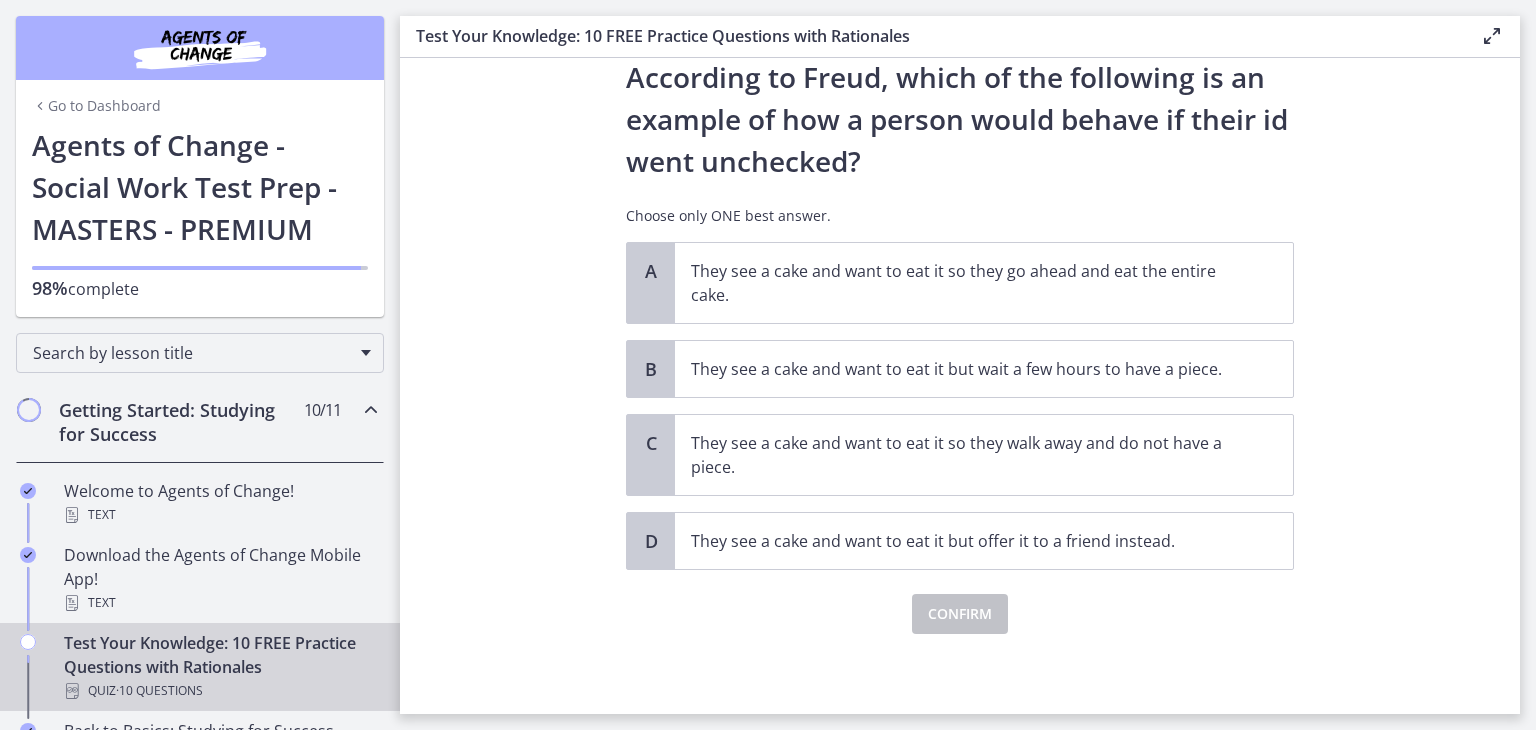 scroll, scrollTop: 0, scrollLeft: 0, axis: both 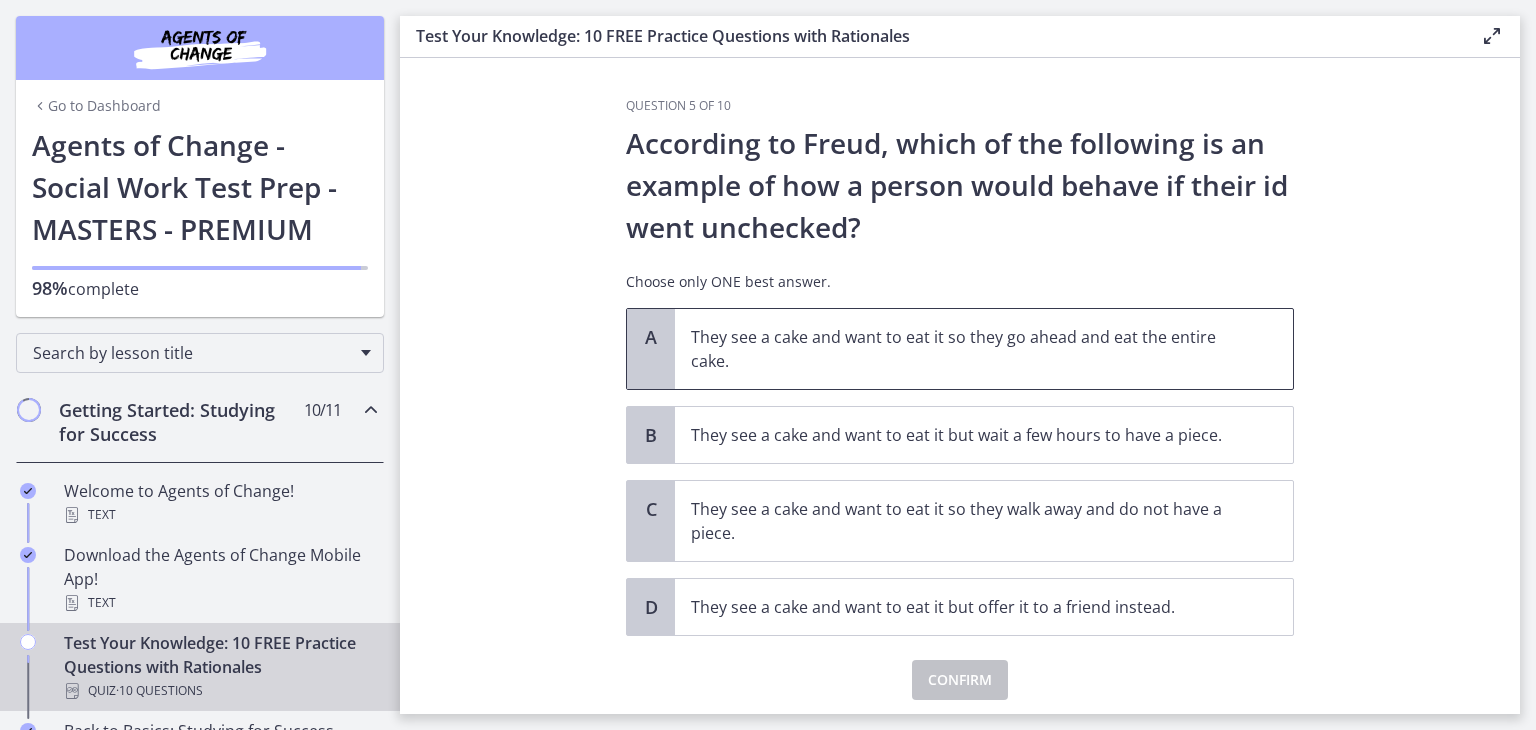 click on "They see a cake and want to eat it so they go ahead and eat the entire cake." at bounding box center [984, 349] 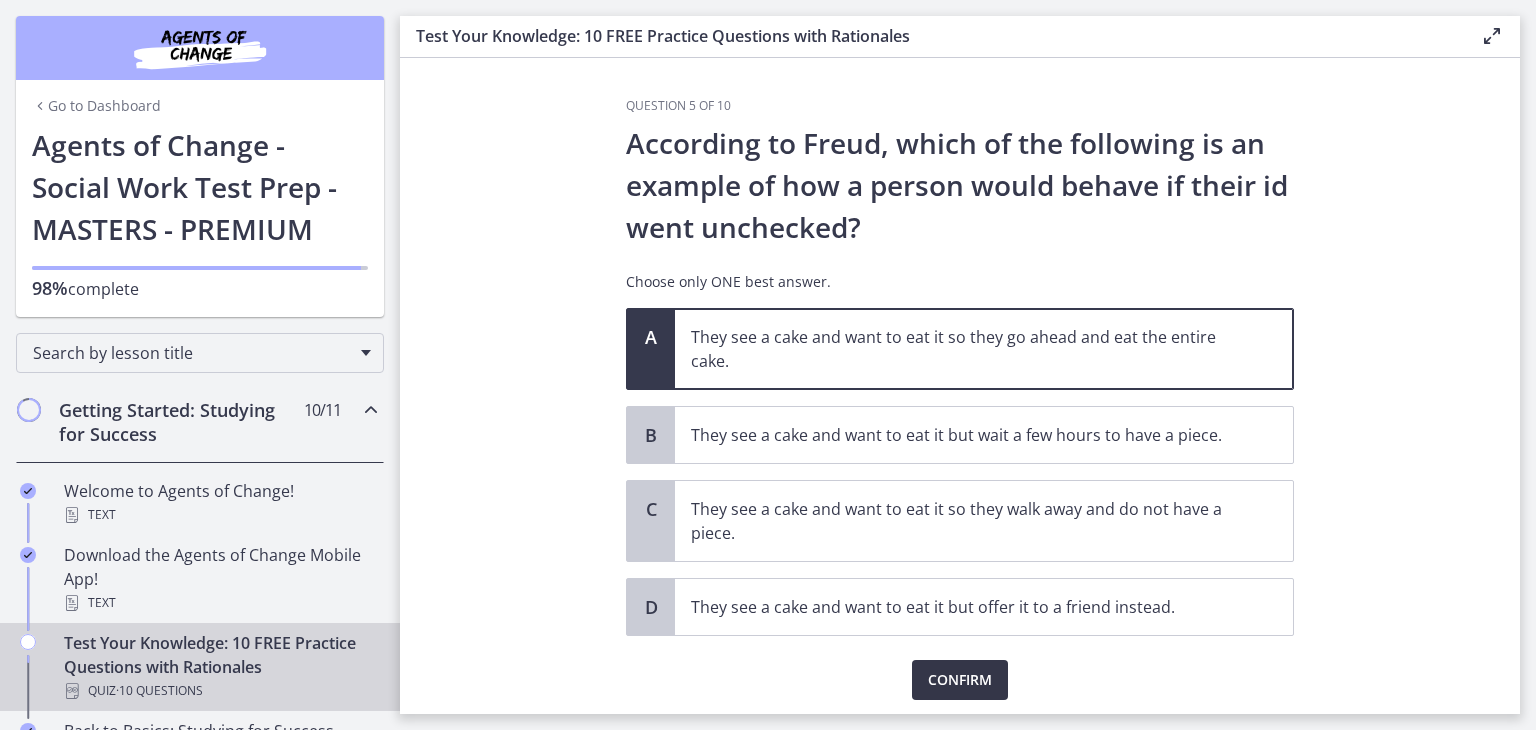 click on "Confirm" at bounding box center (960, 680) 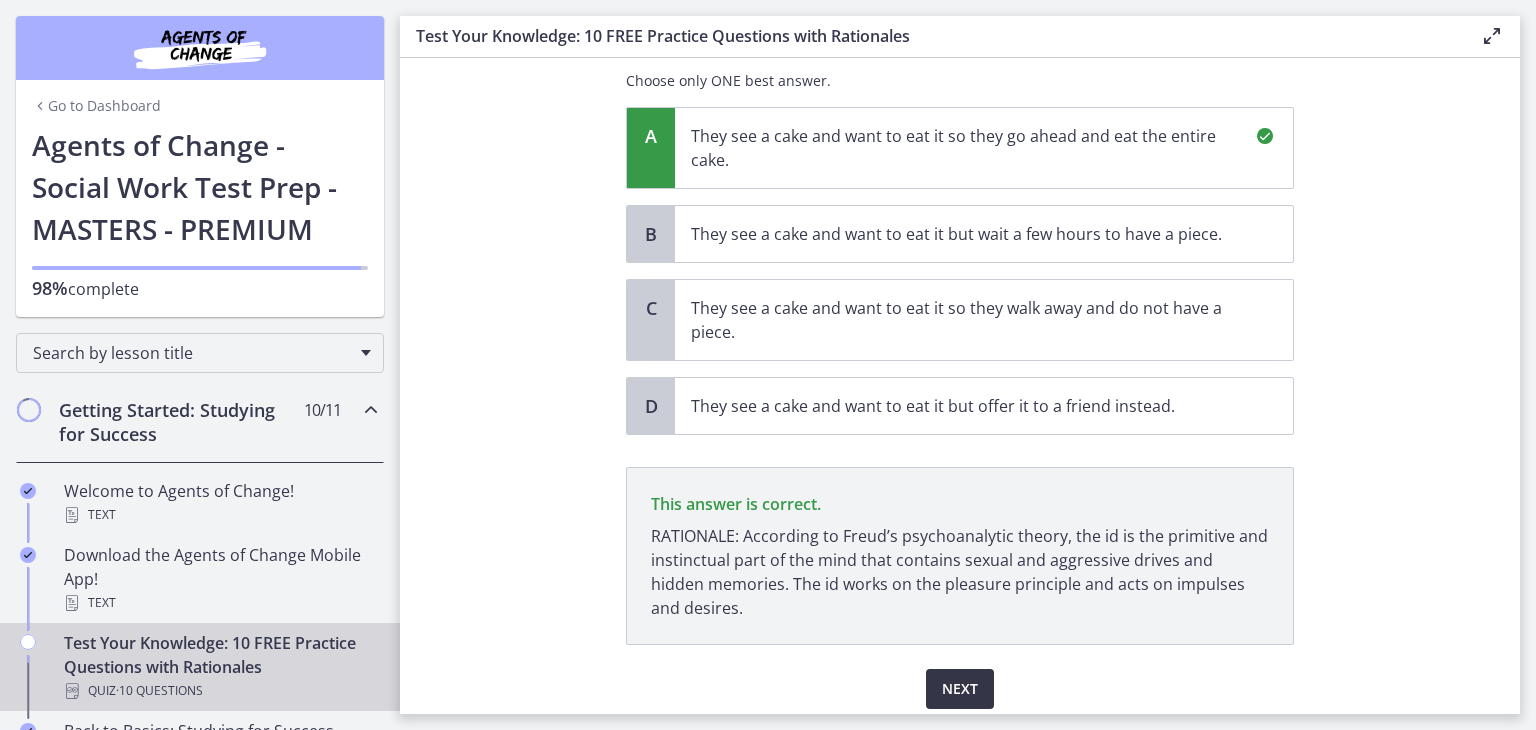 scroll, scrollTop: 274, scrollLeft: 0, axis: vertical 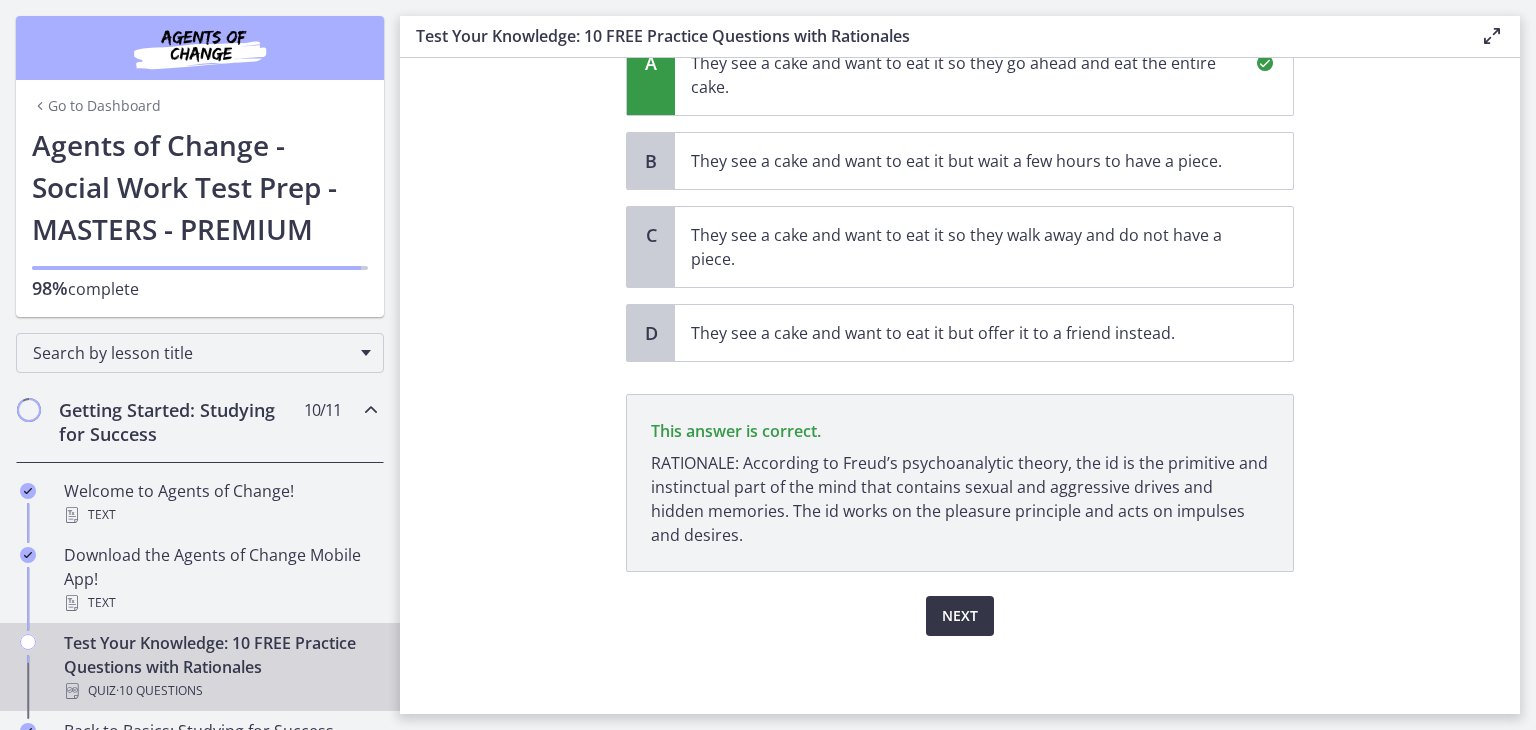 click on "Next" at bounding box center (960, 616) 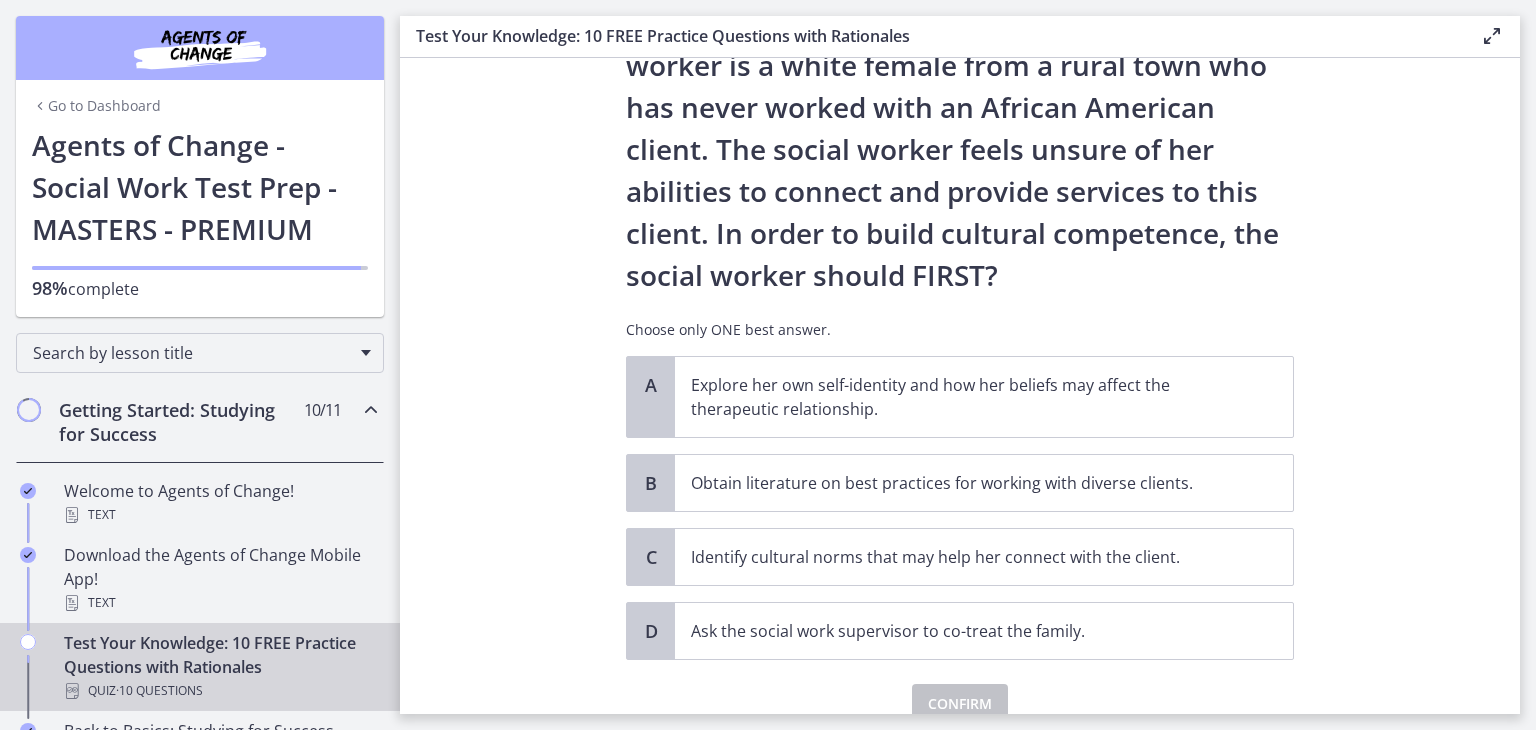 scroll, scrollTop: 292, scrollLeft: 0, axis: vertical 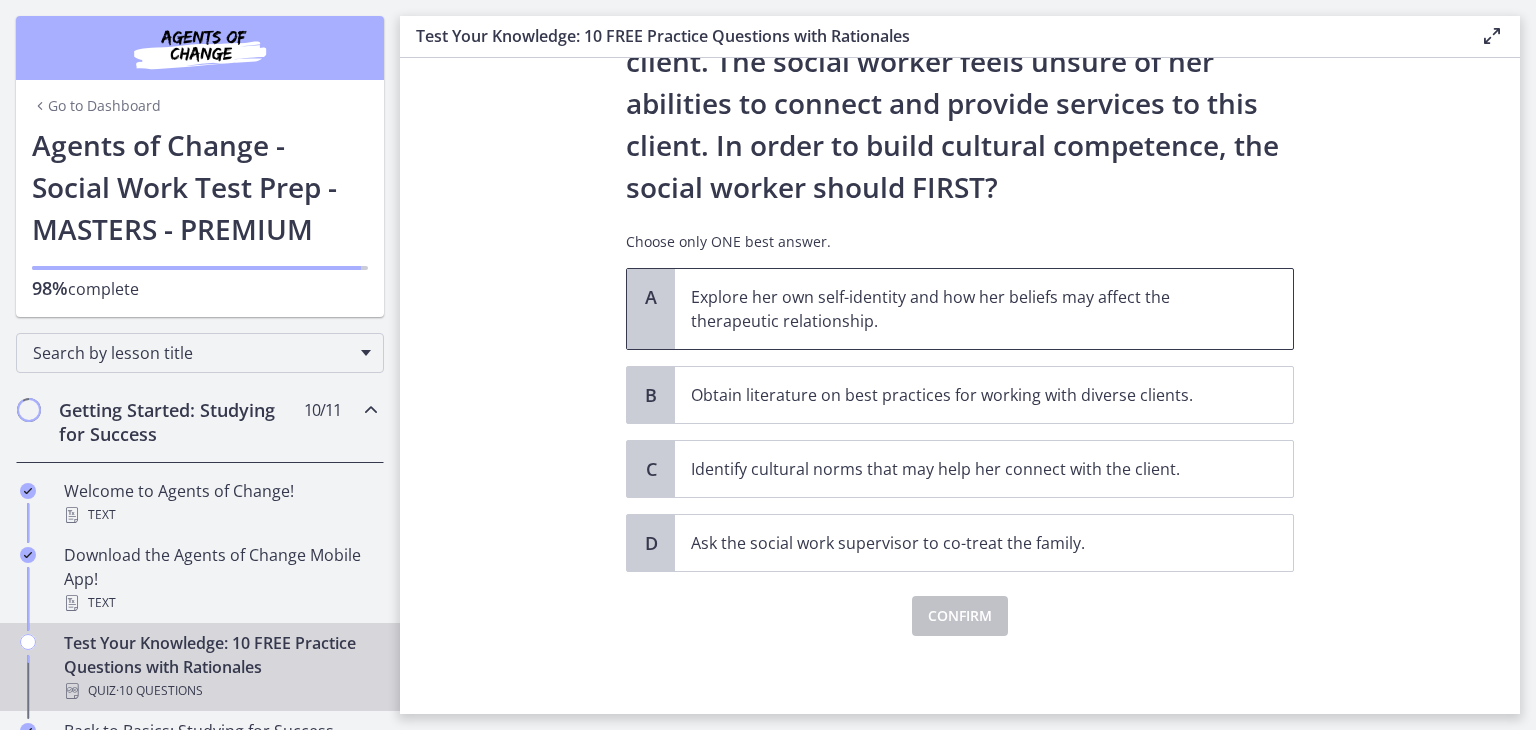 click on "Explore her own self-identity and how her beliefs may affect the therapeutic relationship." at bounding box center (984, 309) 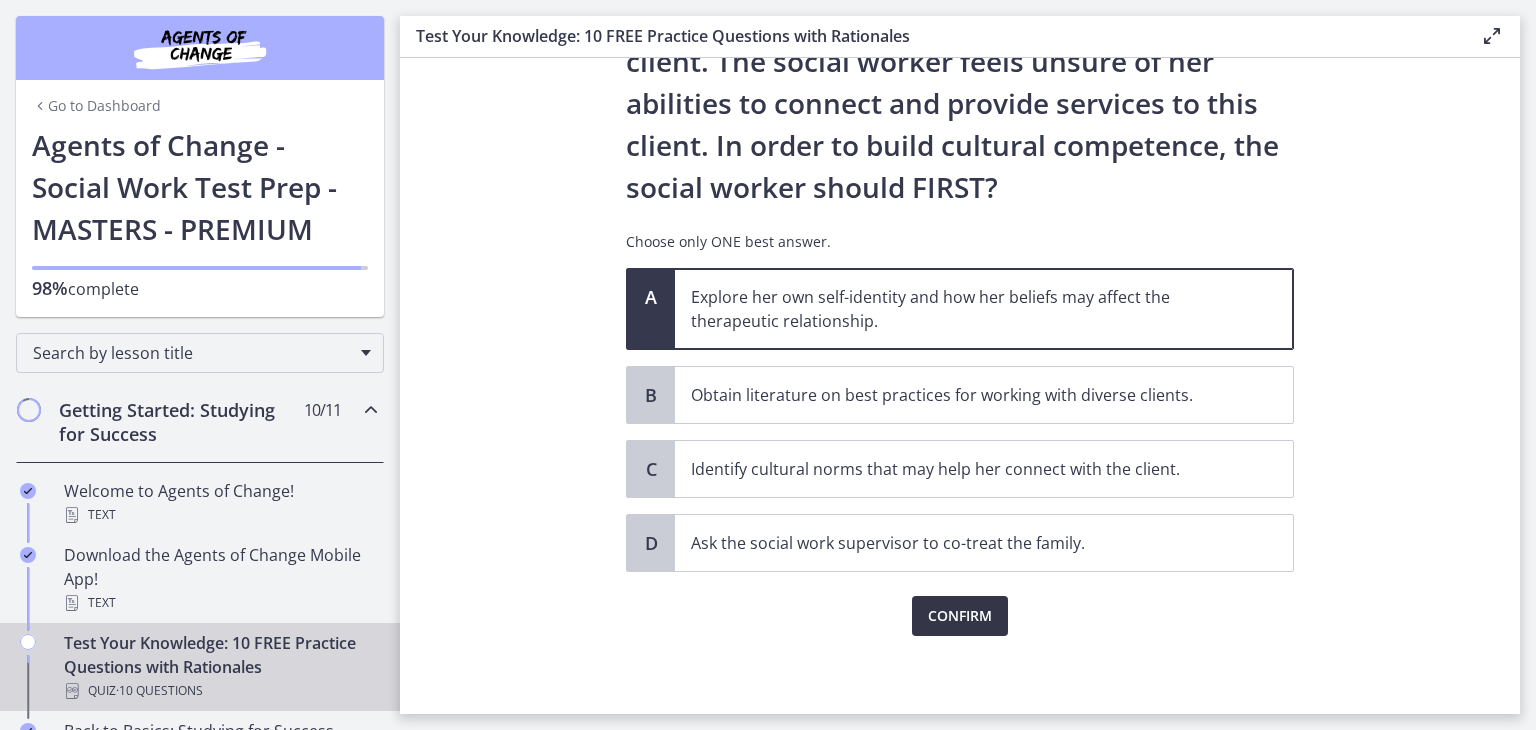 click on "Confirm" at bounding box center (960, 616) 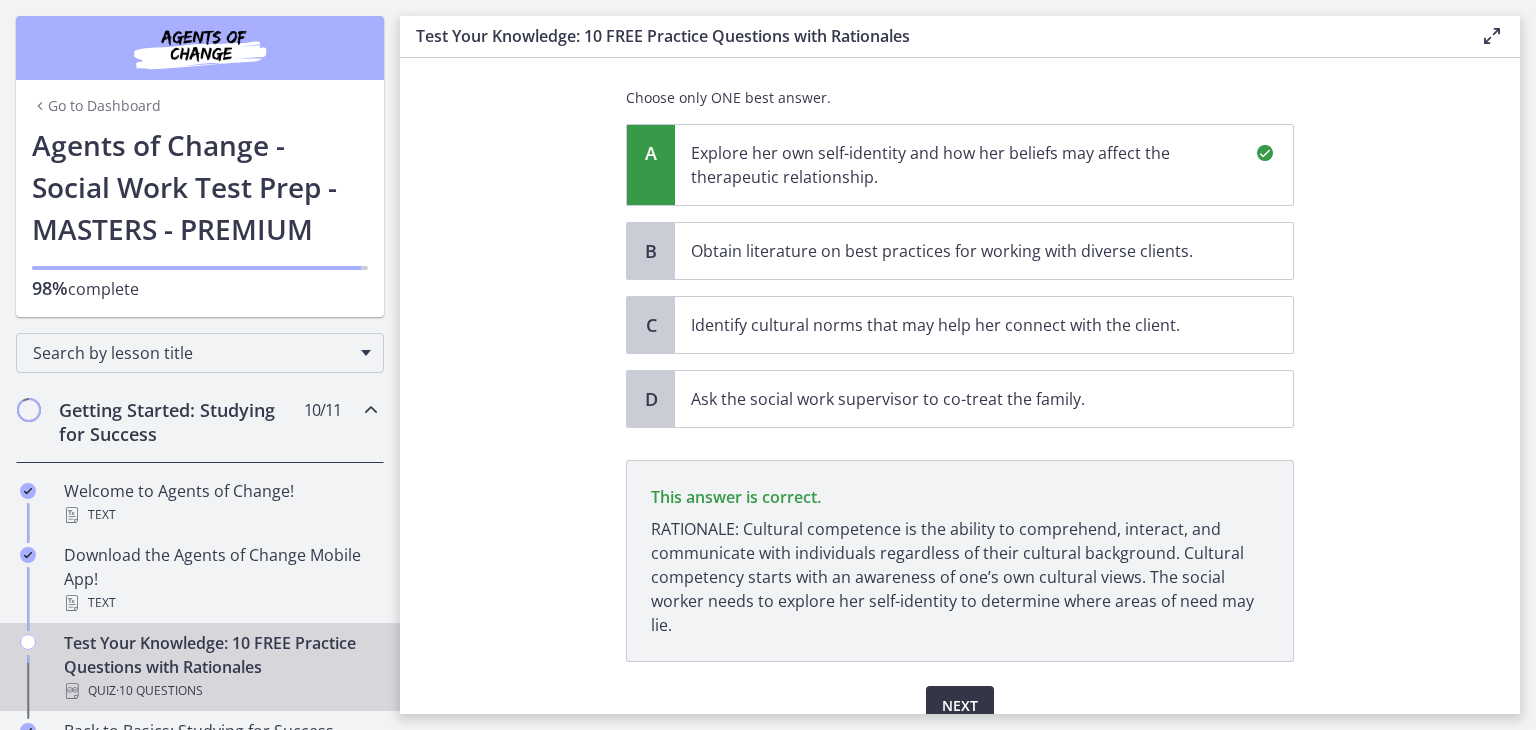 scroll, scrollTop: 526, scrollLeft: 0, axis: vertical 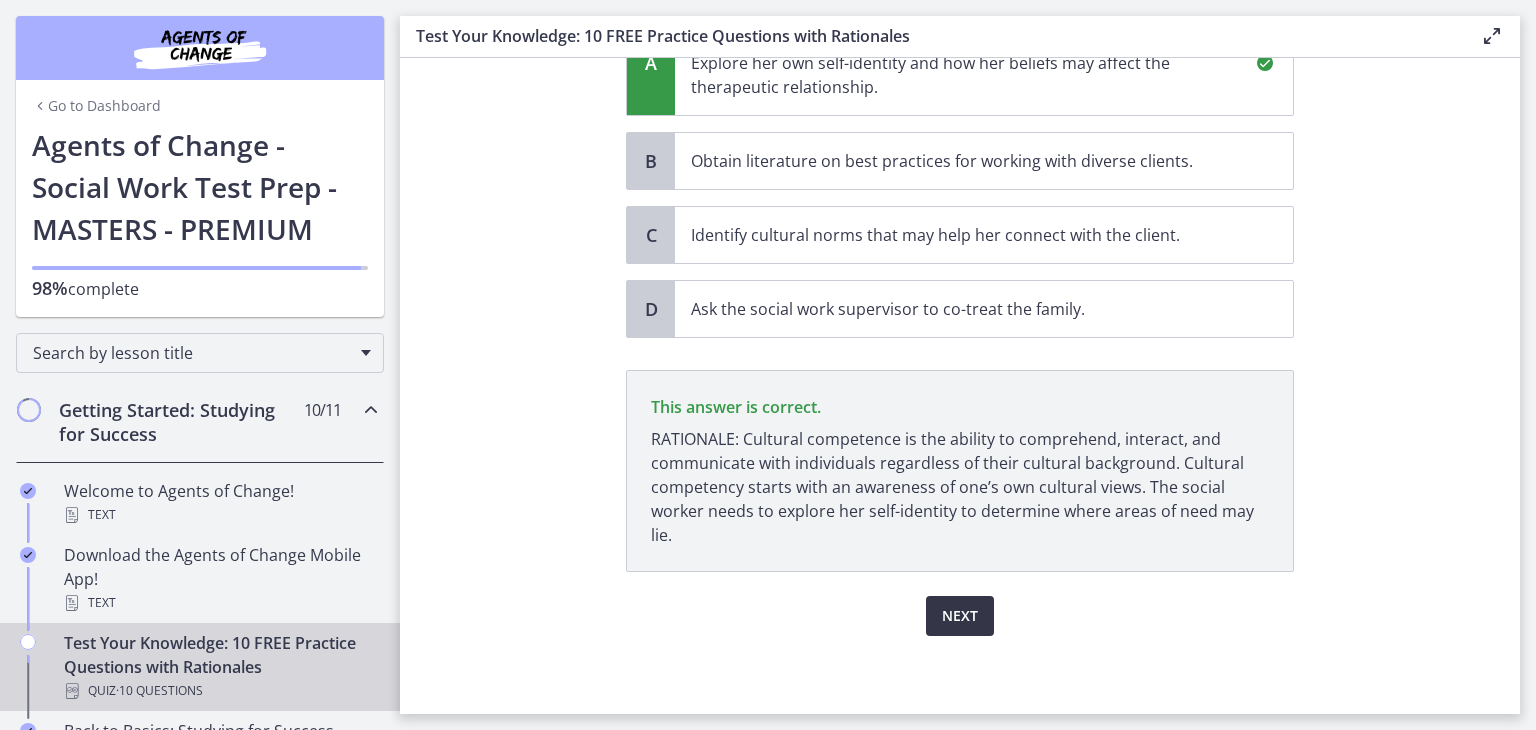 click on "Next" at bounding box center (960, 616) 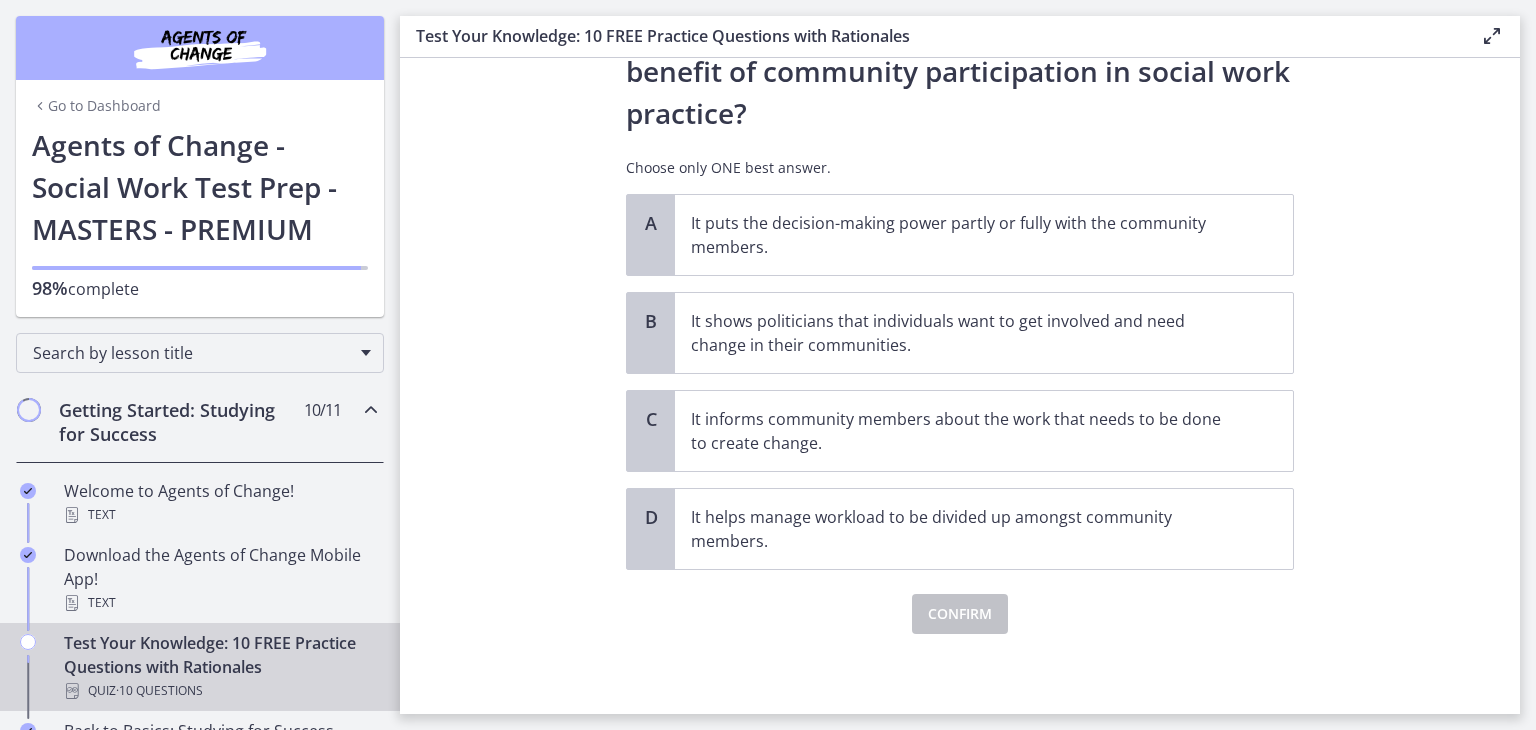 scroll, scrollTop: 0, scrollLeft: 0, axis: both 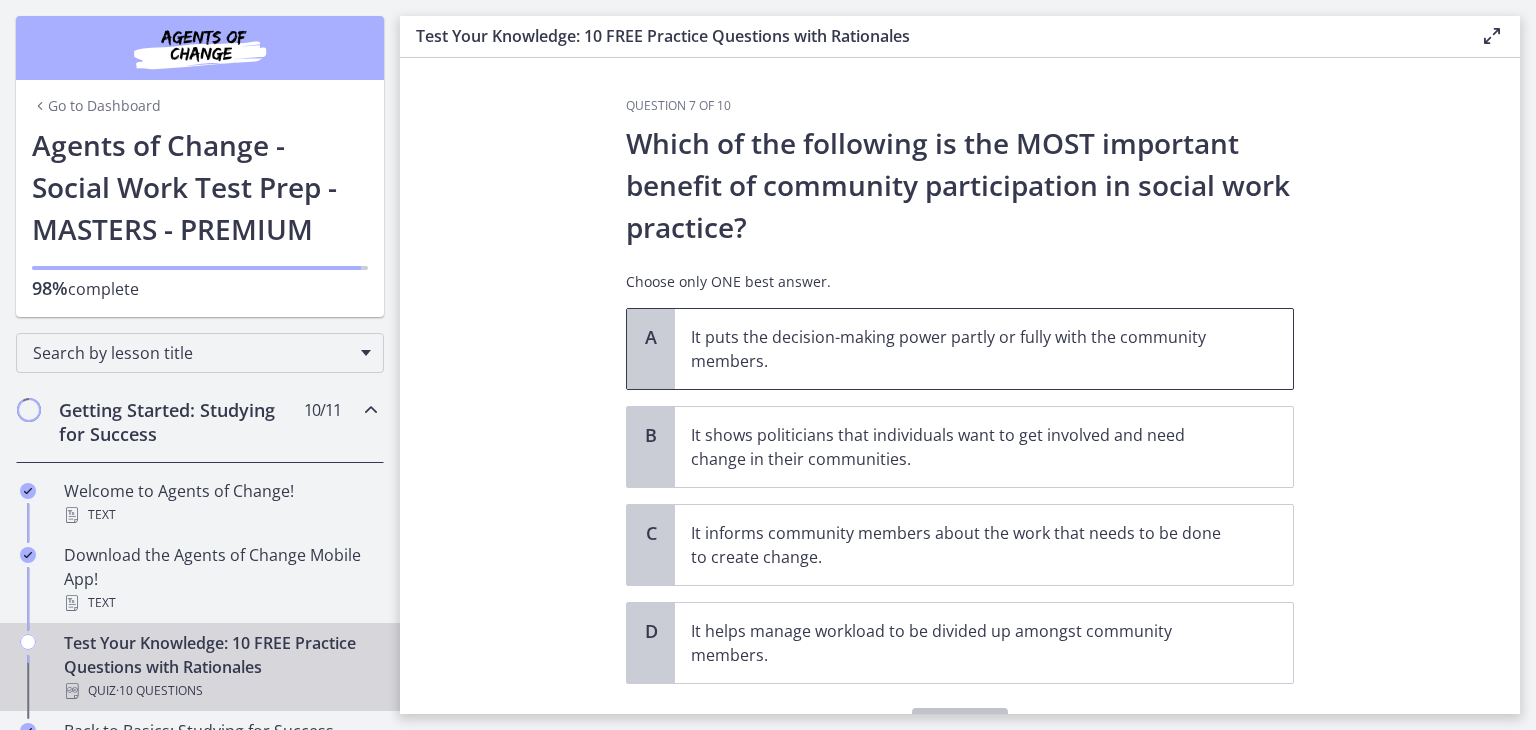 click on "It puts the decision-making power partly or fully with the community members." at bounding box center (964, 349) 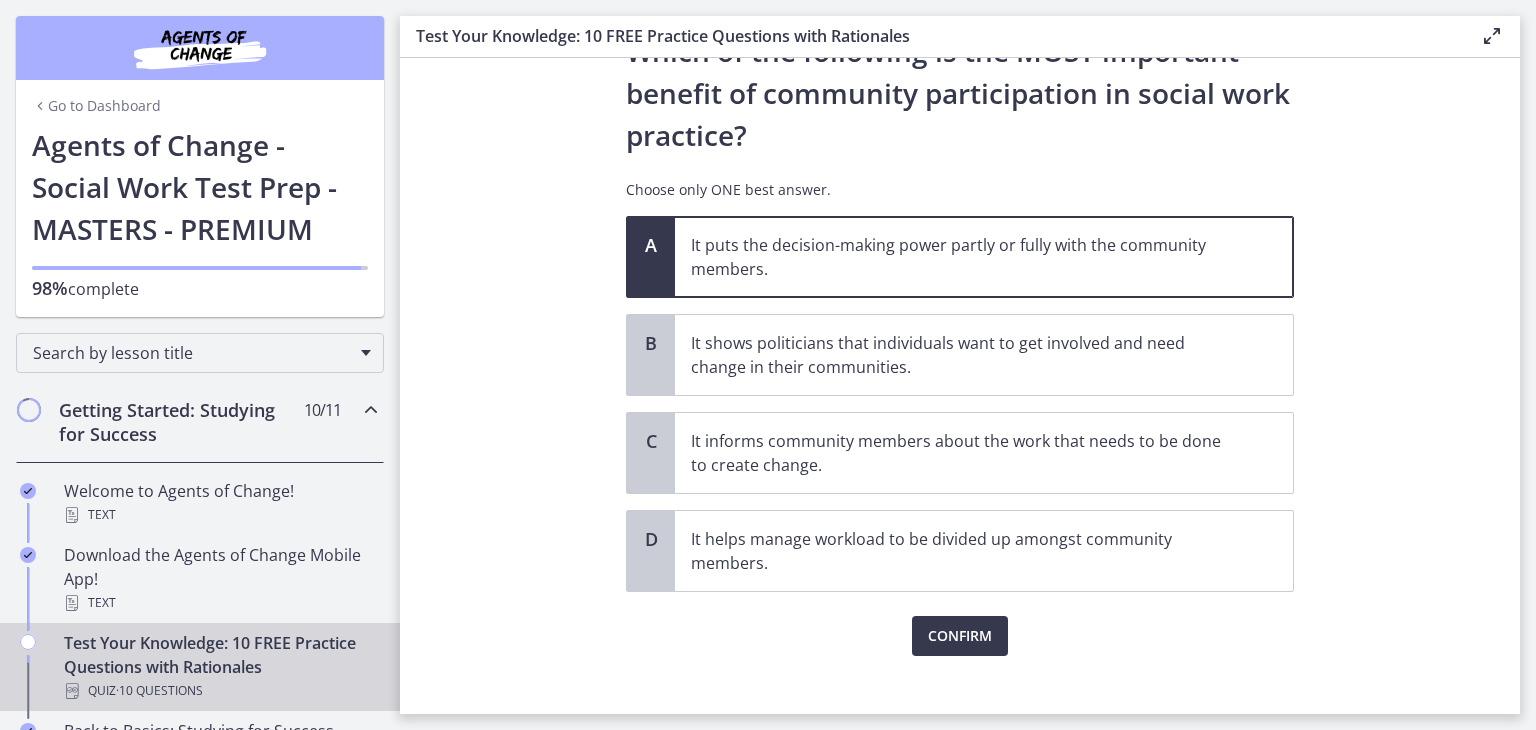 scroll, scrollTop: 112, scrollLeft: 0, axis: vertical 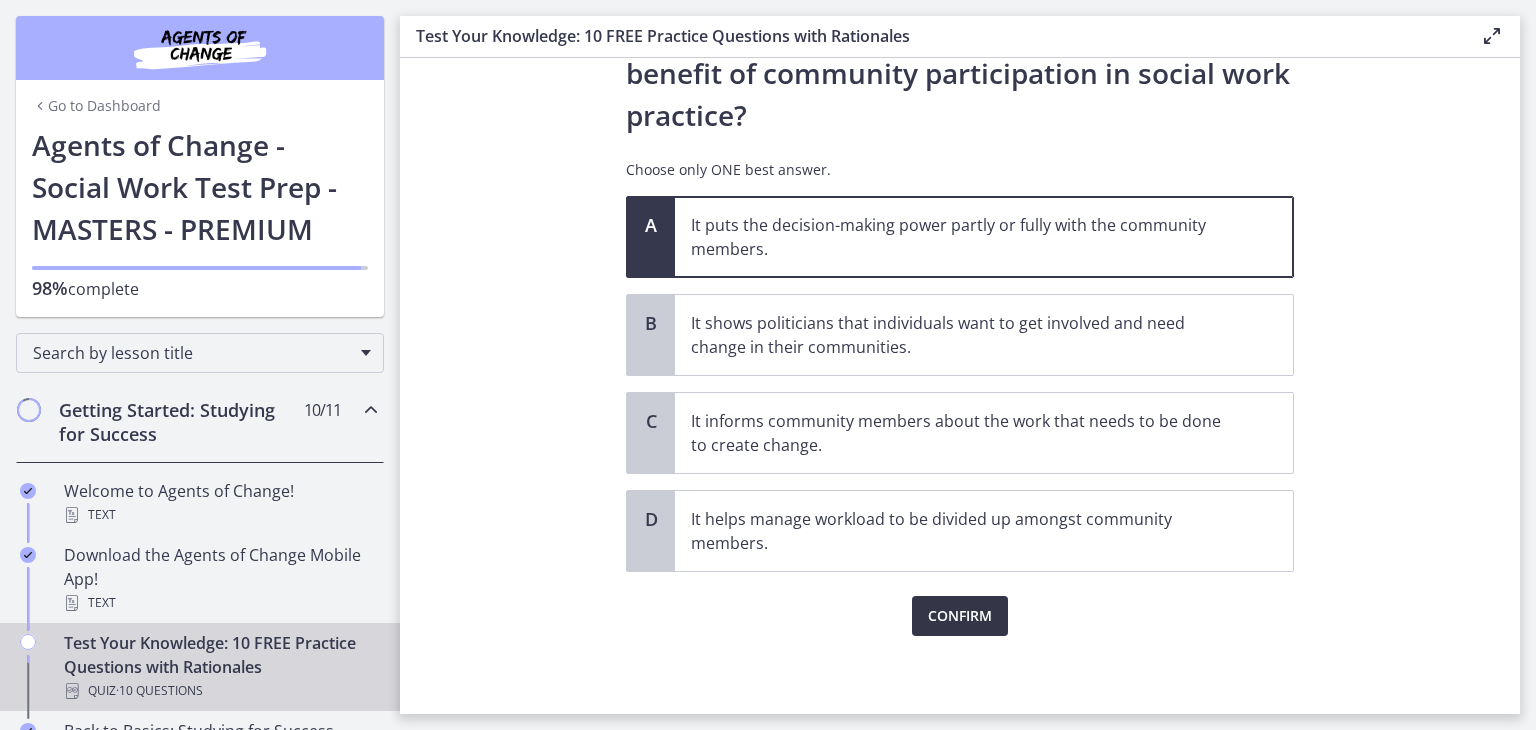 click on "Confirm" at bounding box center [960, 616] 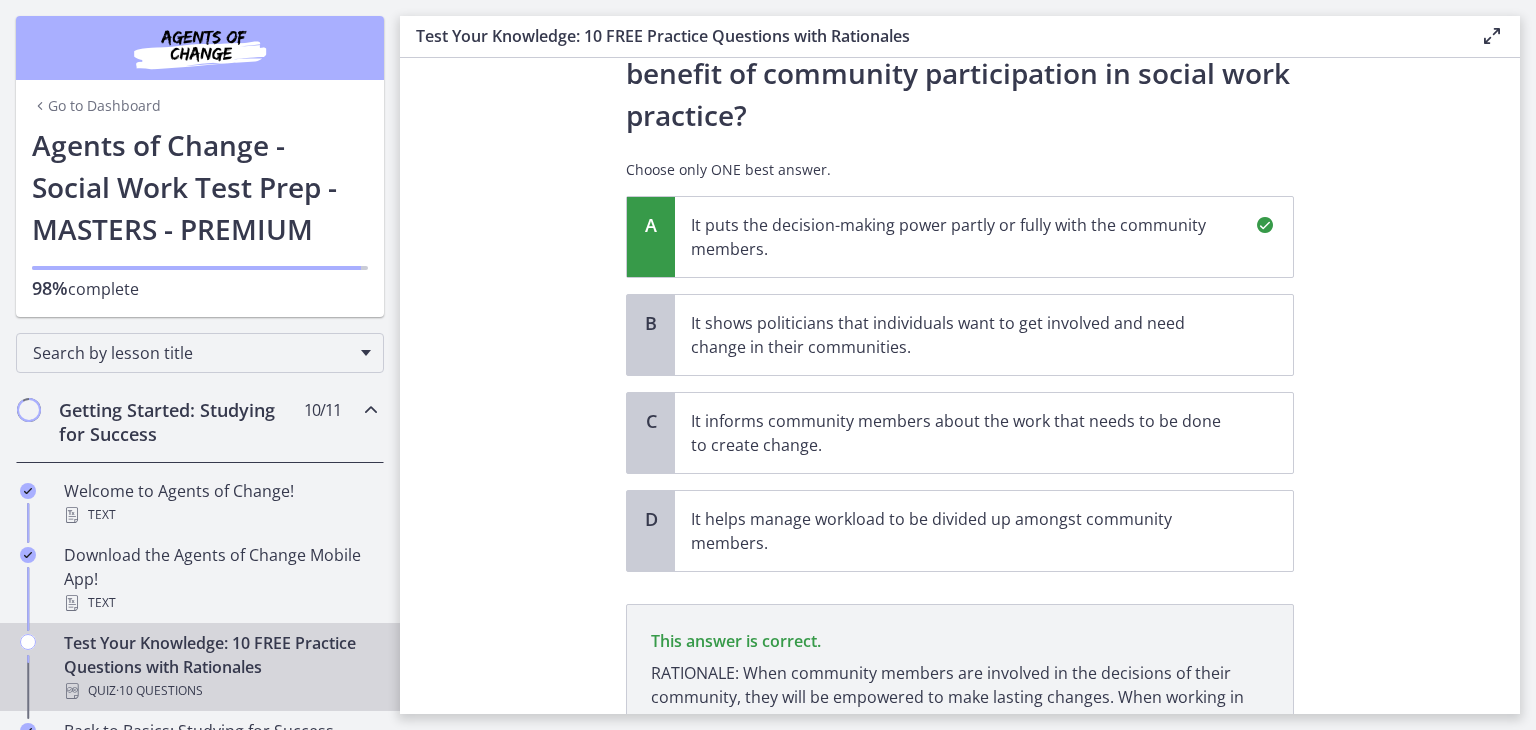 scroll, scrollTop: 322, scrollLeft: 0, axis: vertical 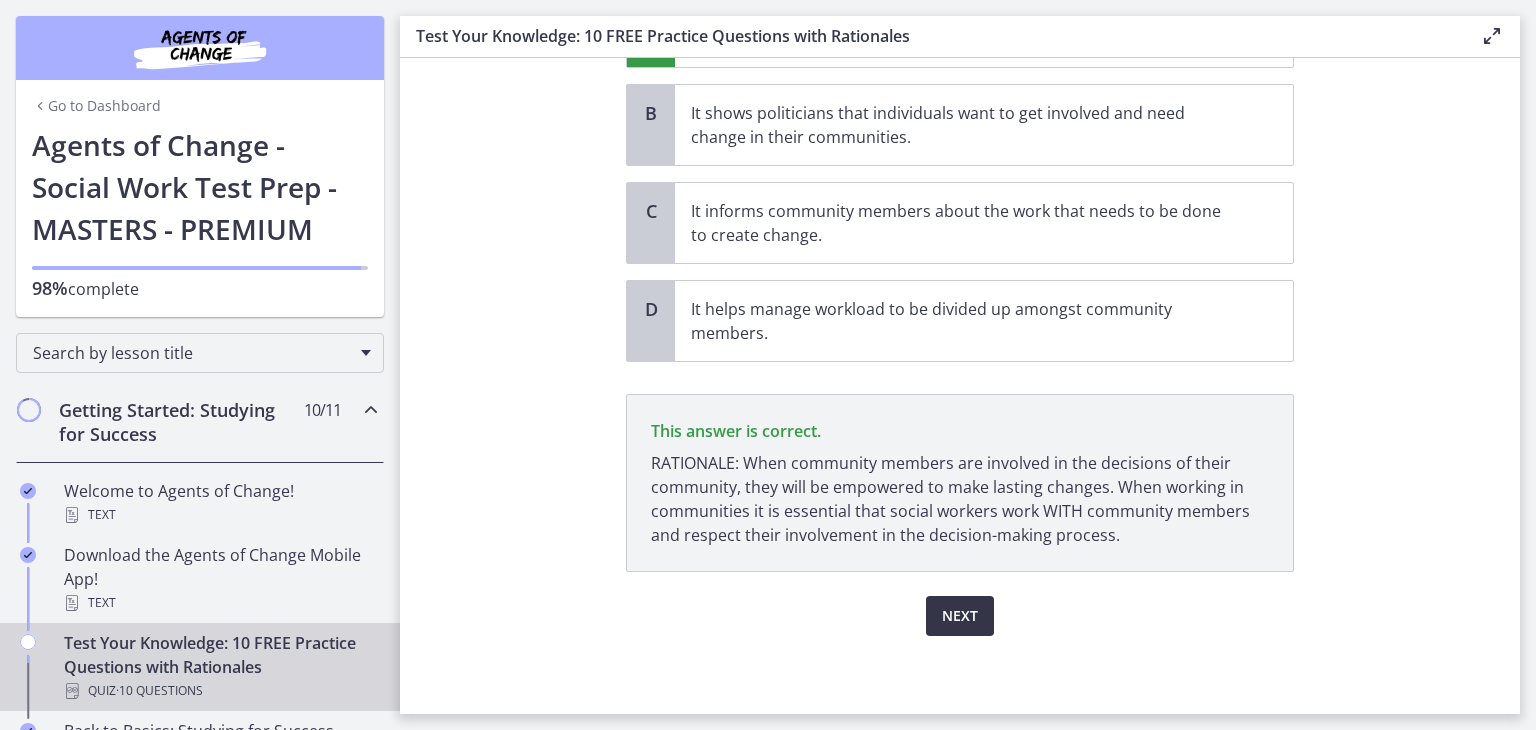 click on "Next" at bounding box center (960, 616) 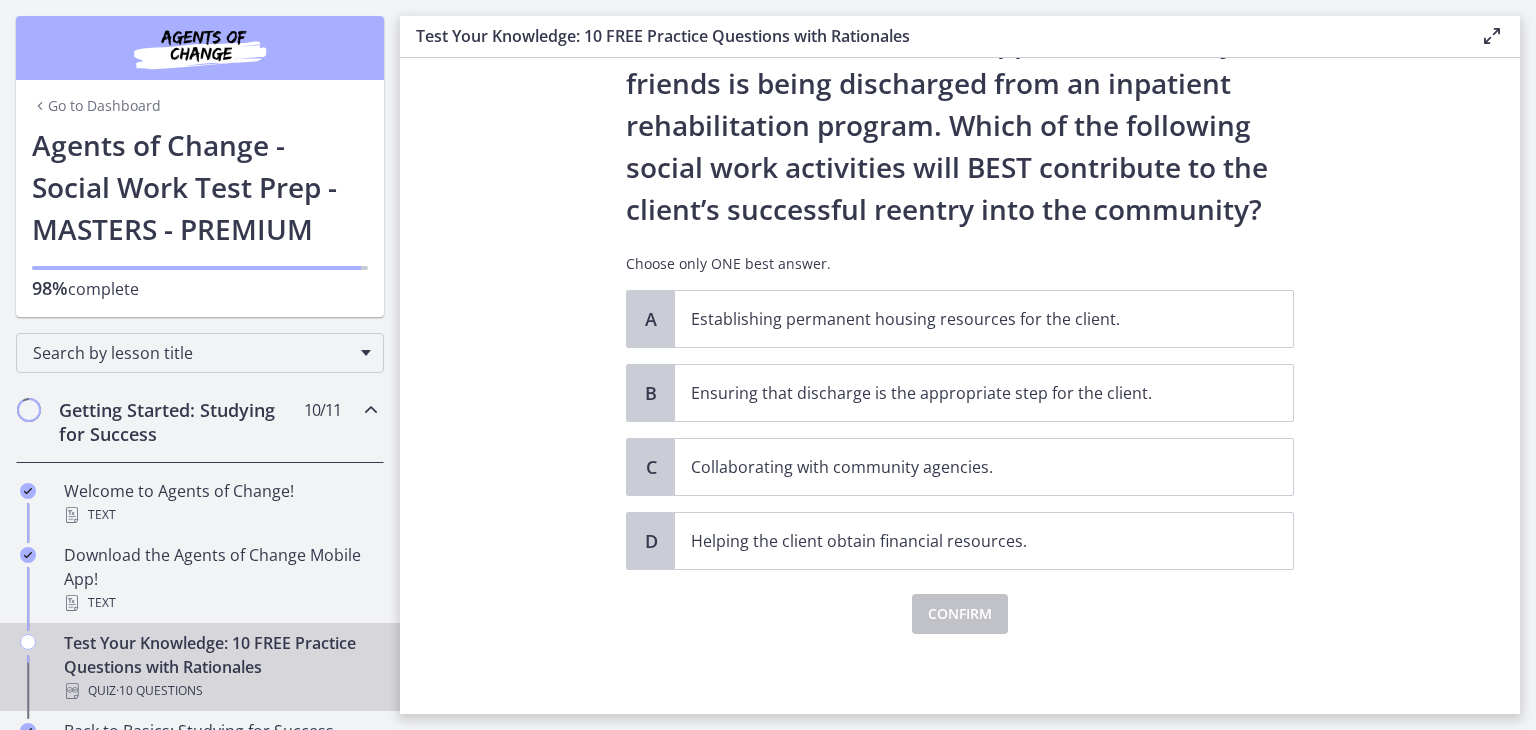 scroll, scrollTop: 0, scrollLeft: 0, axis: both 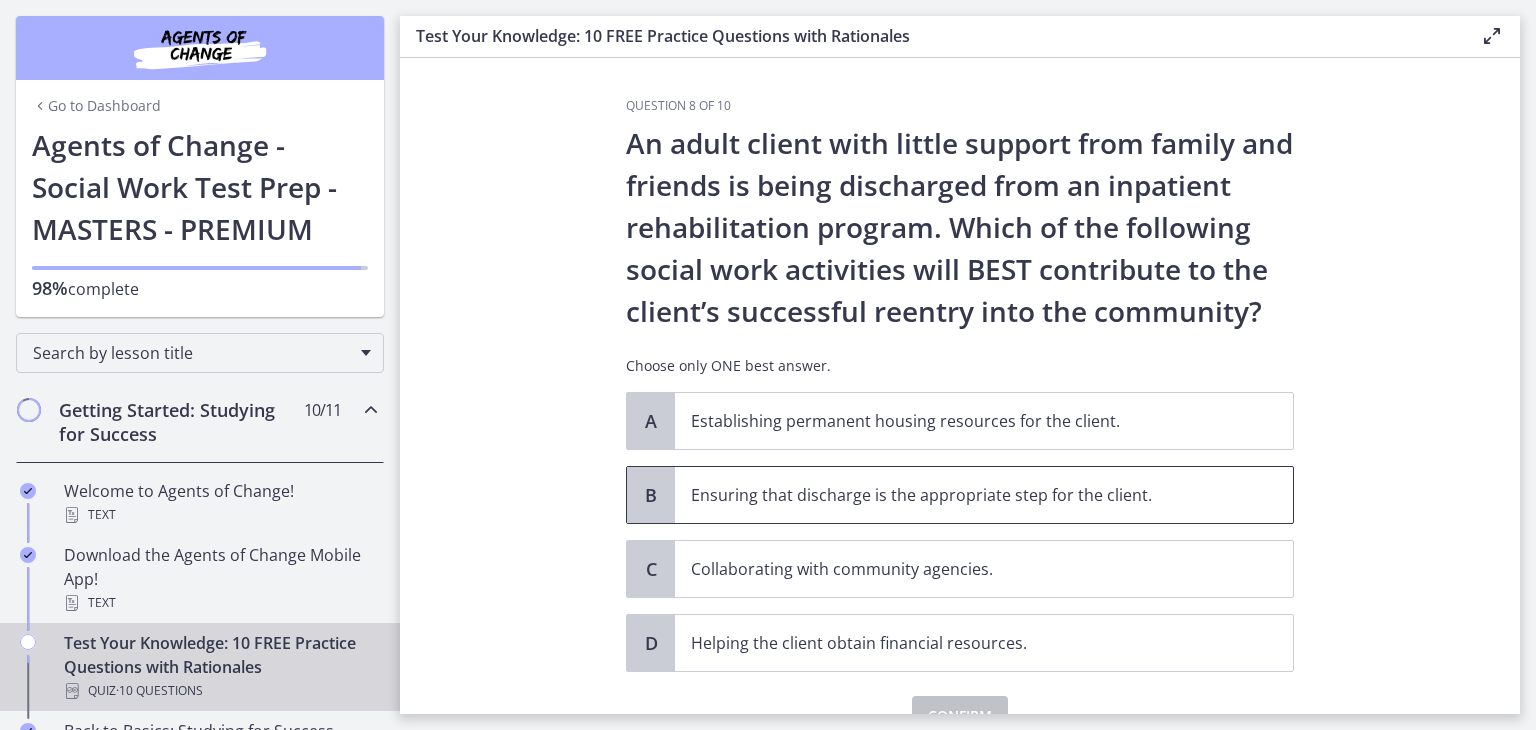 click on "Ensuring that discharge is the appropriate step for the client." at bounding box center (964, 495) 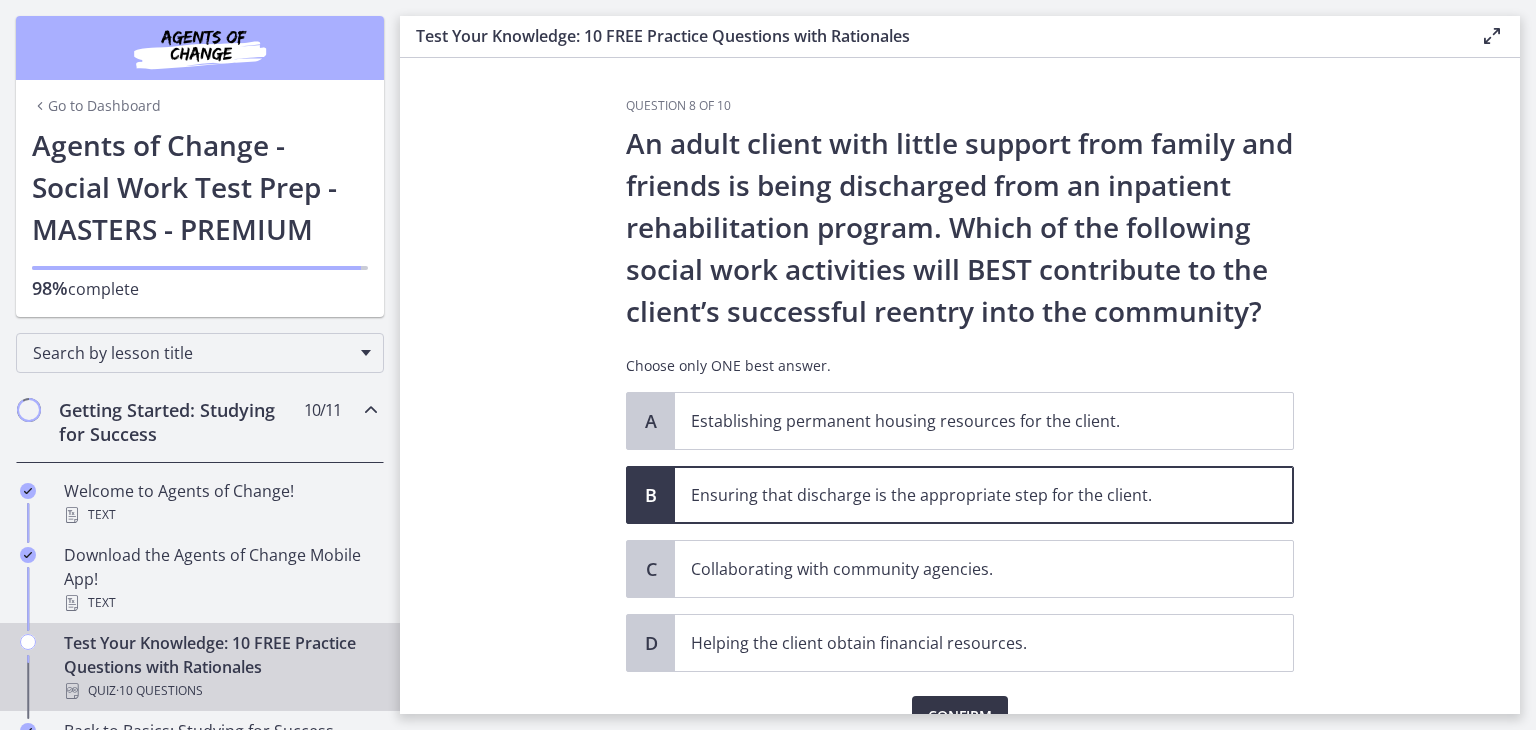 click on "Confirm" at bounding box center [960, 716] 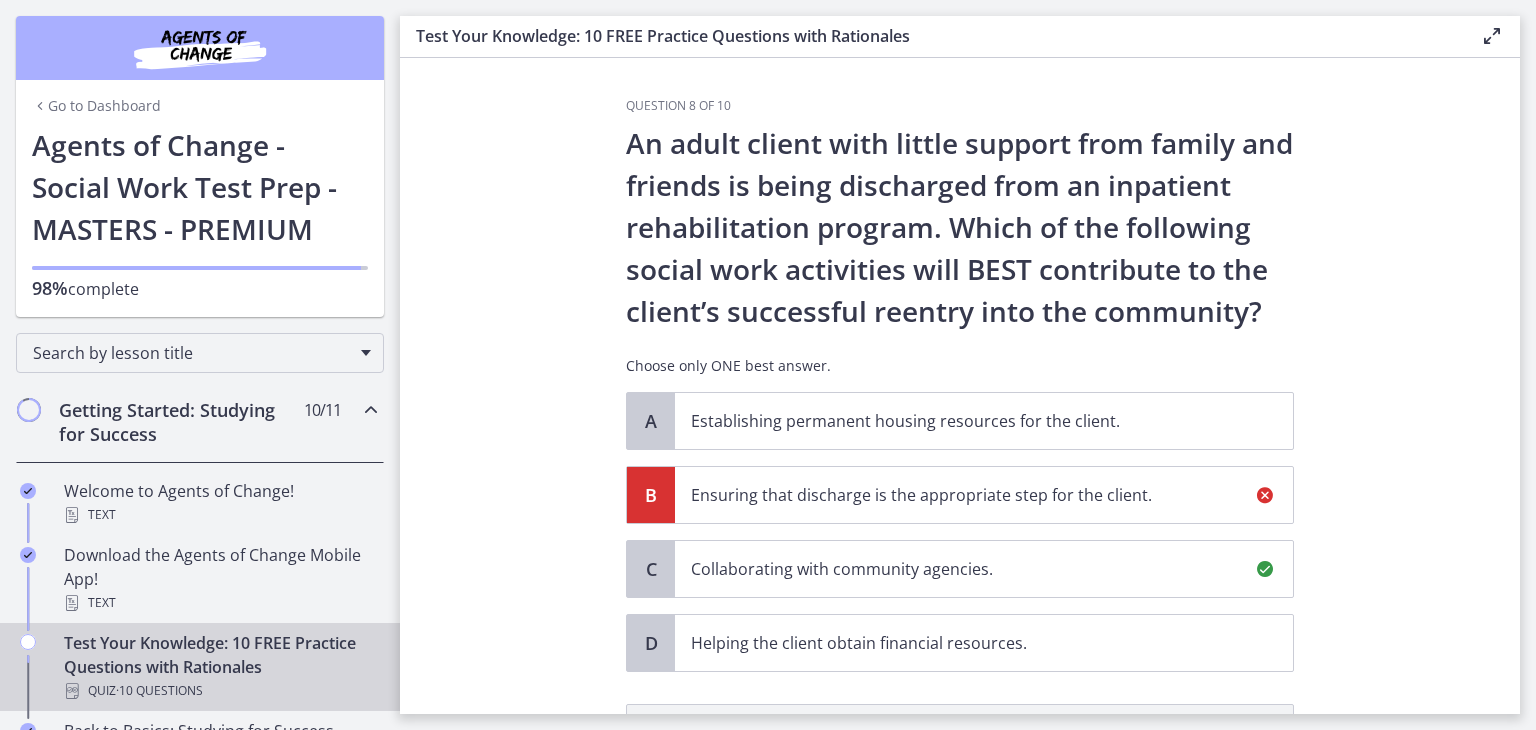 scroll, scrollTop: 334, scrollLeft: 0, axis: vertical 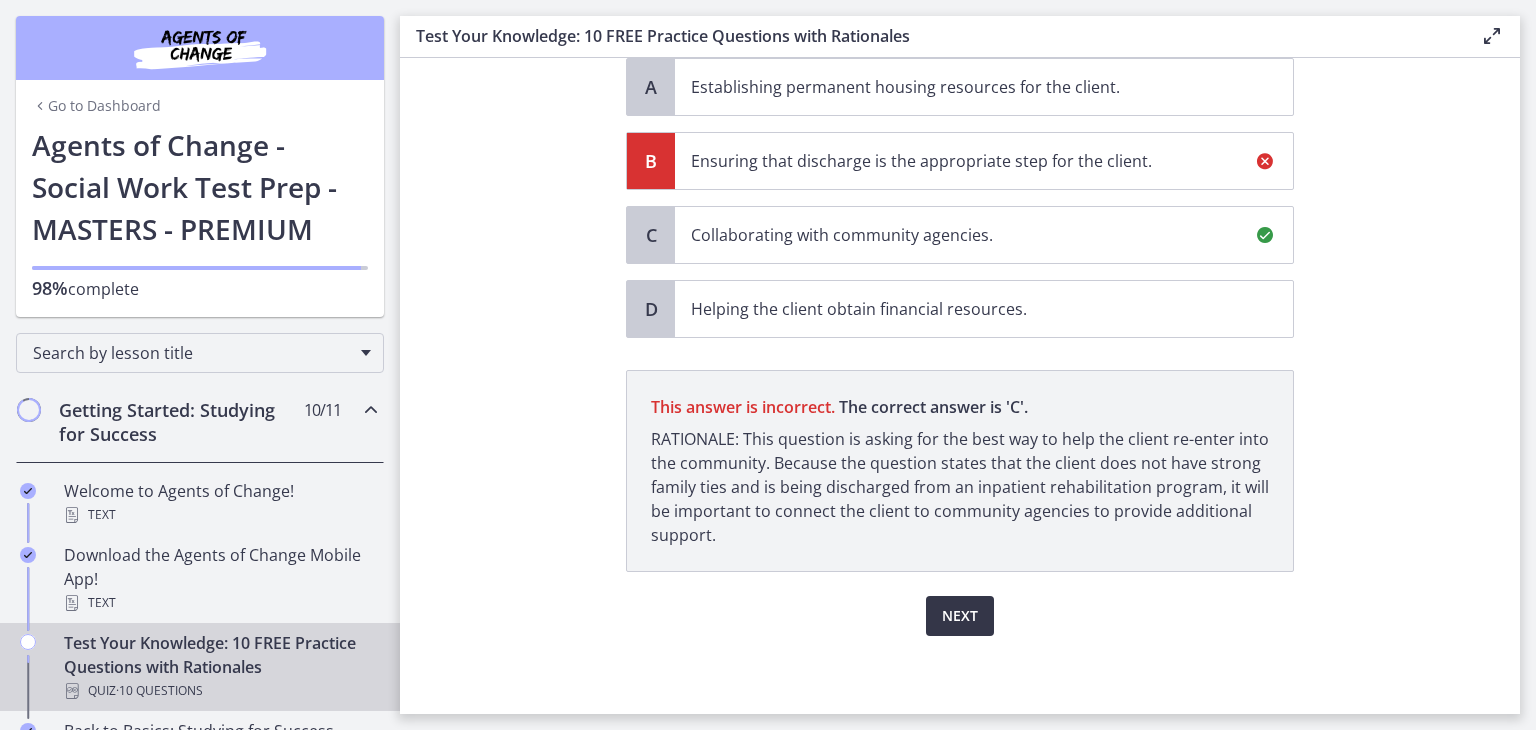 click on "Next" at bounding box center (960, 616) 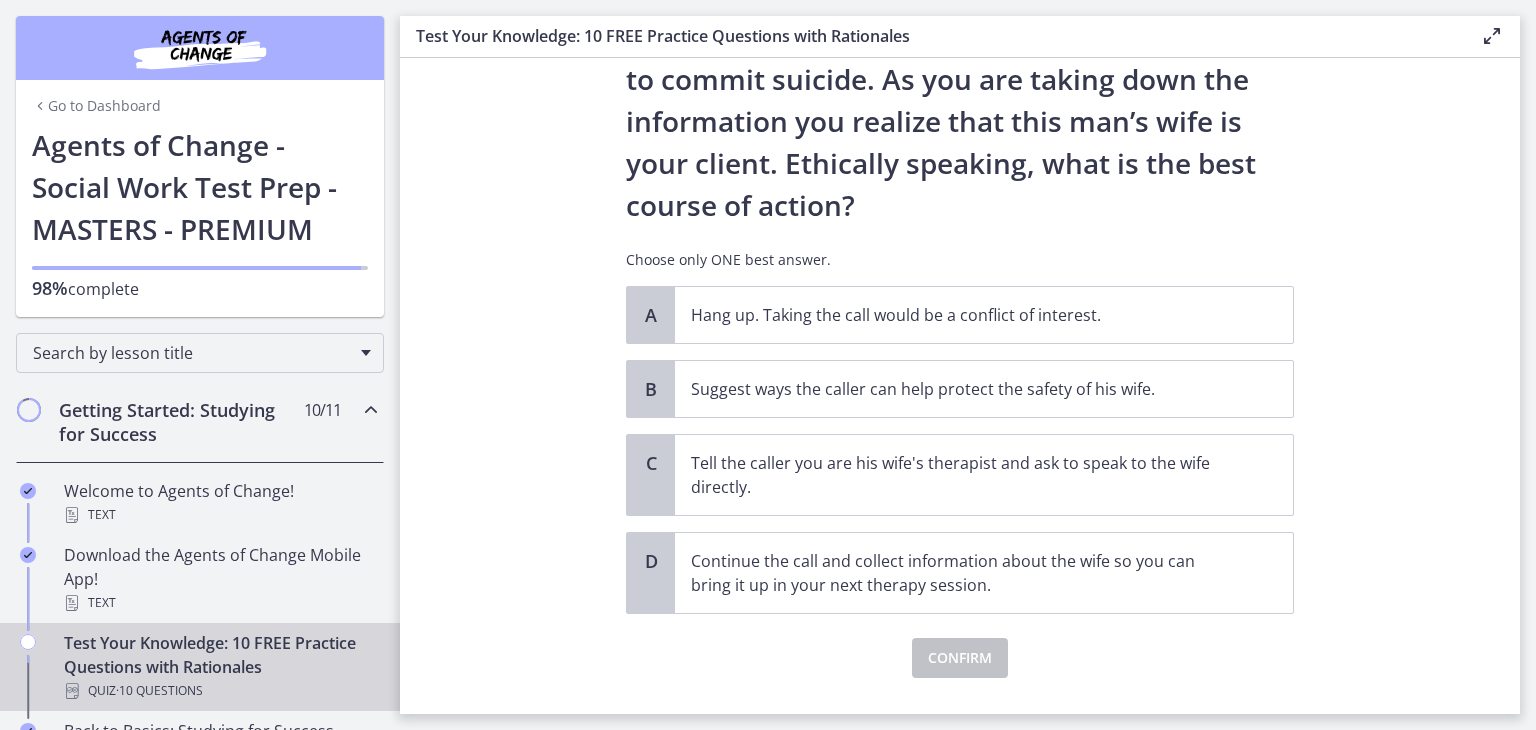 scroll, scrollTop: 234, scrollLeft: 0, axis: vertical 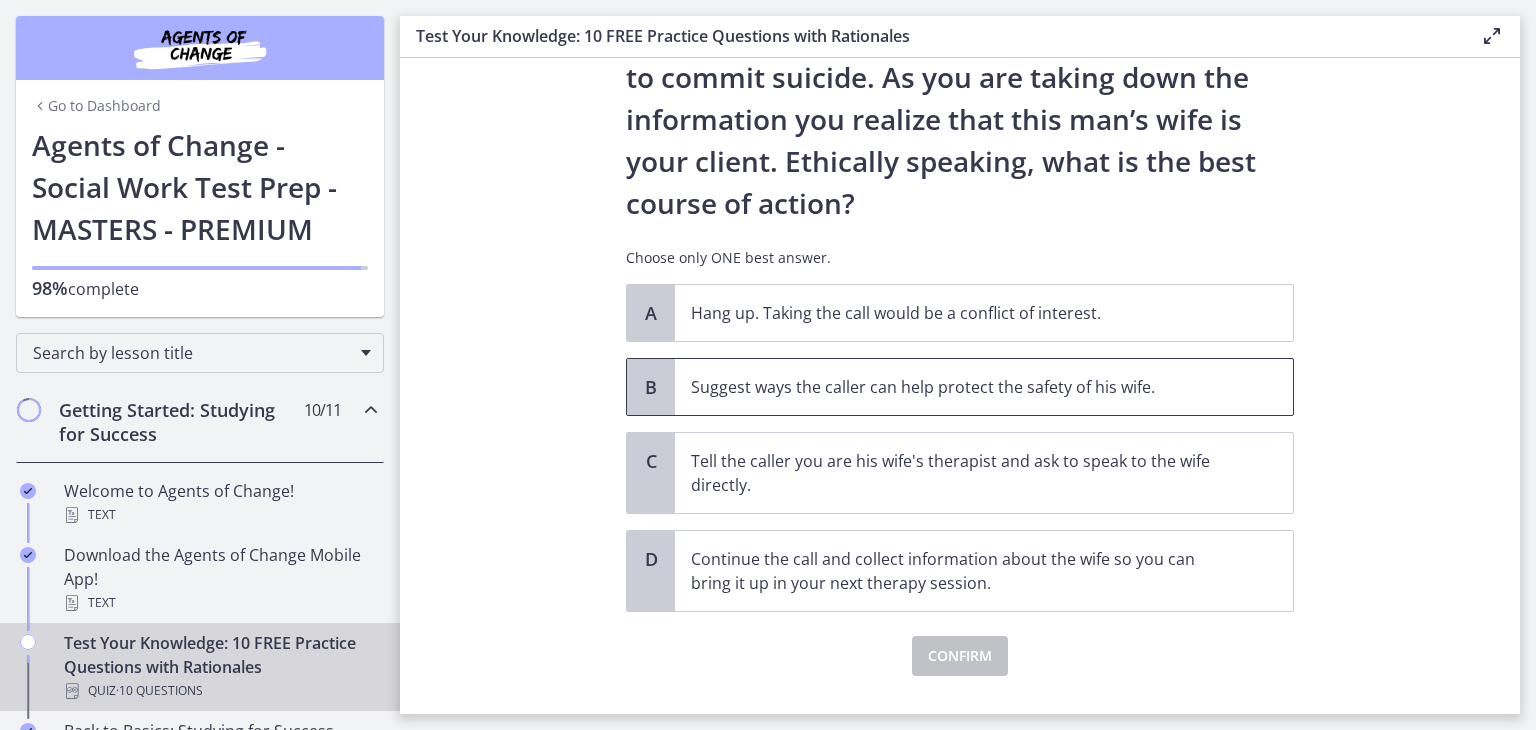 click on "Suggest ways the caller can help protect the safety of his wife." at bounding box center [984, 387] 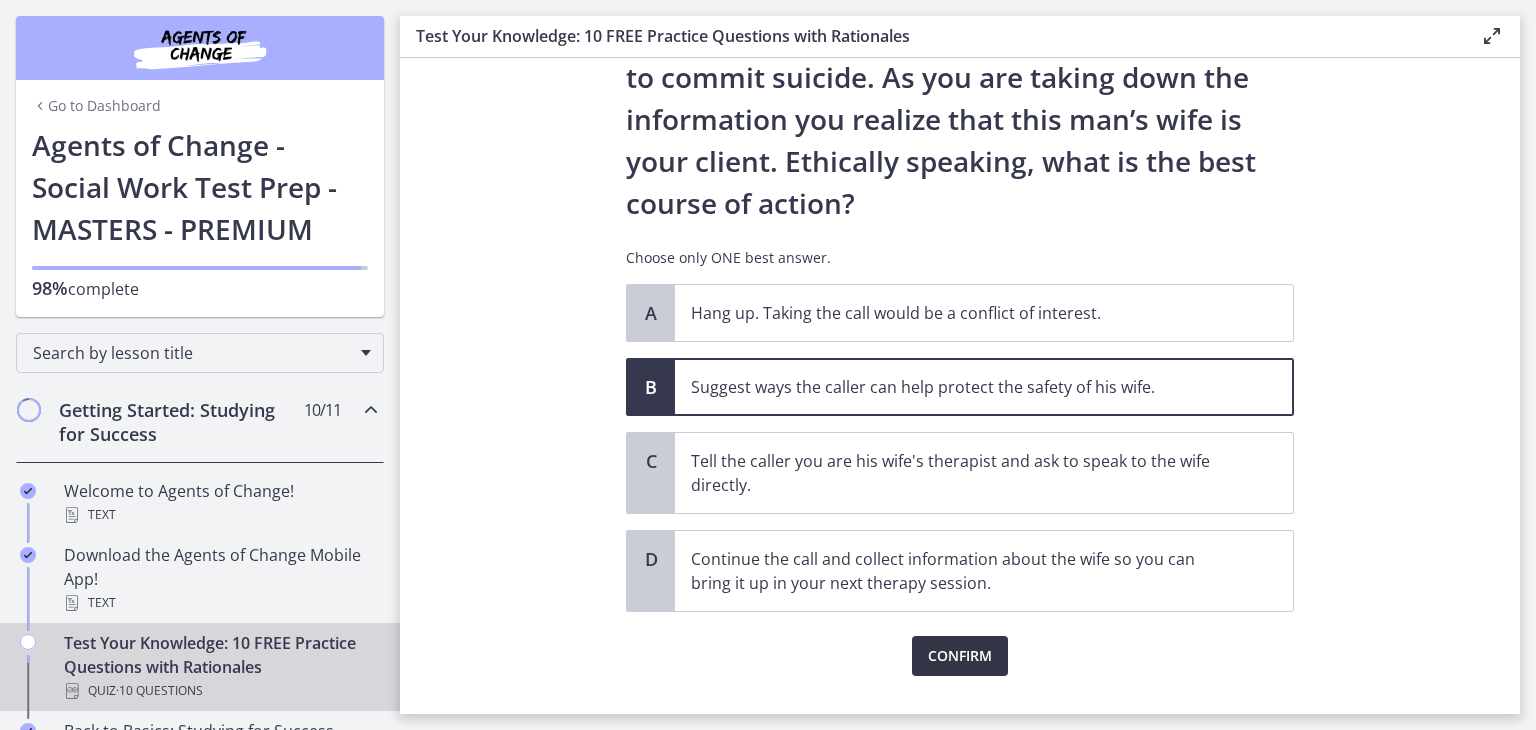 click on "Confirm" at bounding box center (960, 656) 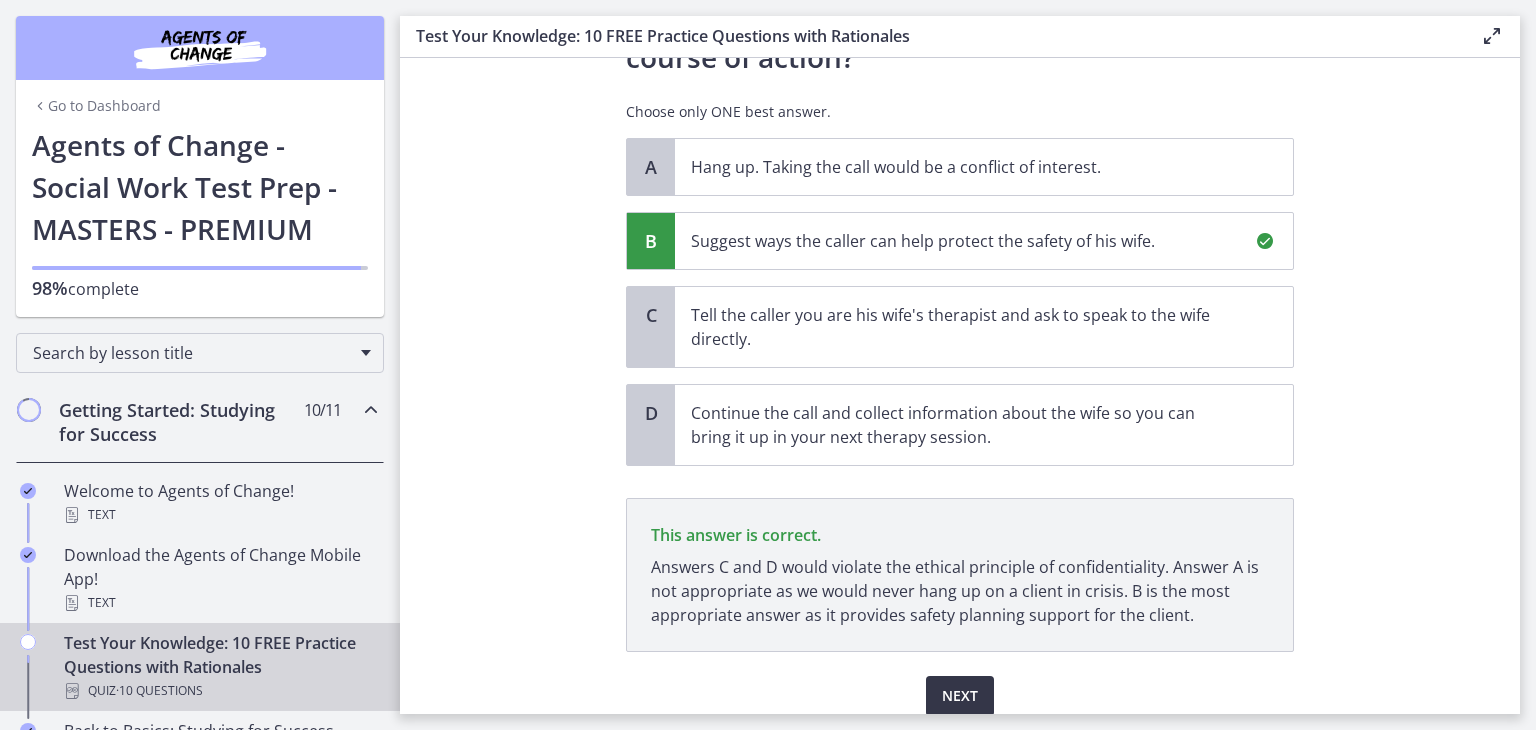 scroll, scrollTop: 460, scrollLeft: 0, axis: vertical 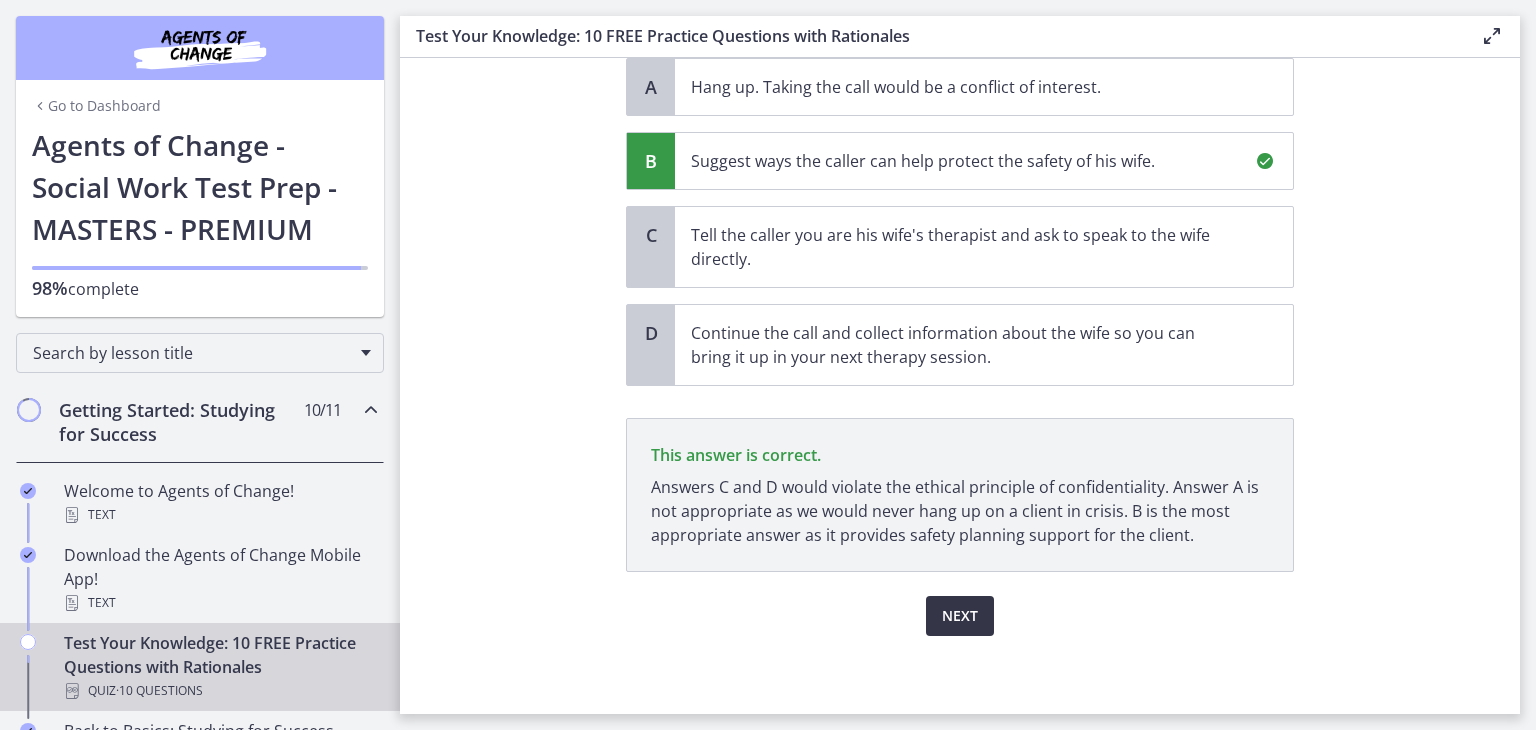 click on "Next" at bounding box center [960, 616] 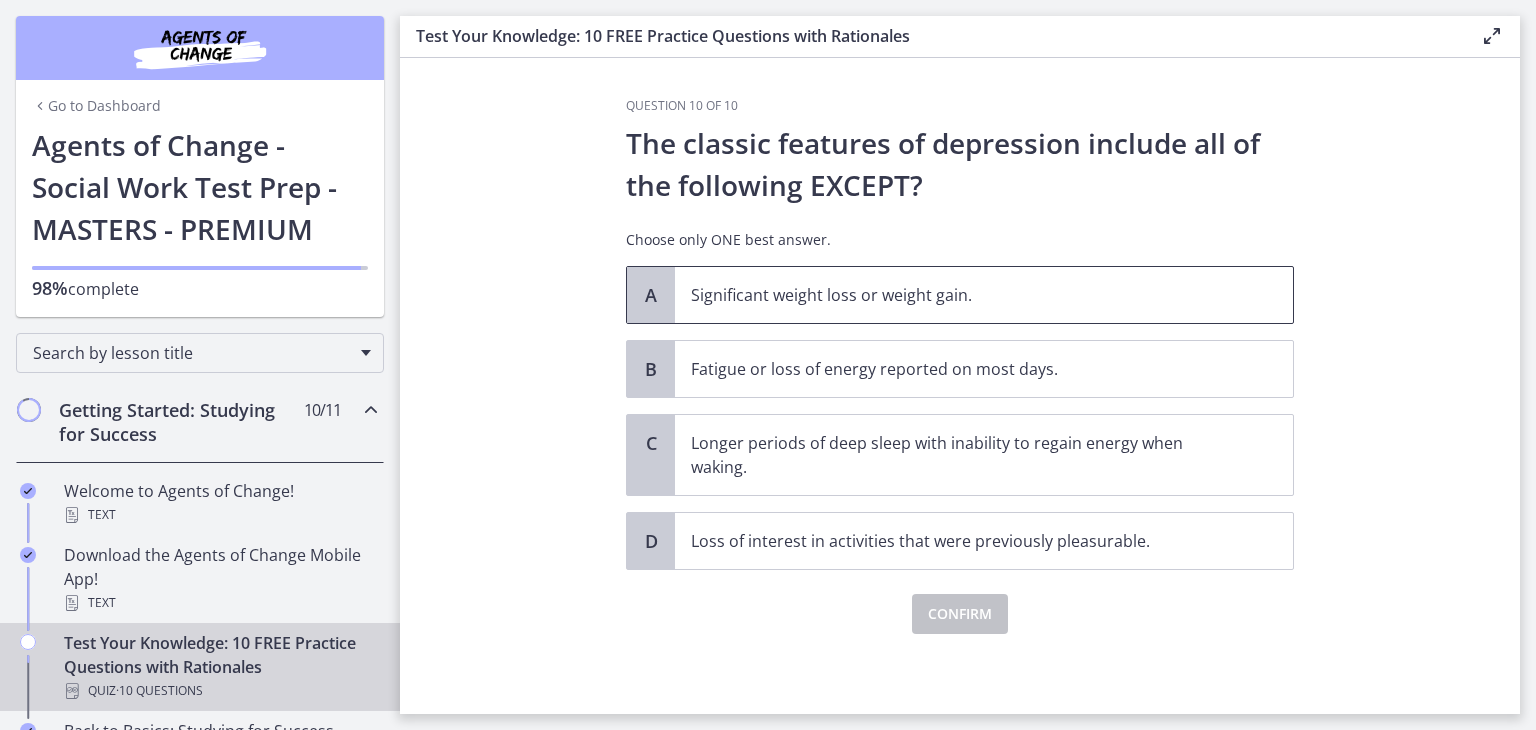 click on "Significant weight loss or weight gain." at bounding box center (964, 295) 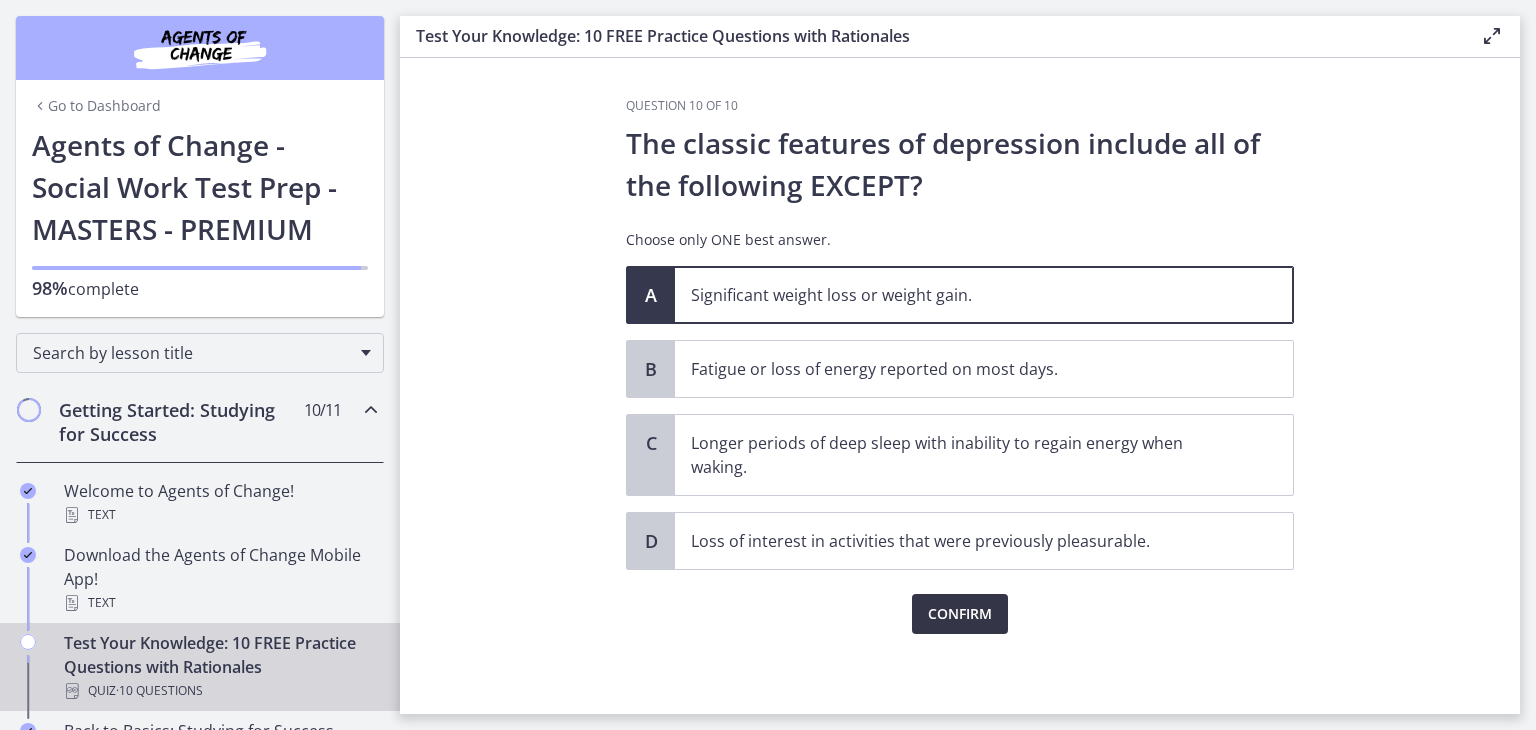 click on "Confirm" at bounding box center [960, 614] 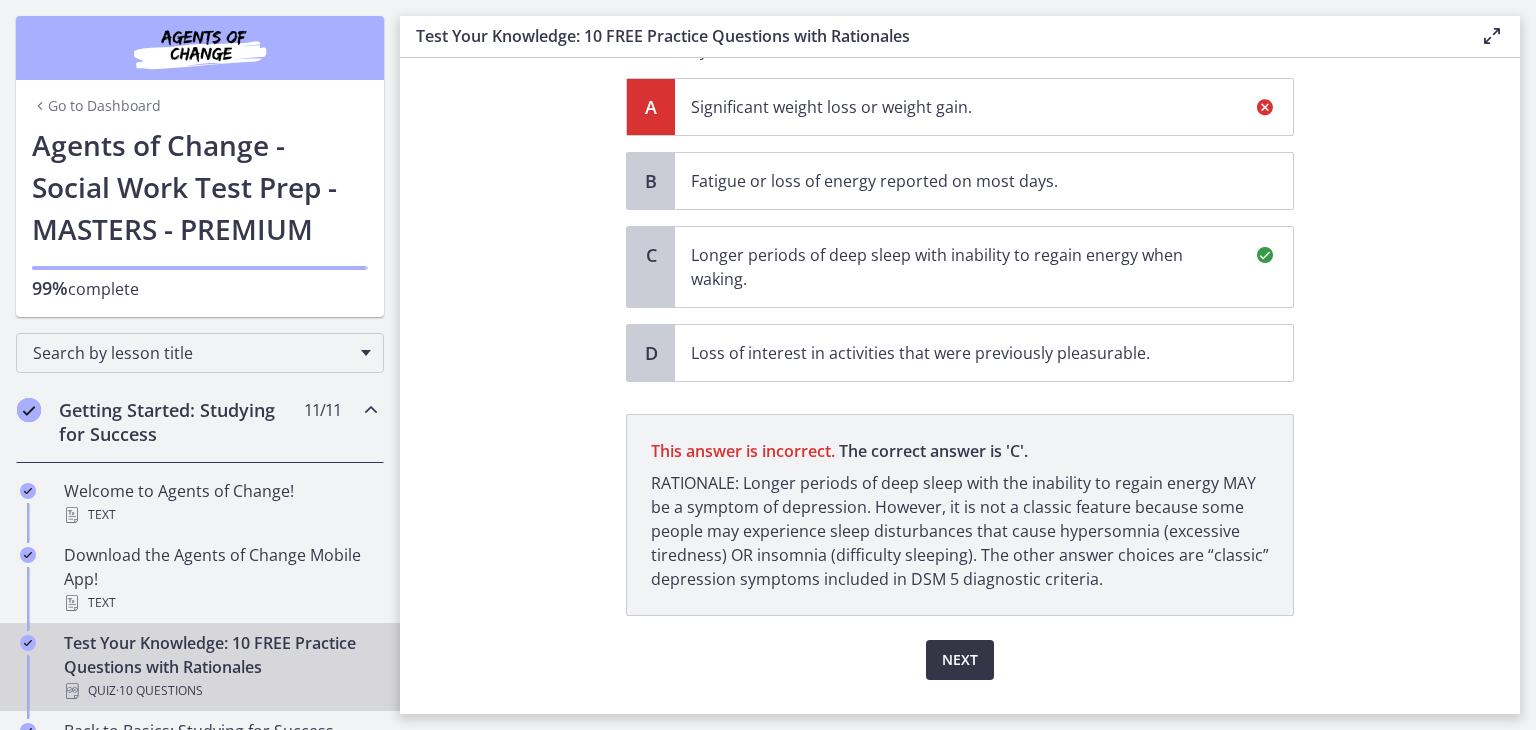 scroll, scrollTop: 232, scrollLeft: 0, axis: vertical 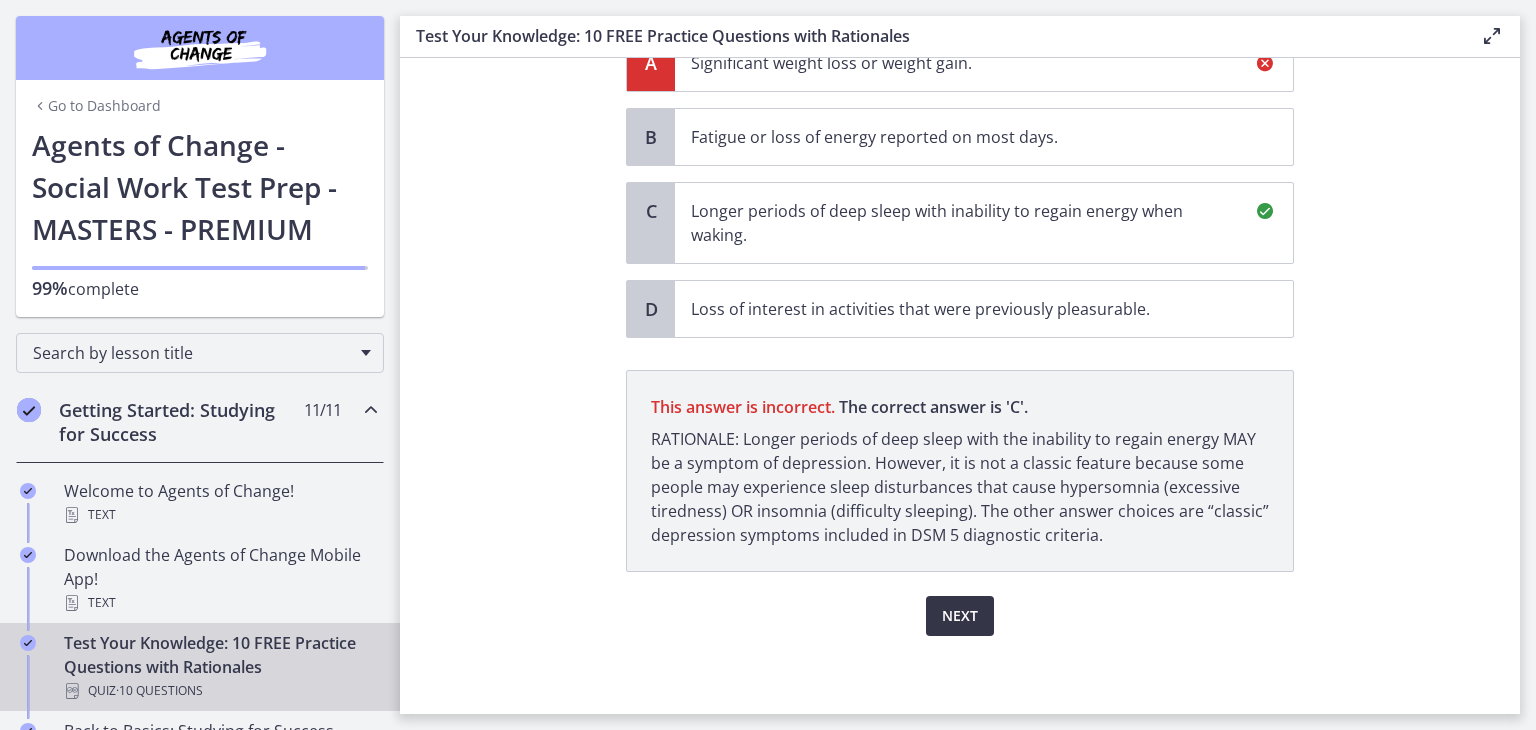 click on "Next" at bounding box center [960, 616] 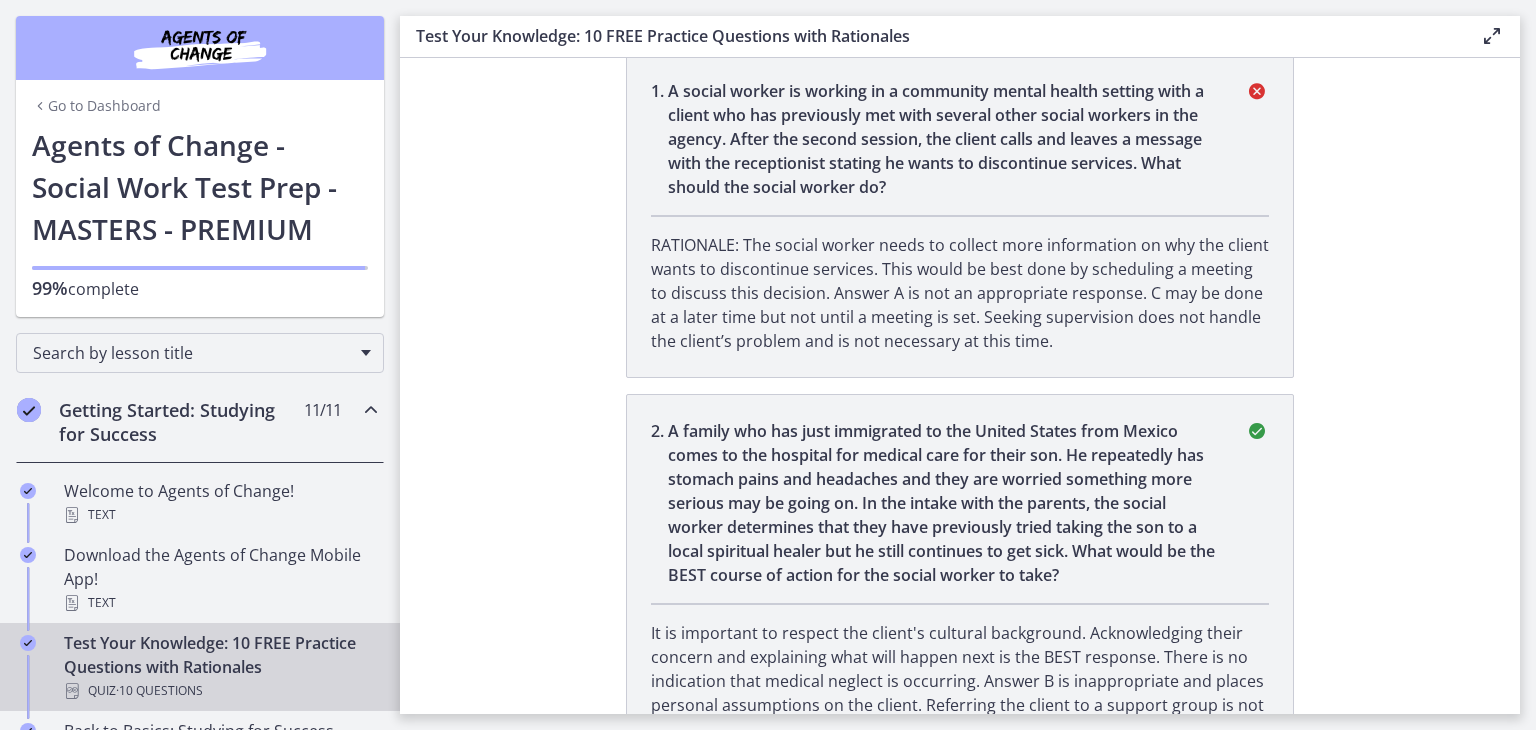 scroll, scrollTop: 0, scrollLeft: 0, axis: both 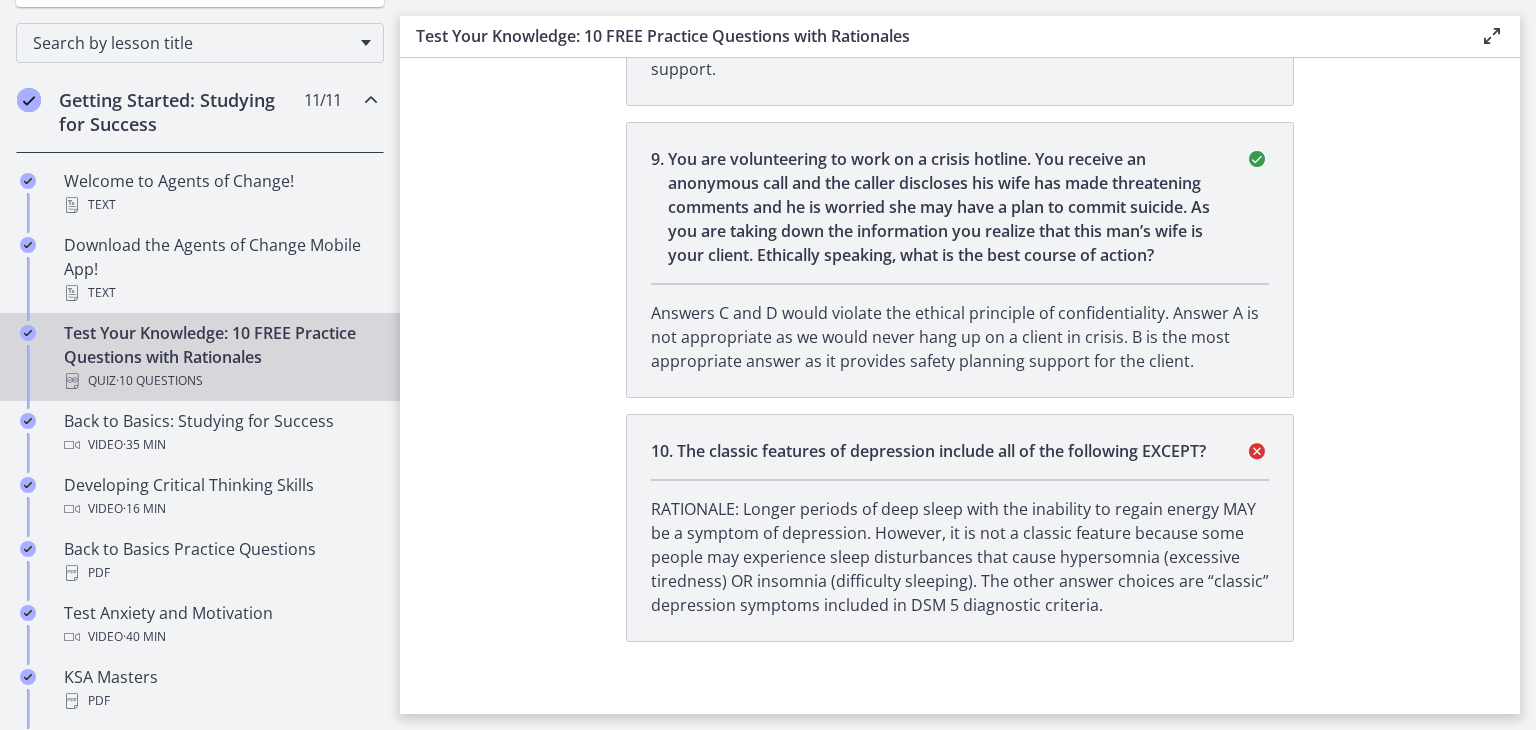 click at bounding box center (1492, 36) 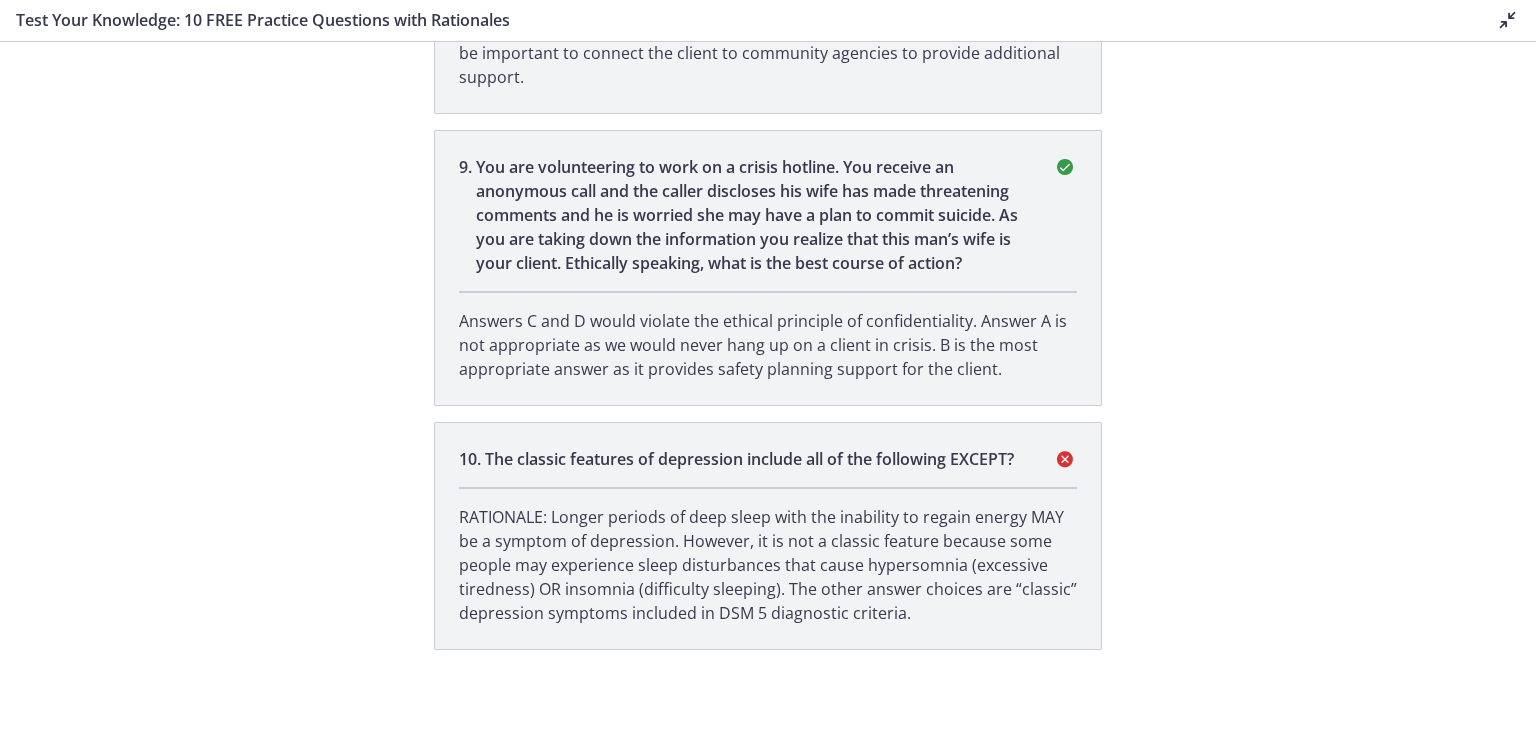 scroll, scrollTop: 2864, scrollLeft: 0, axis: vertical 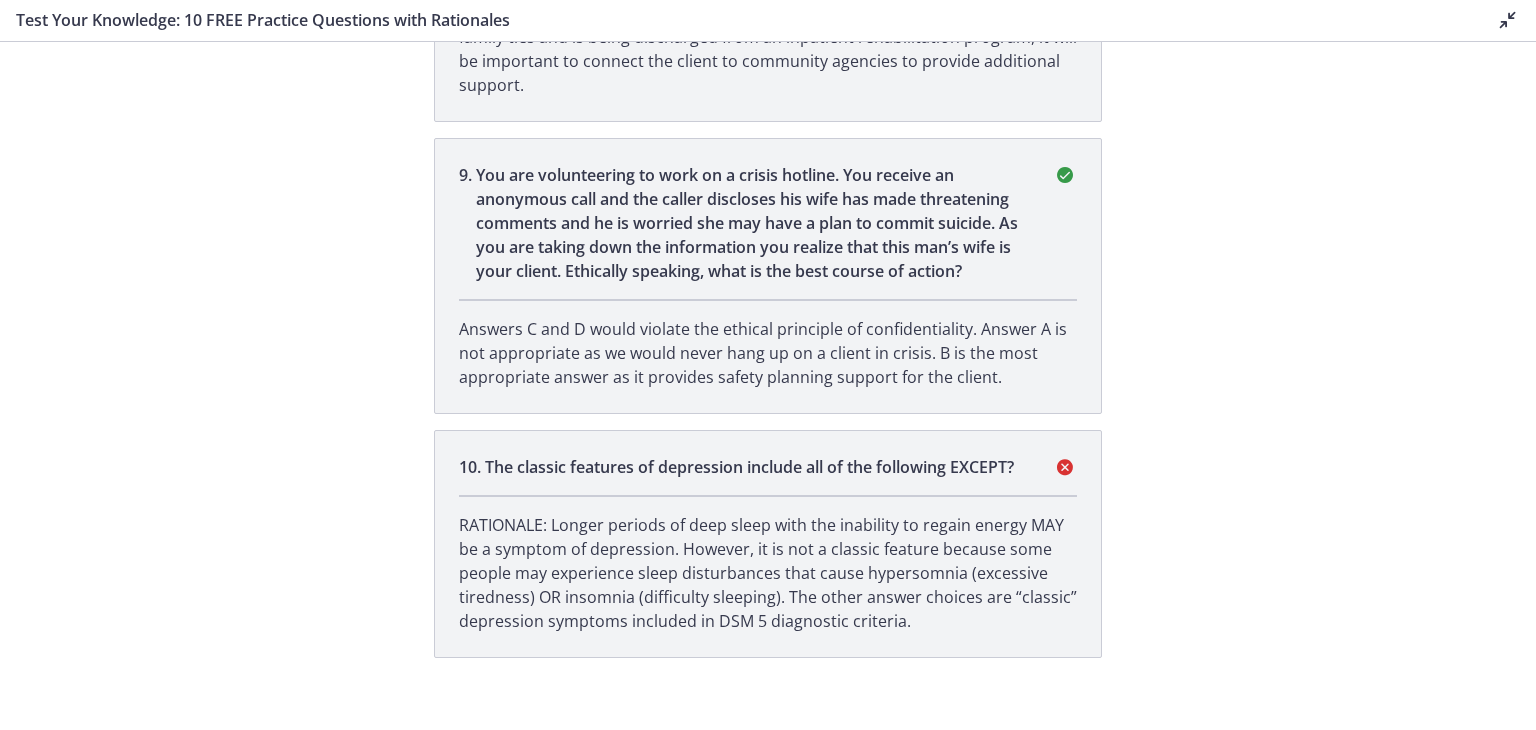 click at bounding box center [1508, 20] 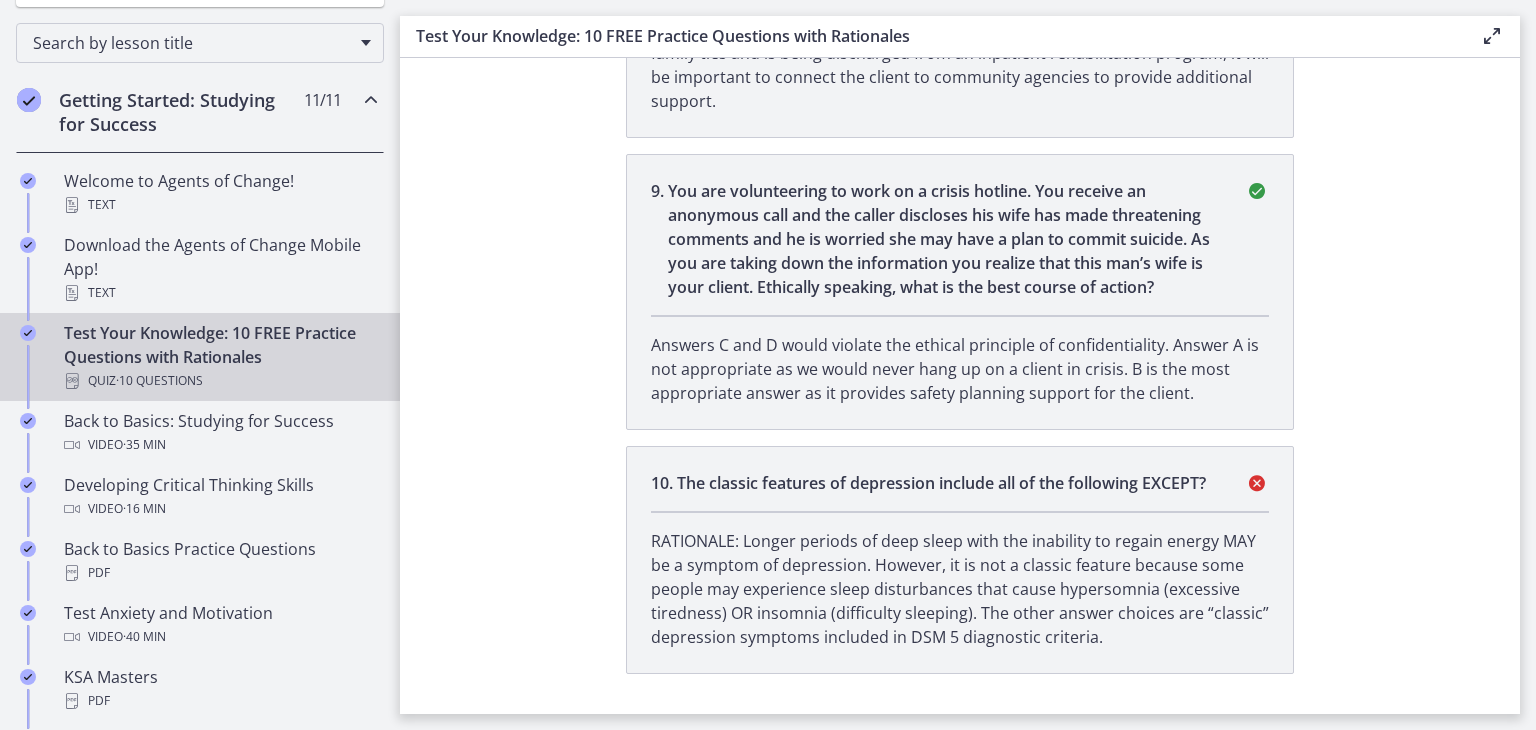 scroll, scrollTop: 2896, scrollLeft: 0, axis: vertical 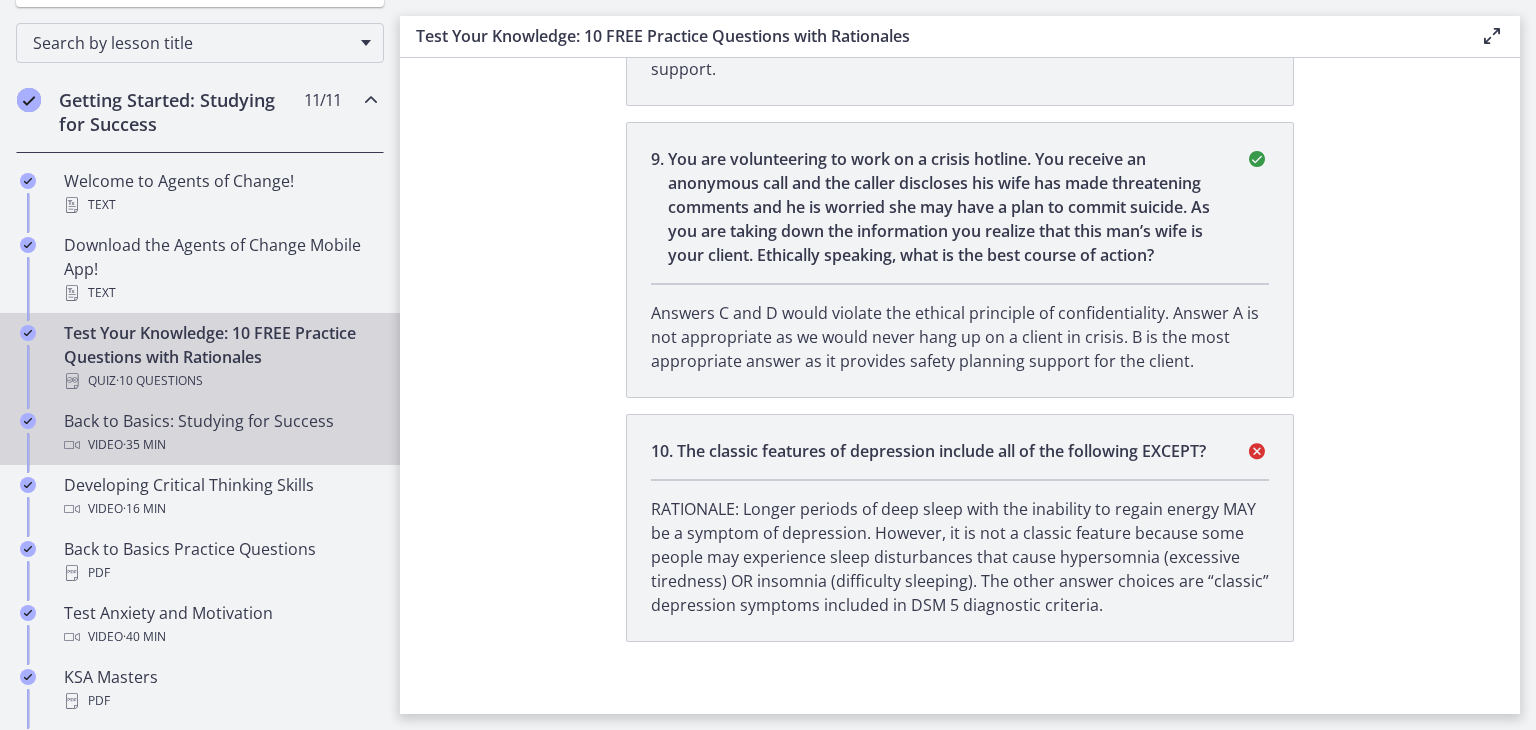 click on "Video
·  35 min" at bounding box center (220, 445) 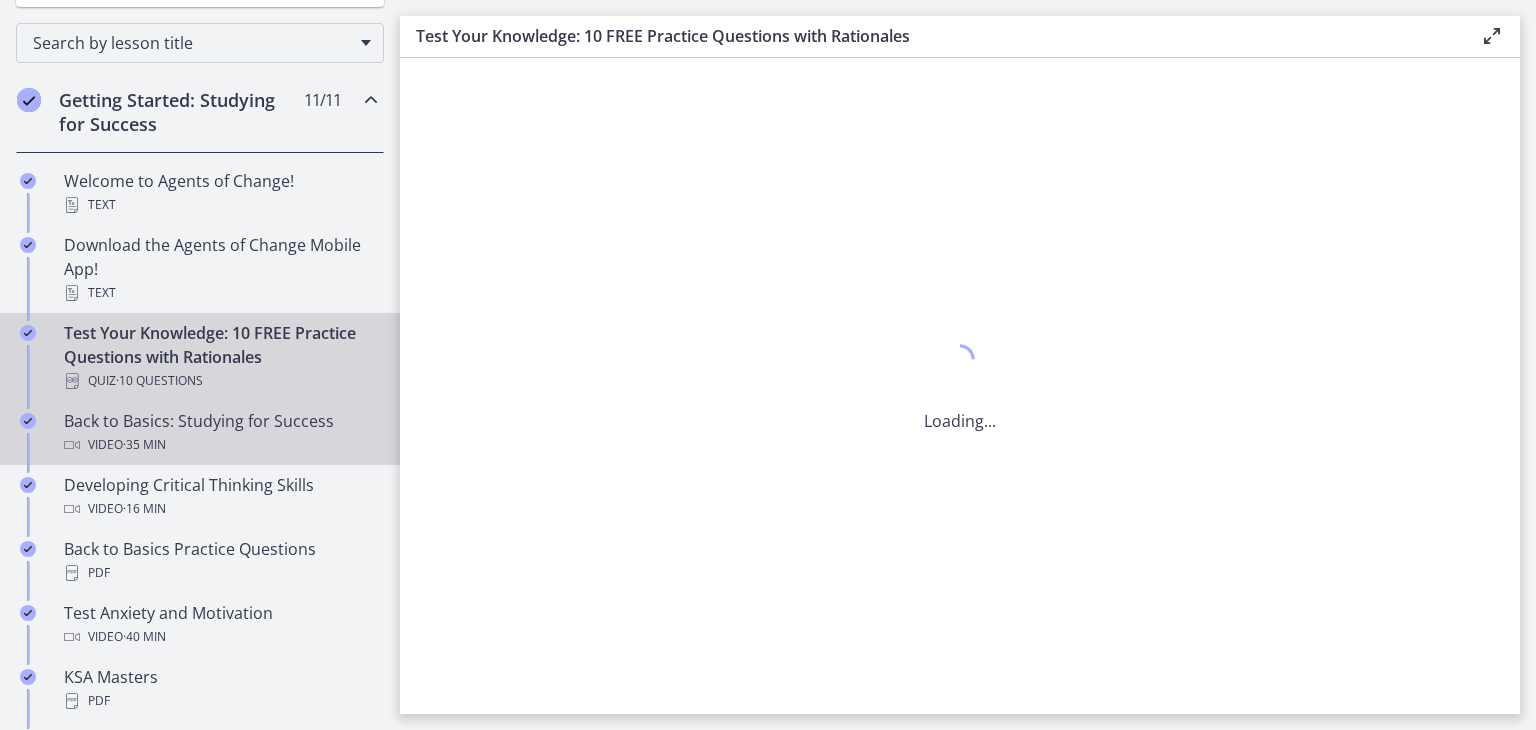 scroll, scrollTop: 0, scrollLeft: 0, axis: both 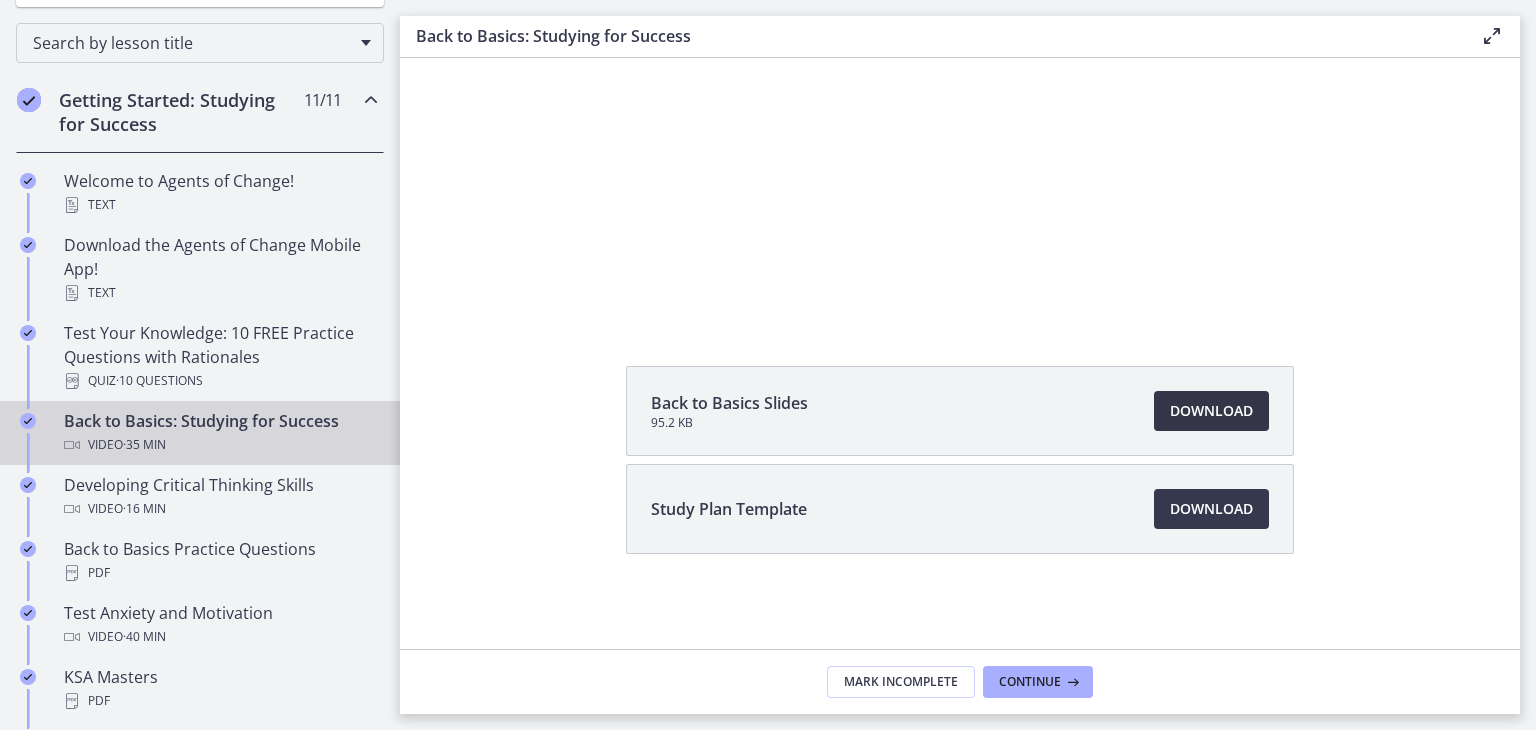 click on "Download
Opens in a new window" at bounding box center (1211, 411) 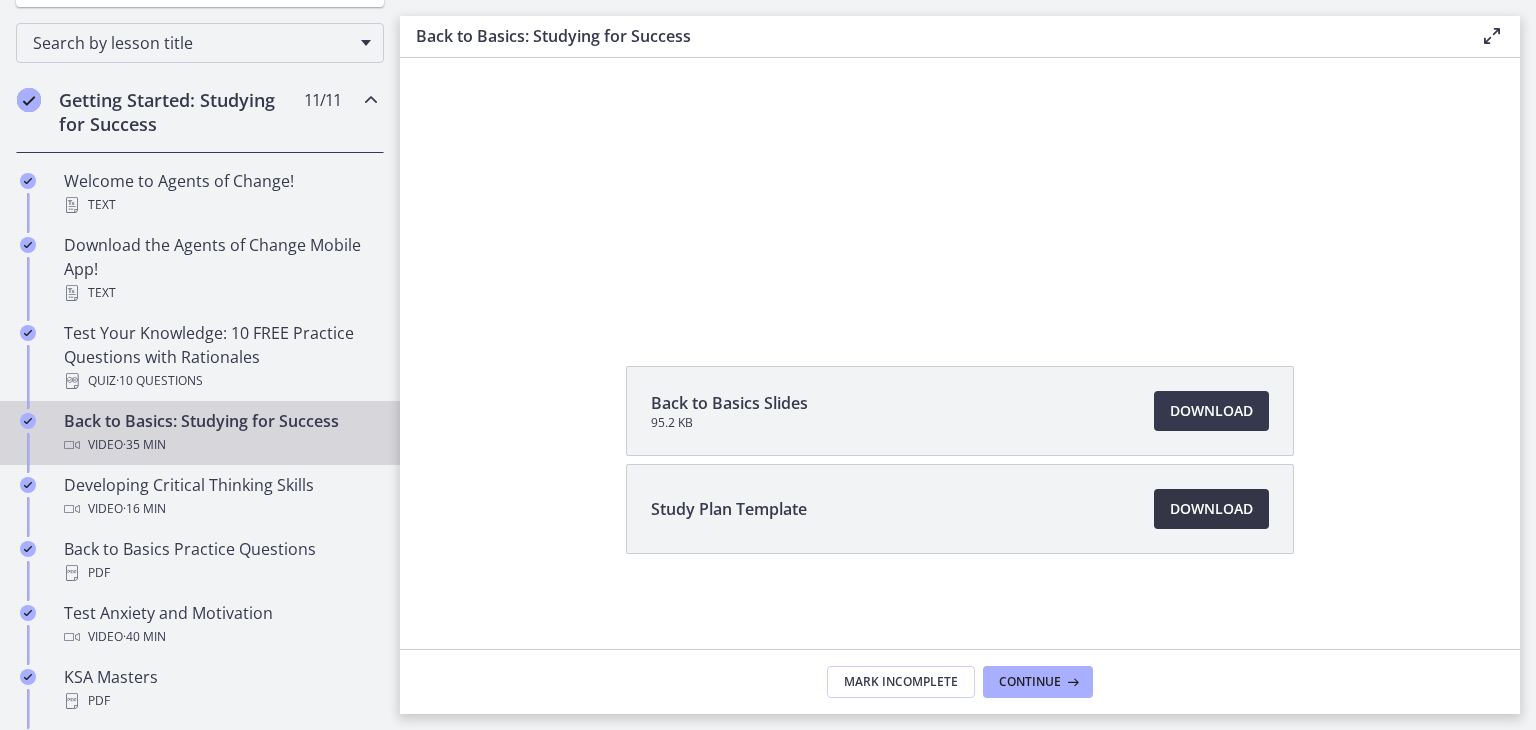 click on "Download
Opens in a new window" at bounding box center [1211, 509] 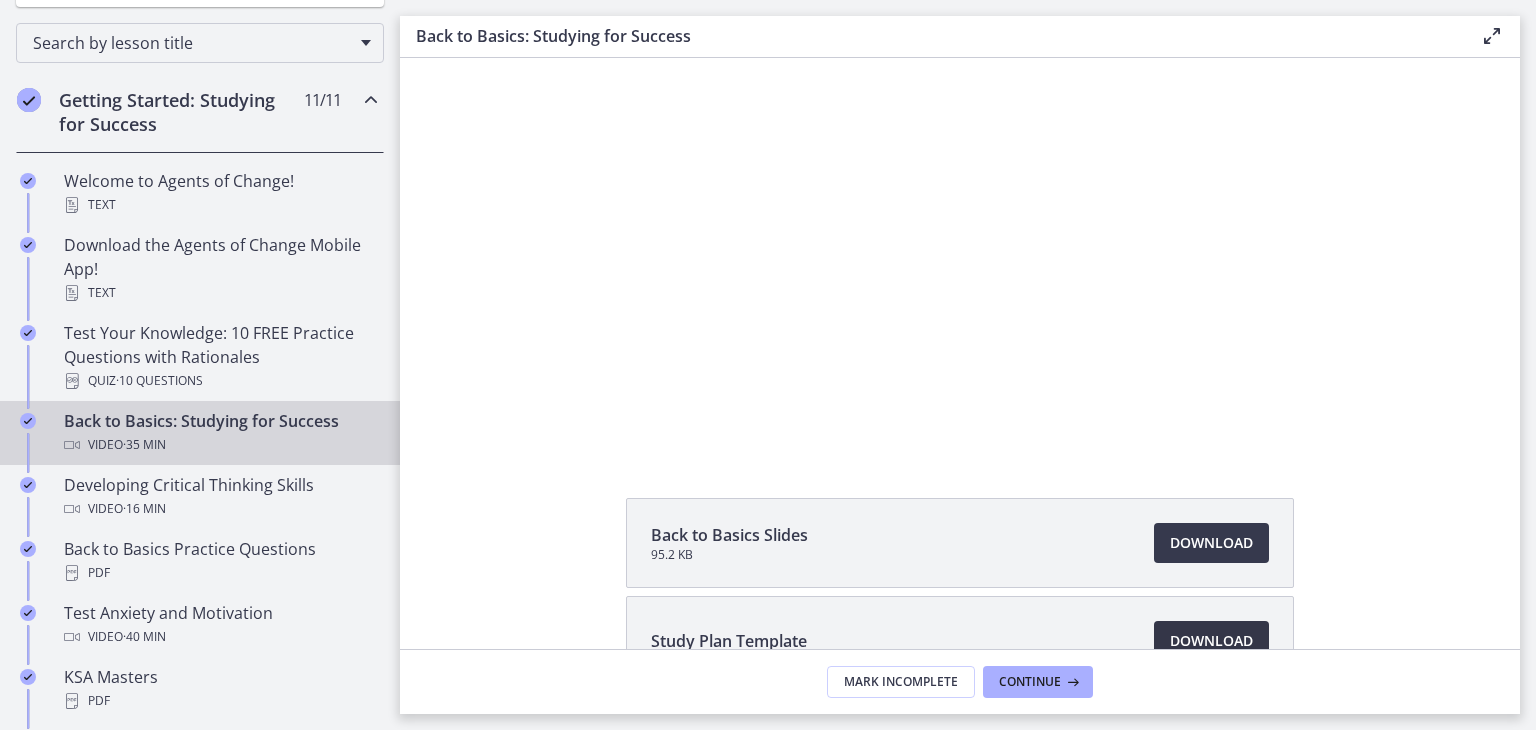 scroll, scrollTop: 0, scrollLeft: 0, axis: both 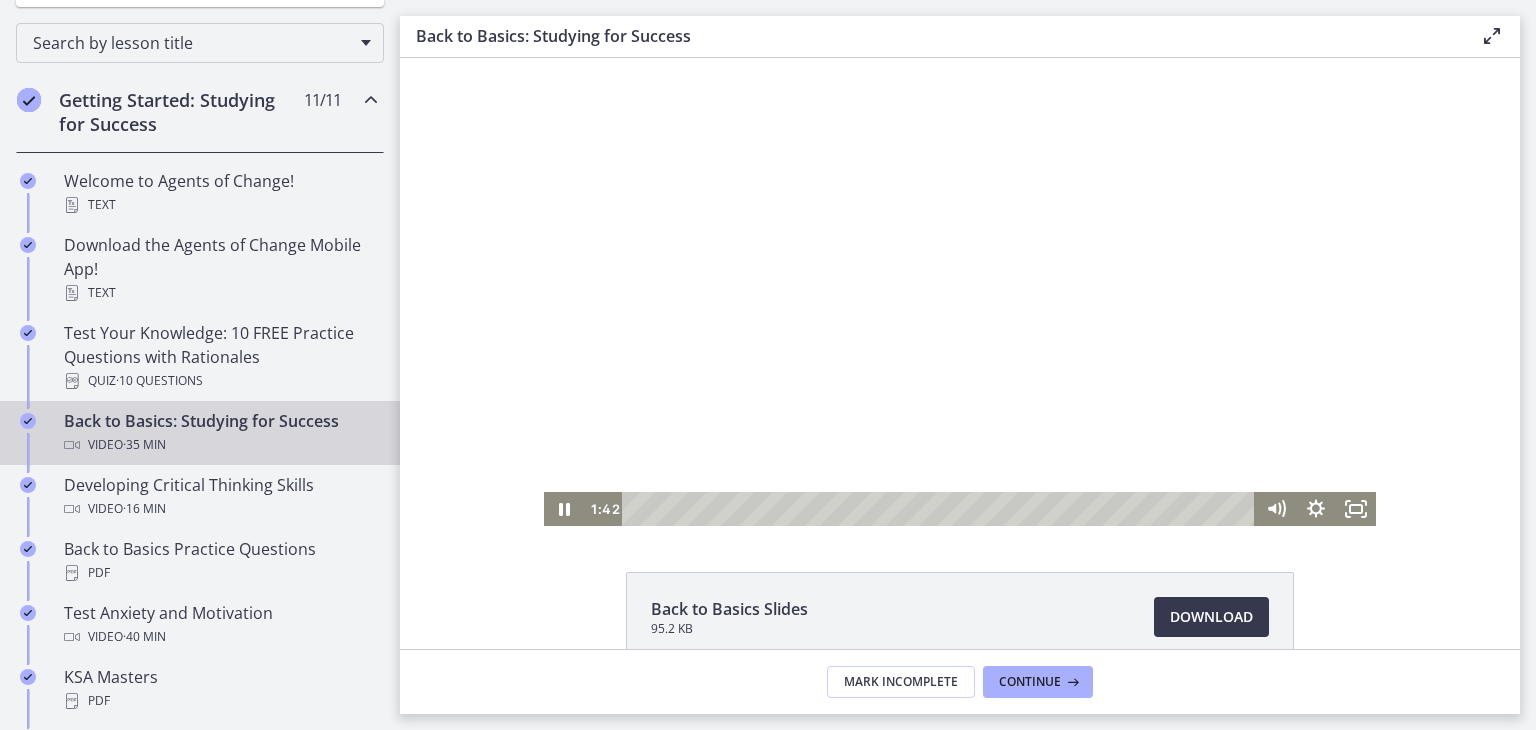 click at bounding box center (960, 292) 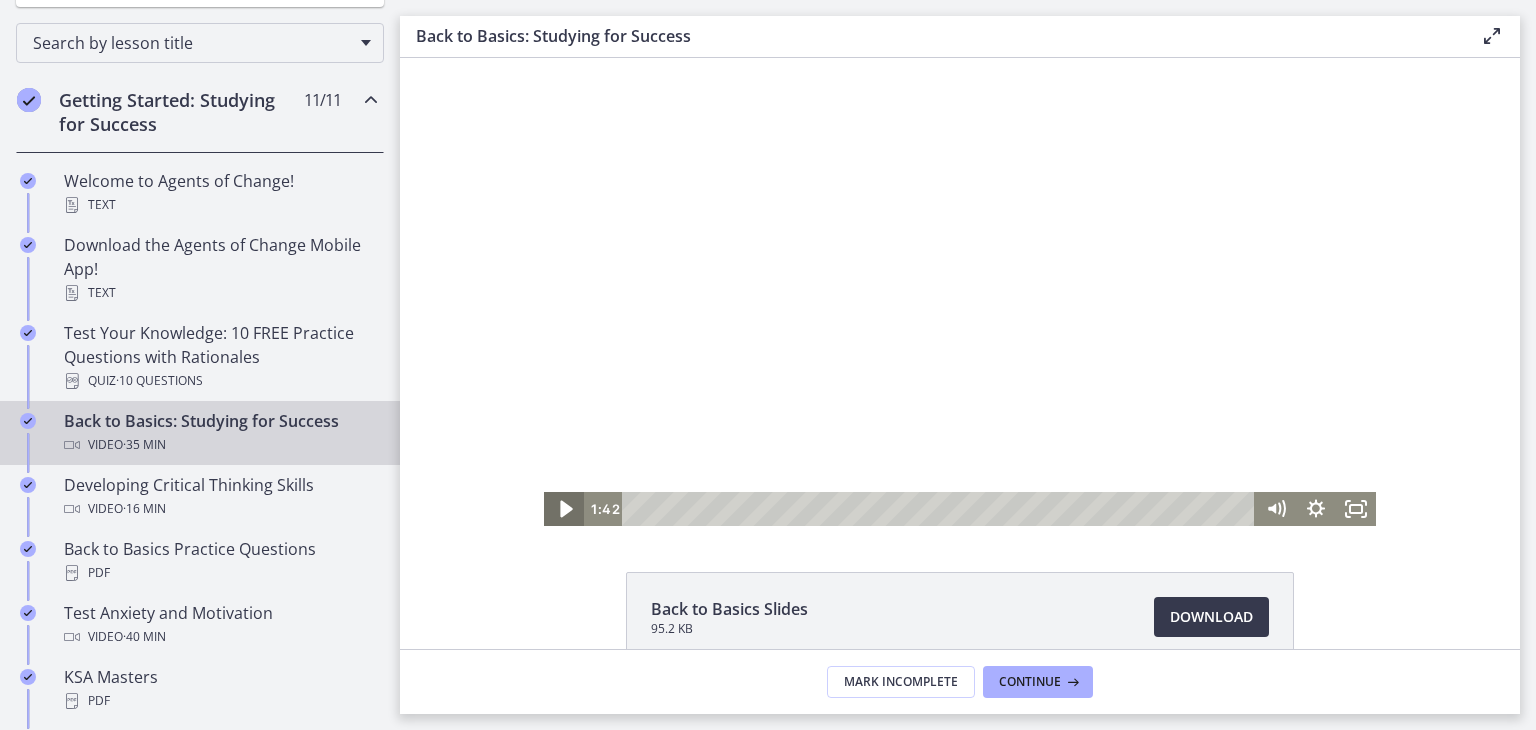 click 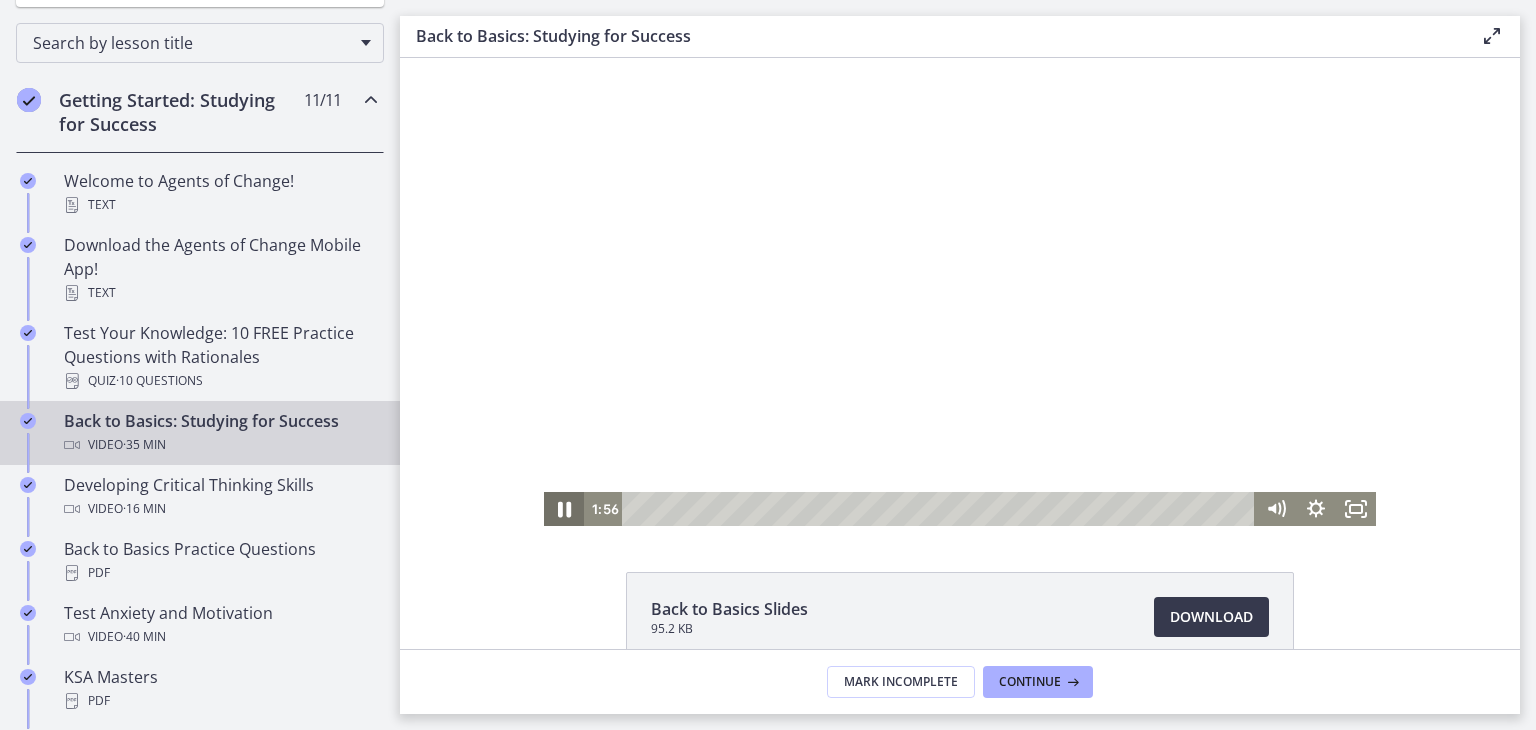 click 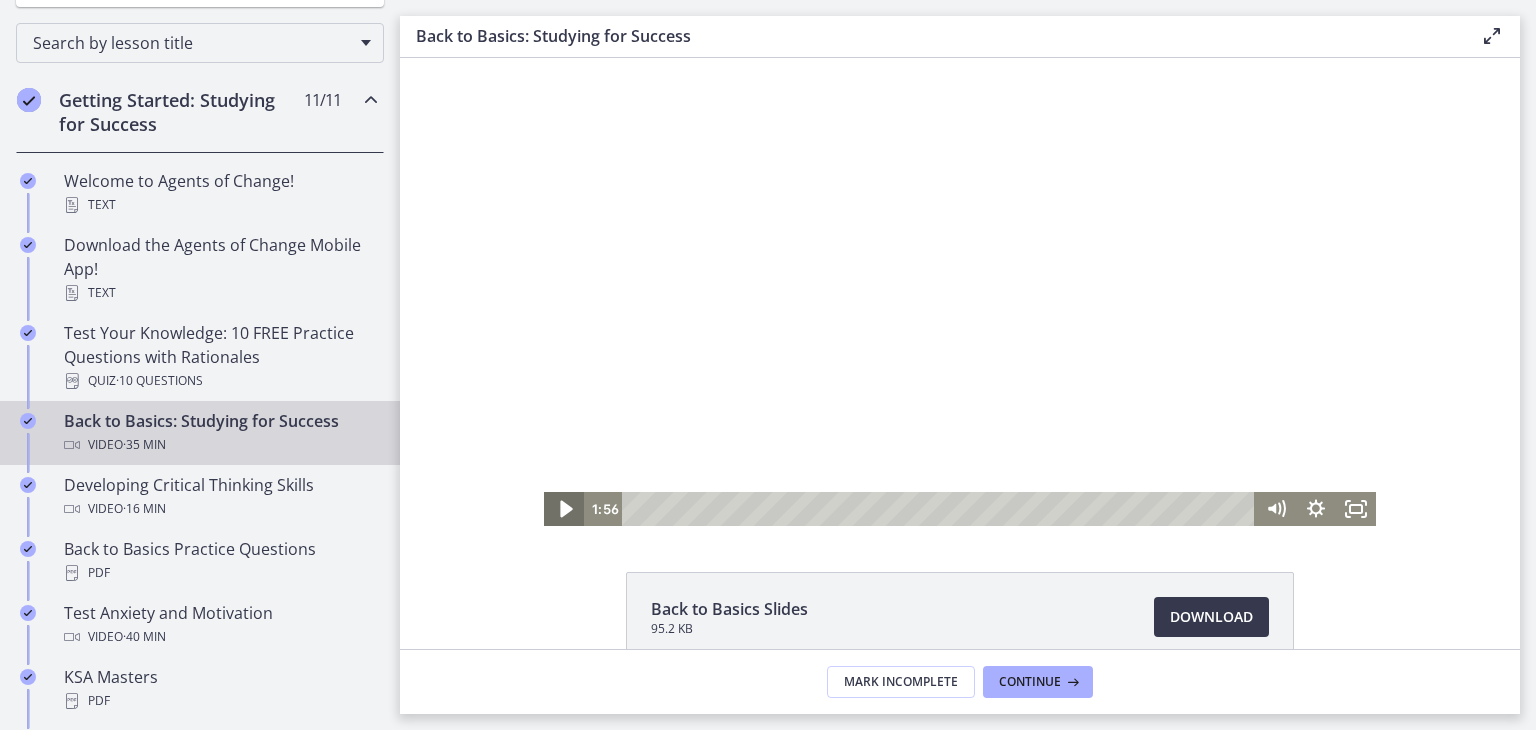click 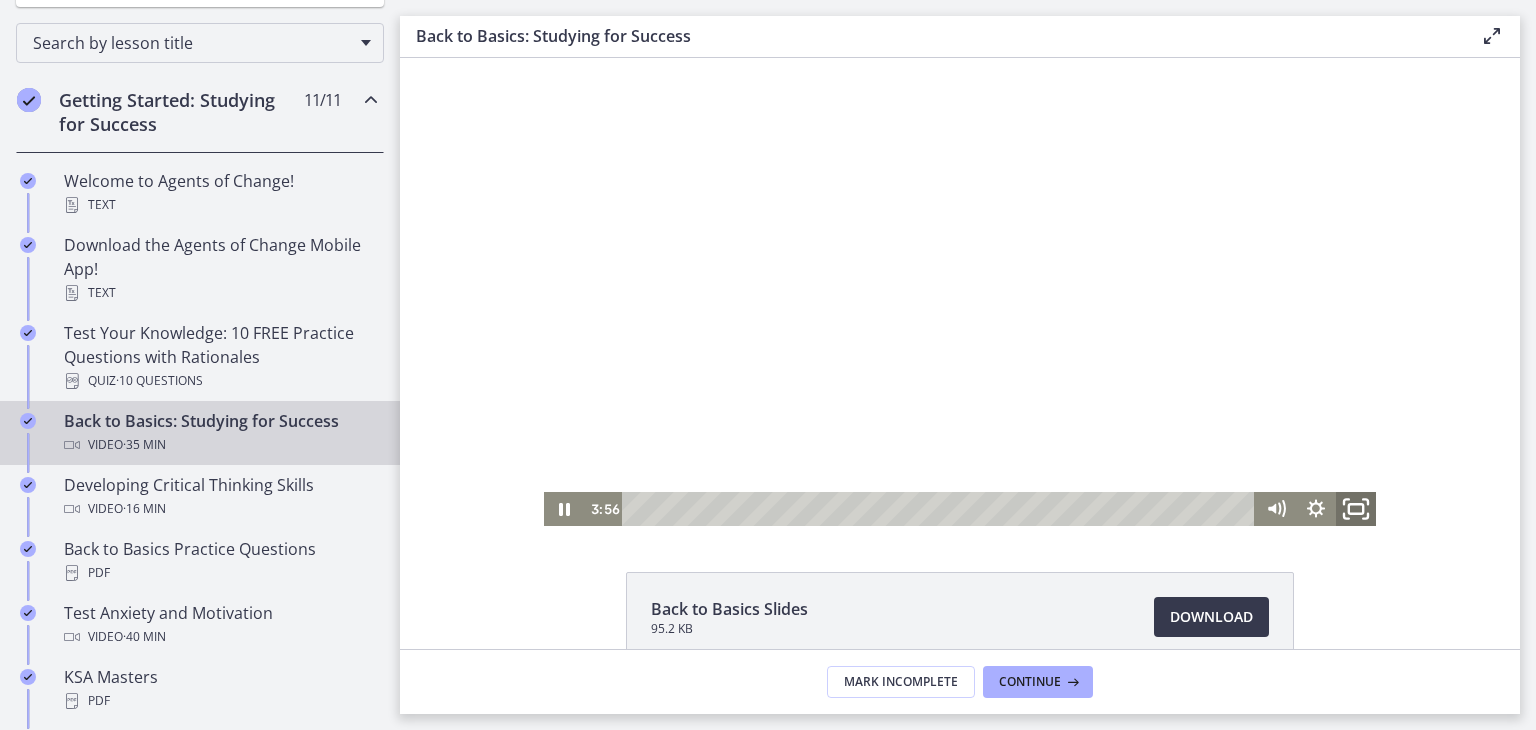 click 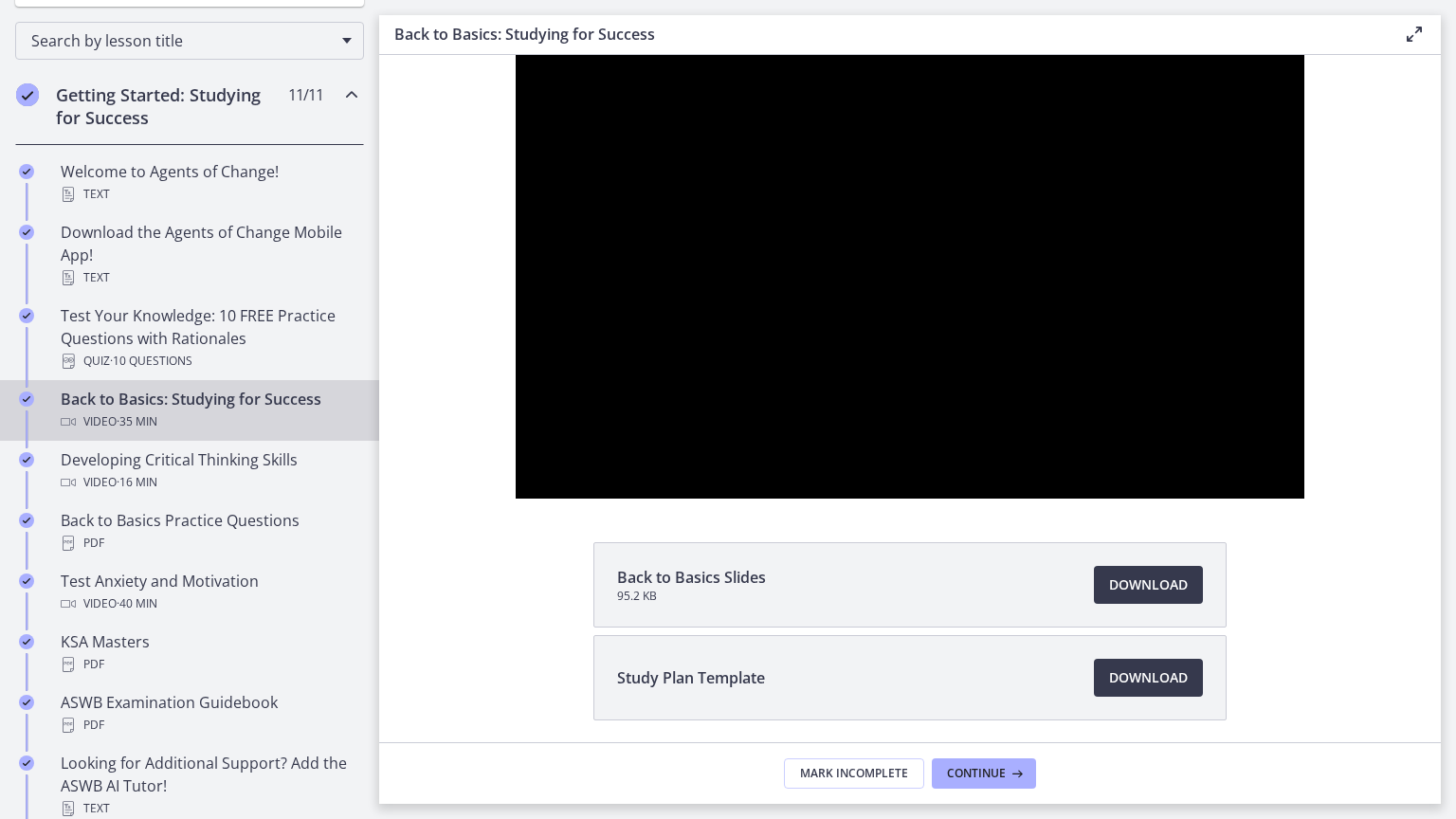 type 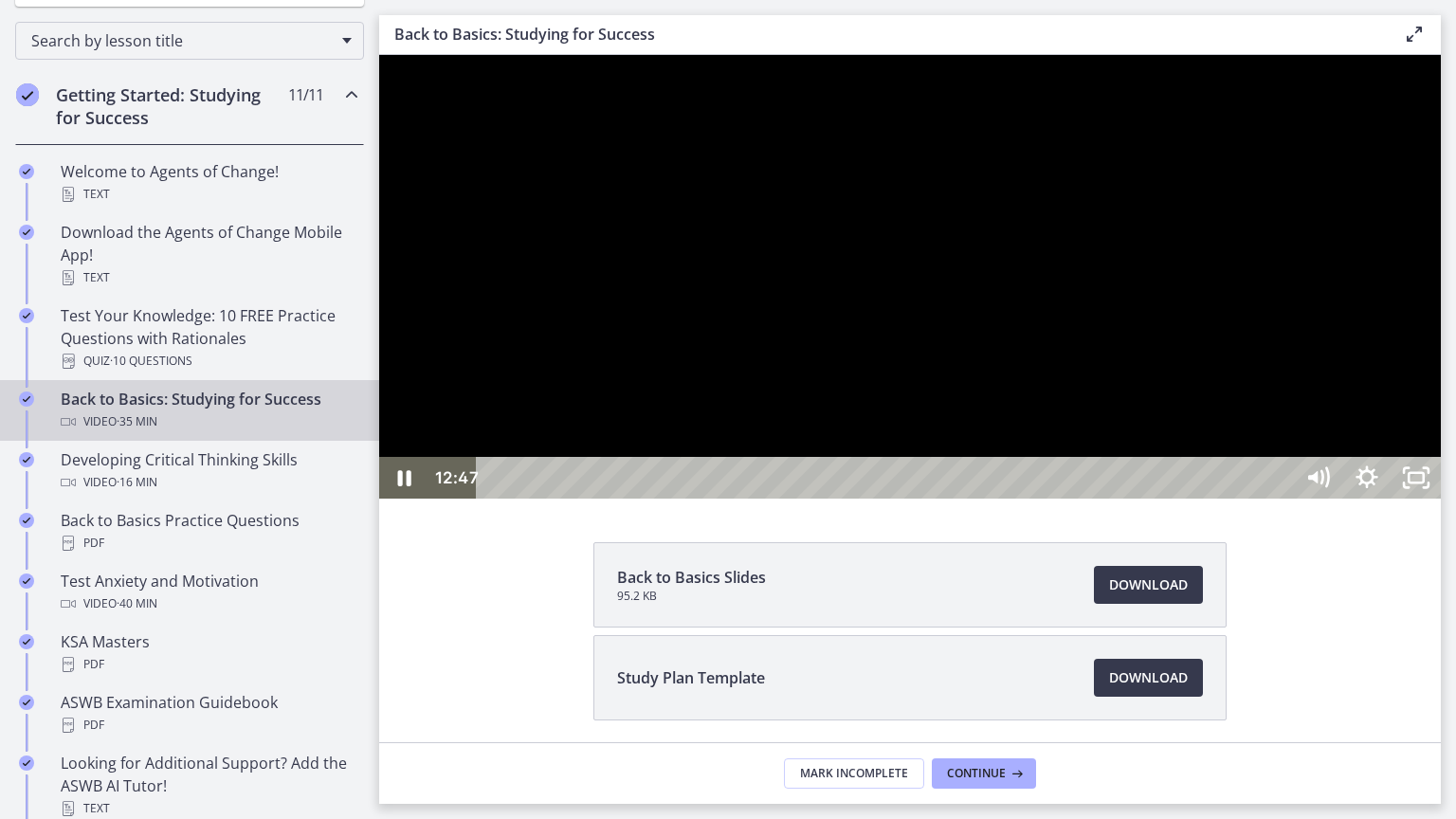 type 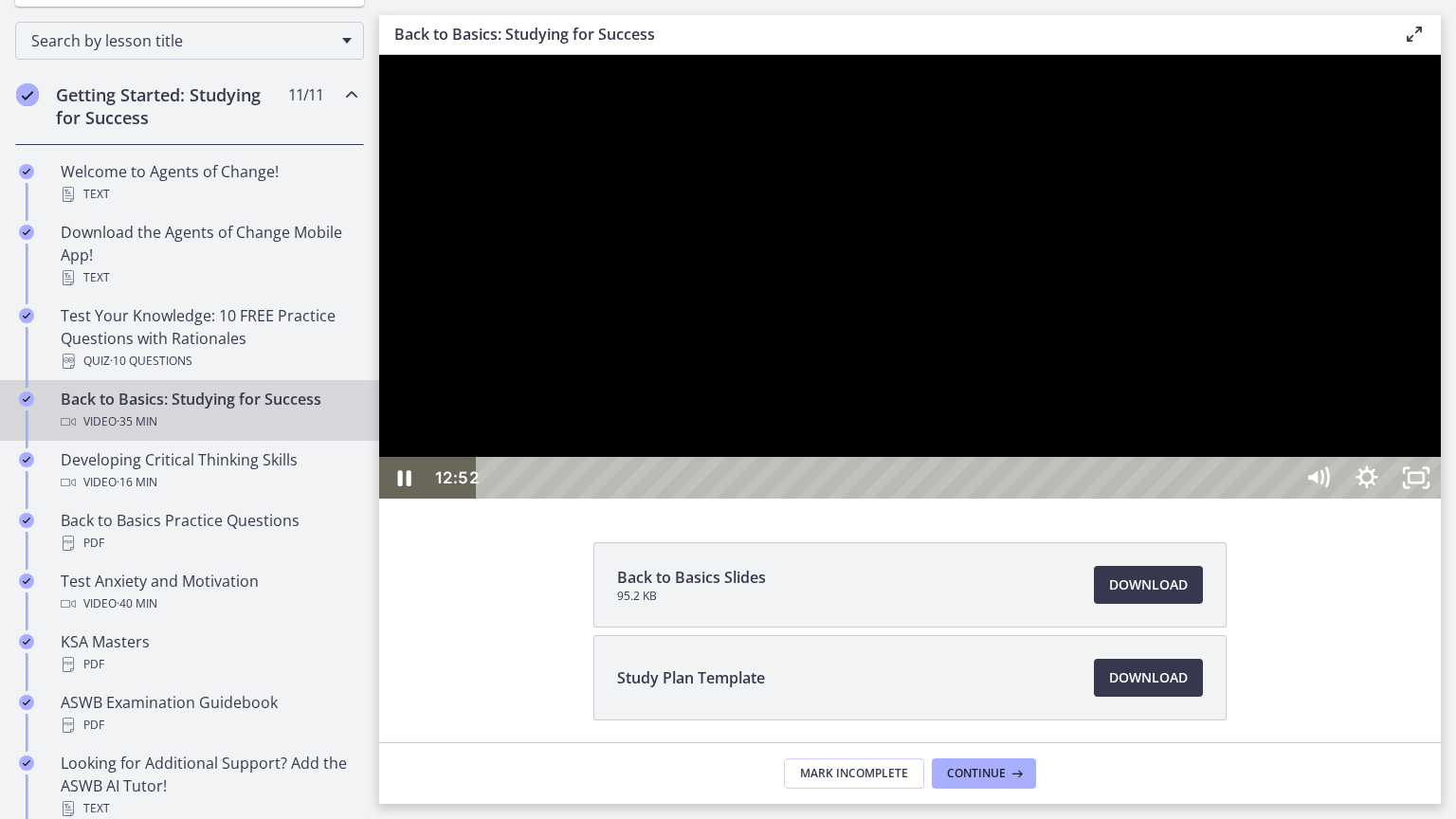 click at bounding box center (910, 277) 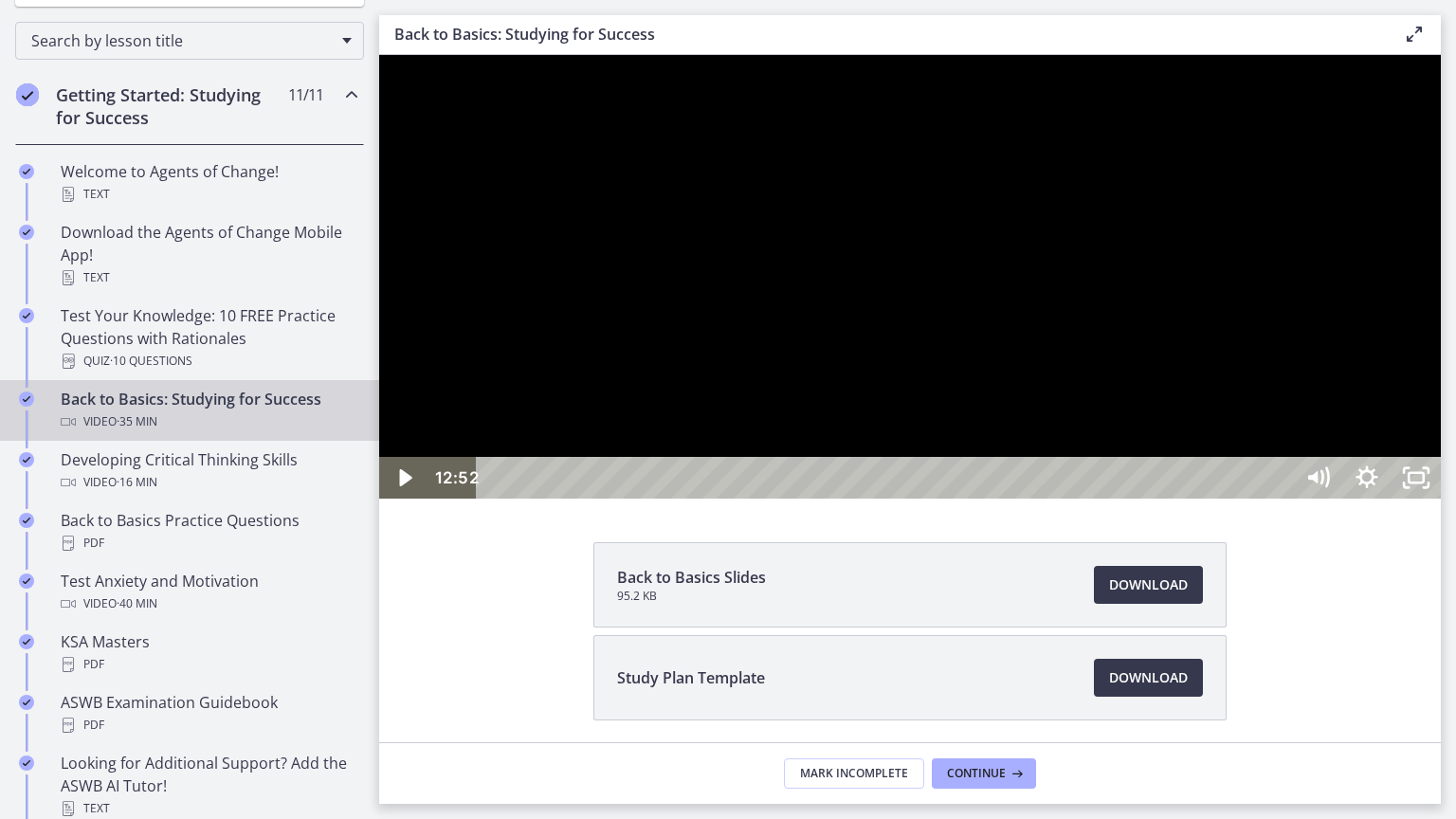 click at bounding box center [910, 277] 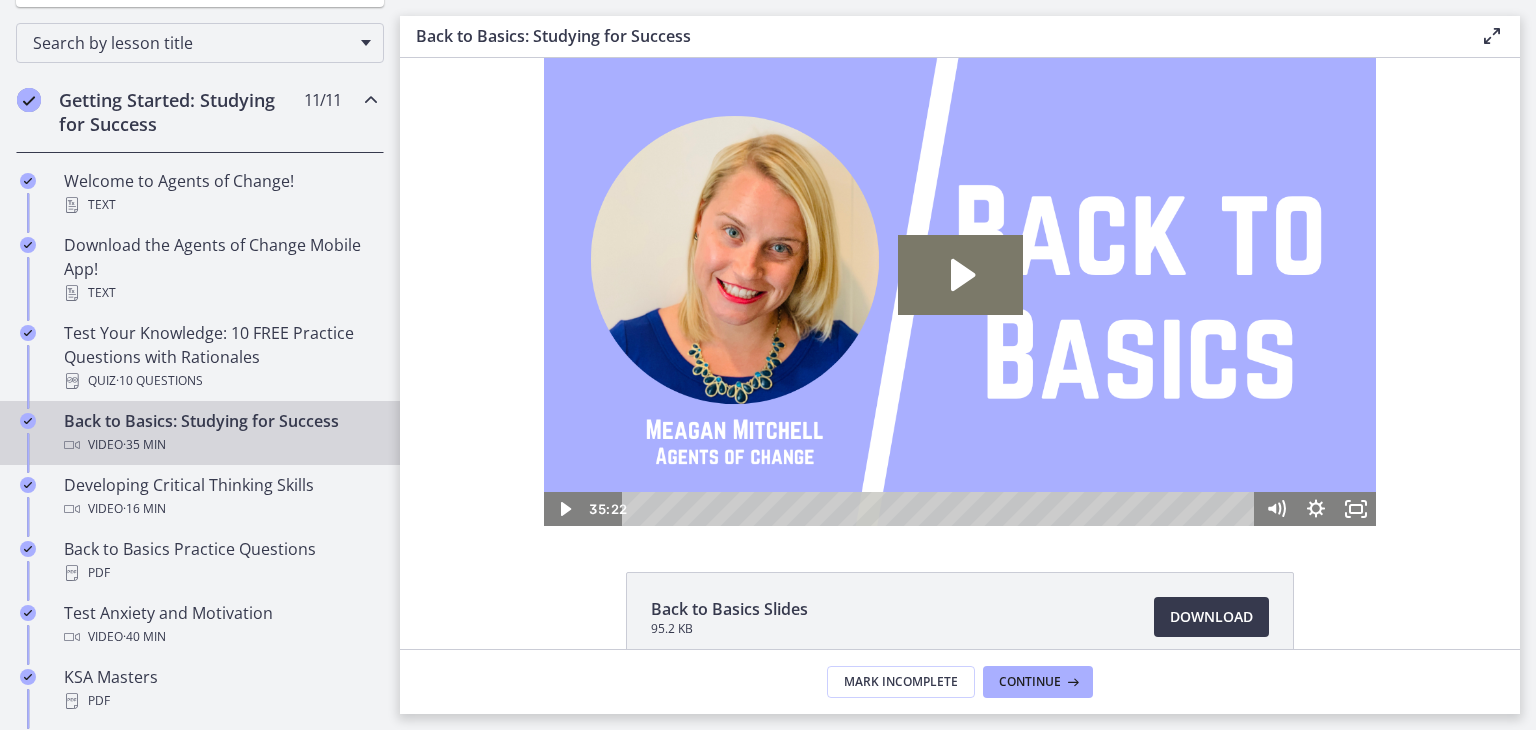 scroll, scrollTop: 0, scrollLeft: 0, axis: both 